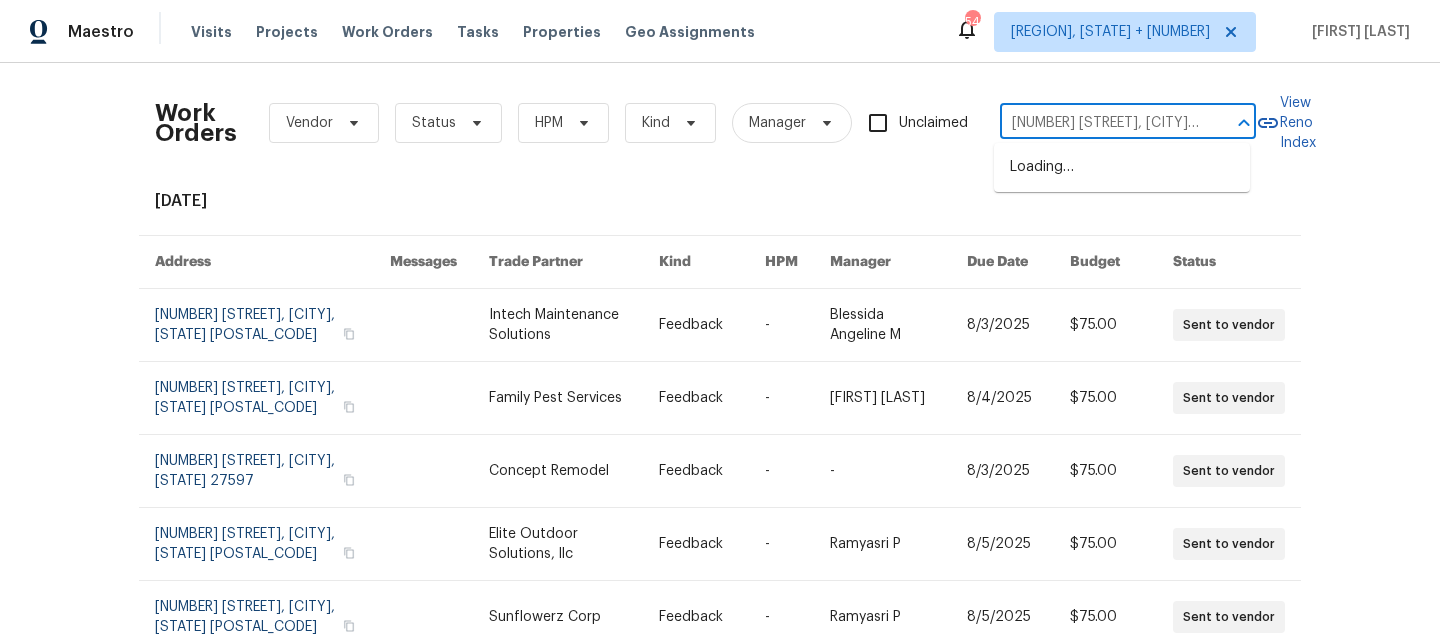 scroll, scrollTop: 0, scrollLeft: 0, axis: both 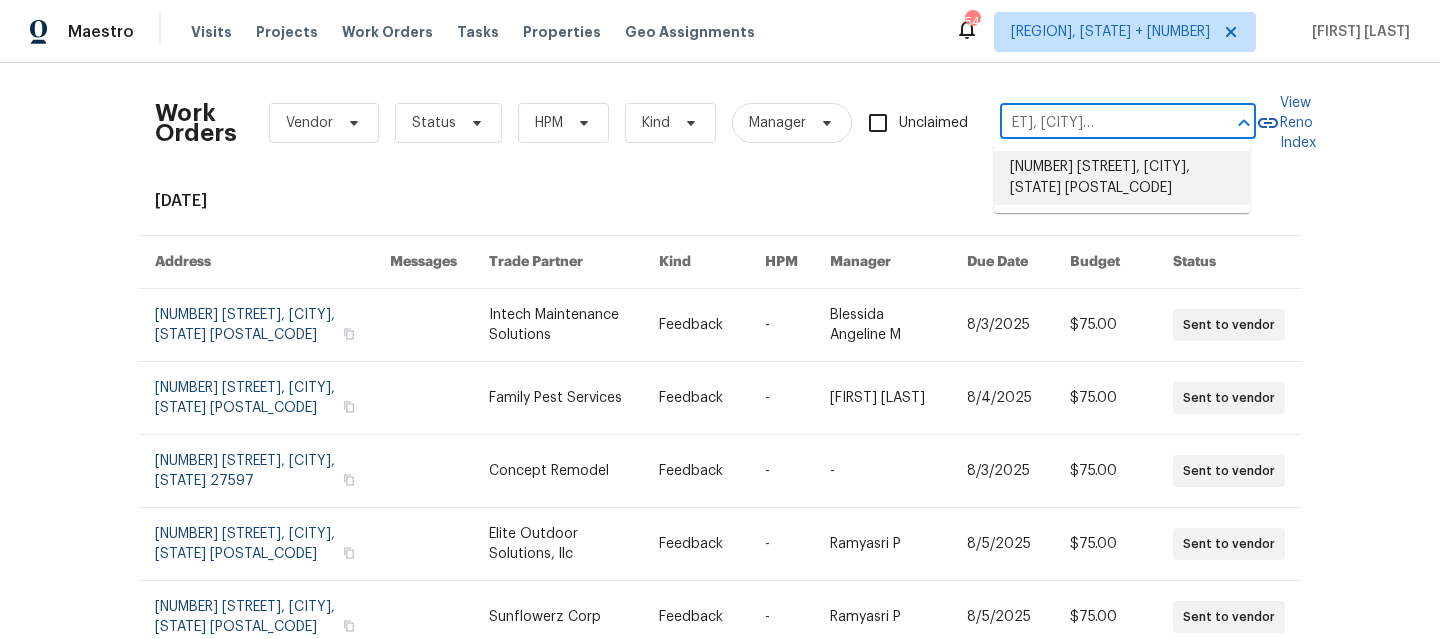 click on "[NUMBER] [STREET], [CITY], [STATE] [POSTAL_CODE]" at bounding box center (1122, 178) 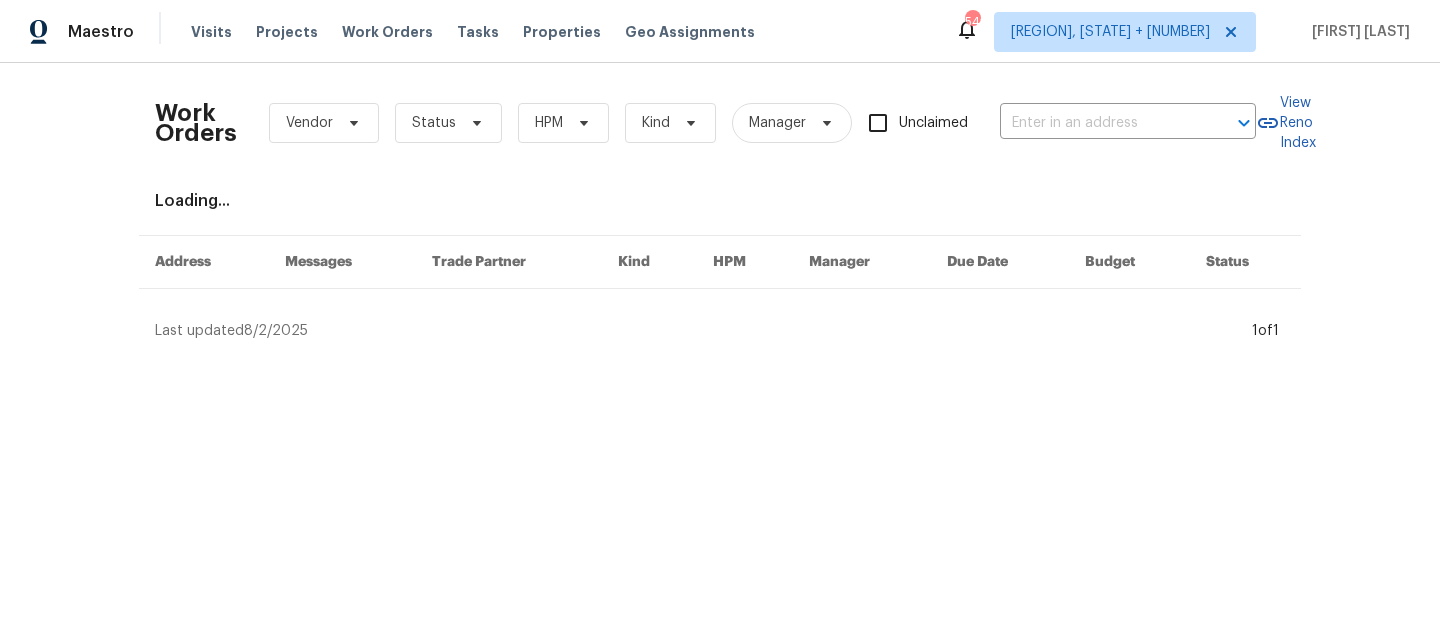 type on "[NUMBER] [STREET], [CITY], [STATE] [POSTAL_CODE]" 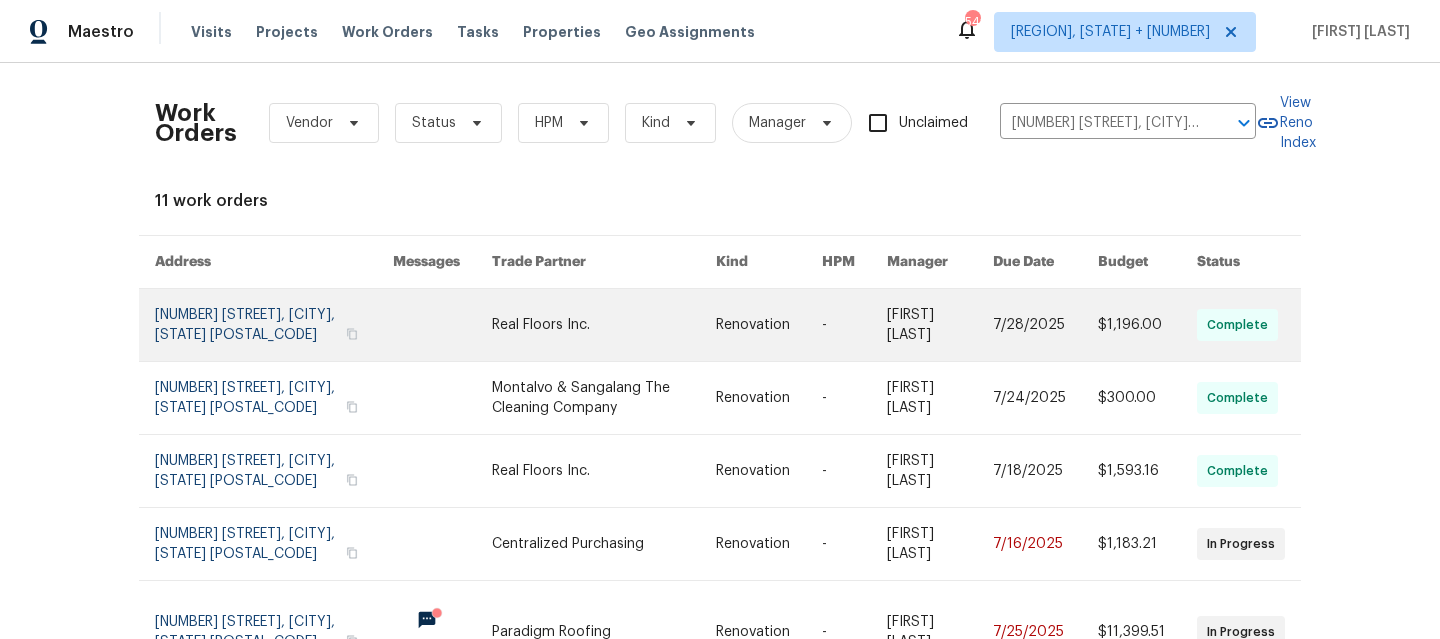 click at bounding box center [274, 325] 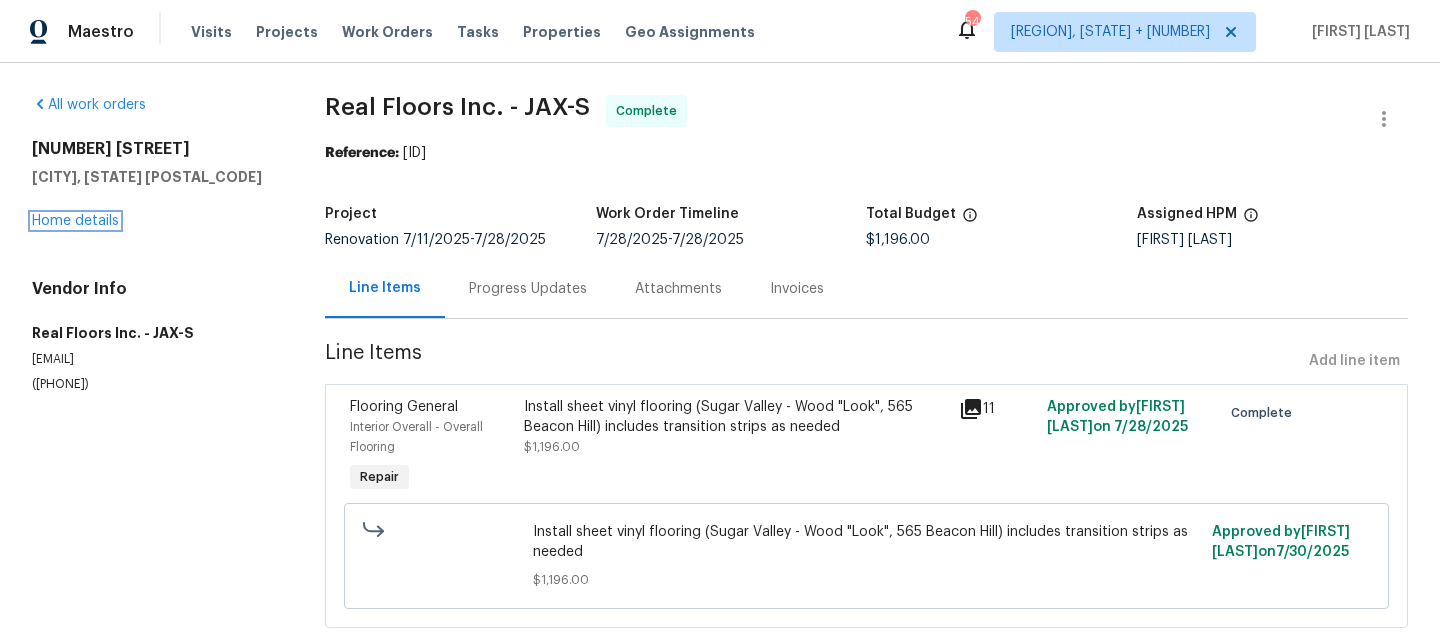click on "Home details" at bounding box center [75, 221] 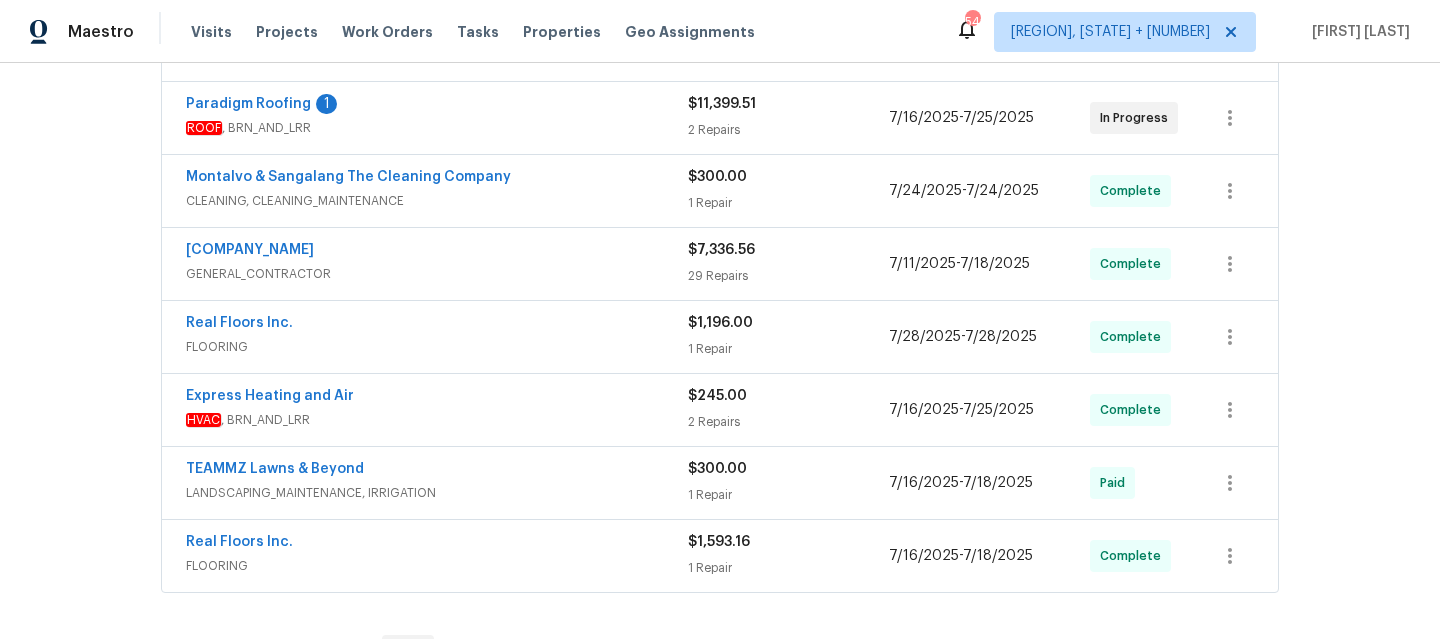 scroll, scrollTop: 447, scrollLeft: 0, axis: vertical 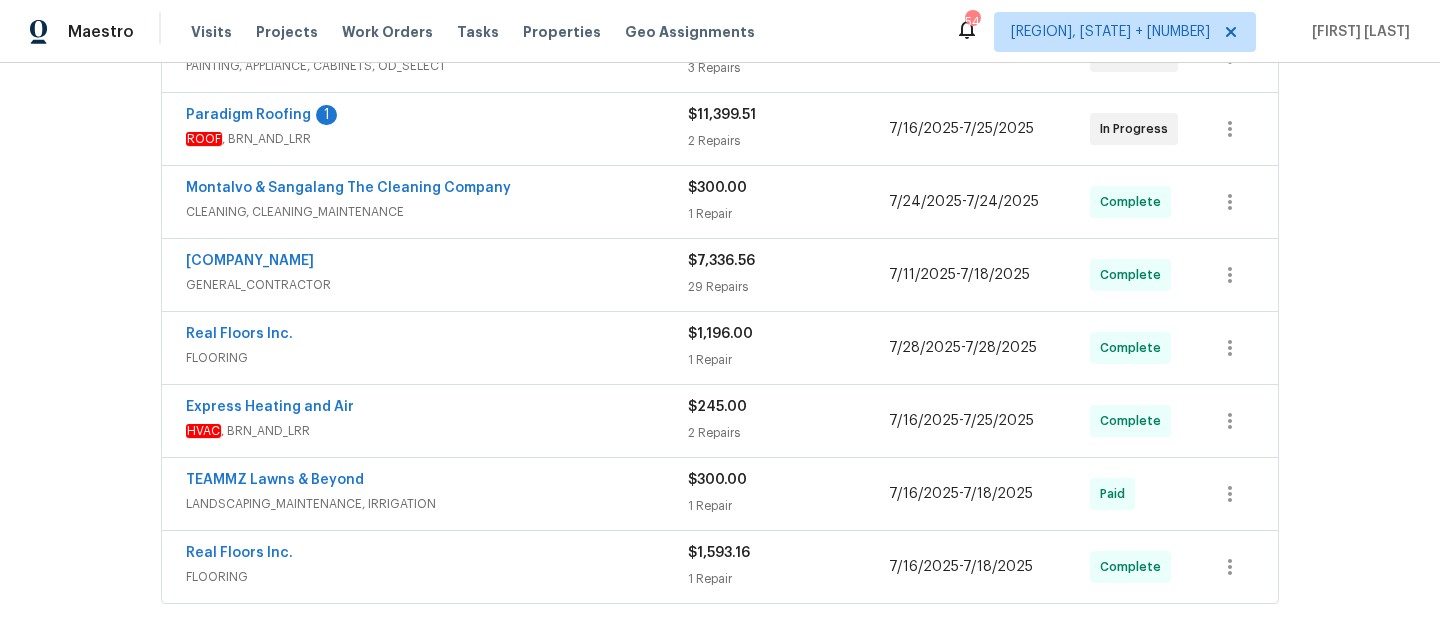 click on "FLOORING" at bounding box center [437, 358] 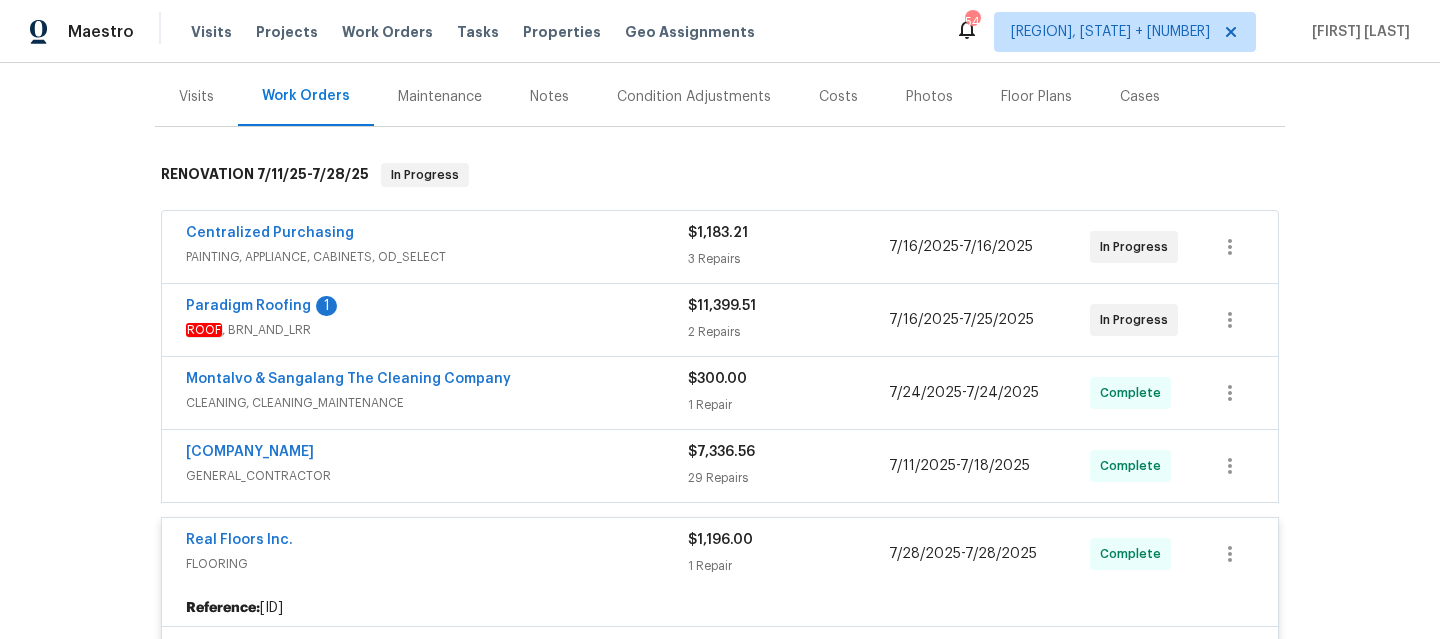 scroll, scrollTop: 252, scrollLeft: 0, axis: vertical 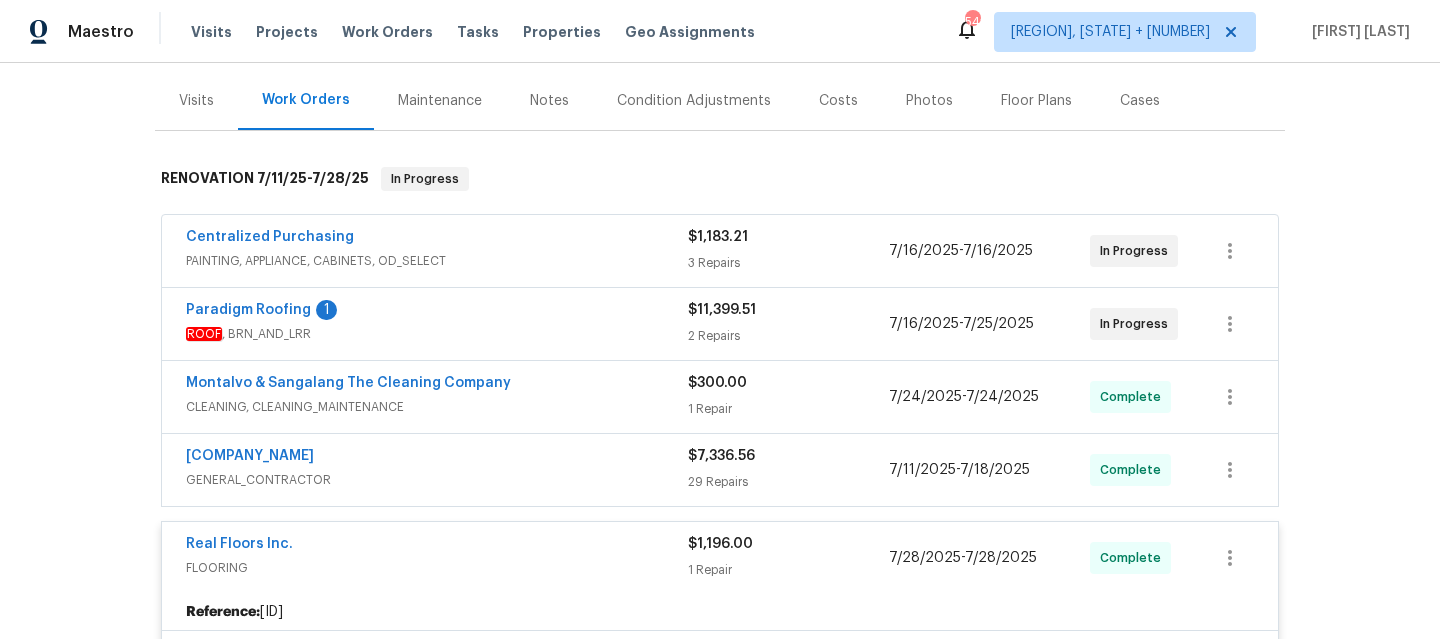 click on "ROOF , BRN_AND_LRR" at bounding box center (437, 334) 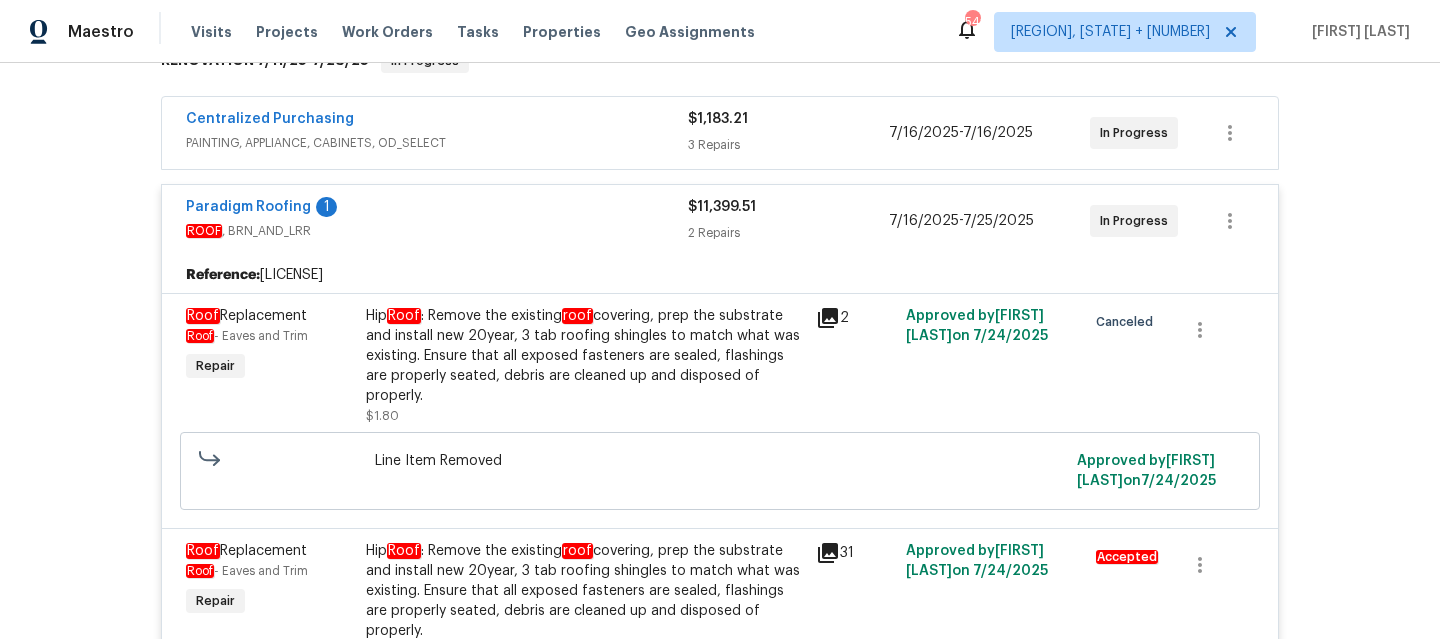 scroll, scrollTop: 357, scrollLeft: 0, axis: vertical 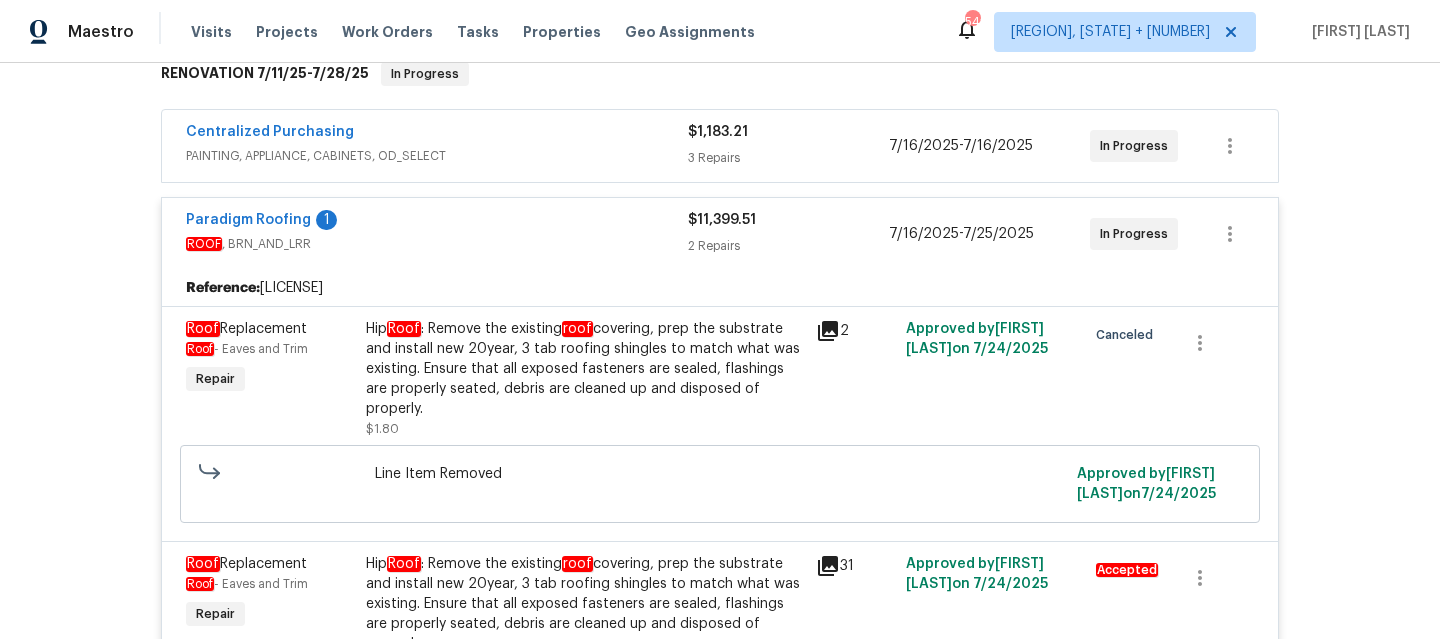 click on "ROOF , BRN_AND_LRR" at bounding box center [437, 244] 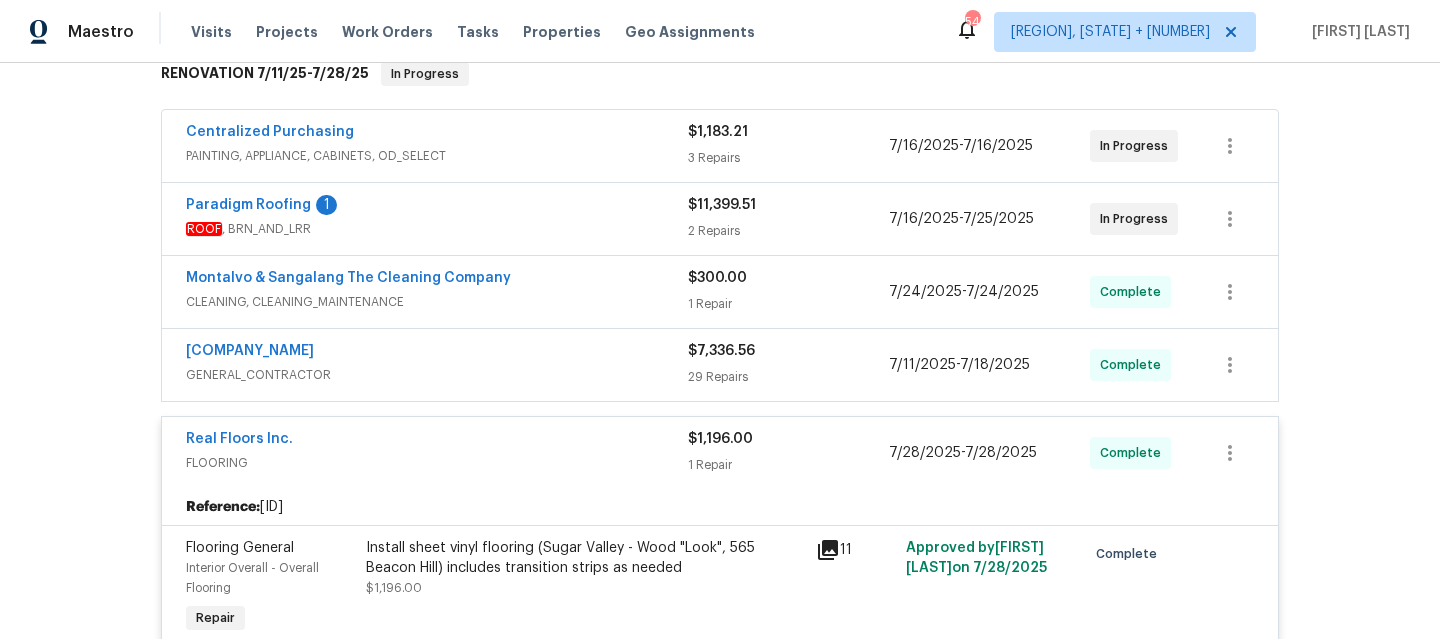 click on "PAINTING, APPLIANCE, CABINETS, OD_SELECT" at bounding box center (437, 156) 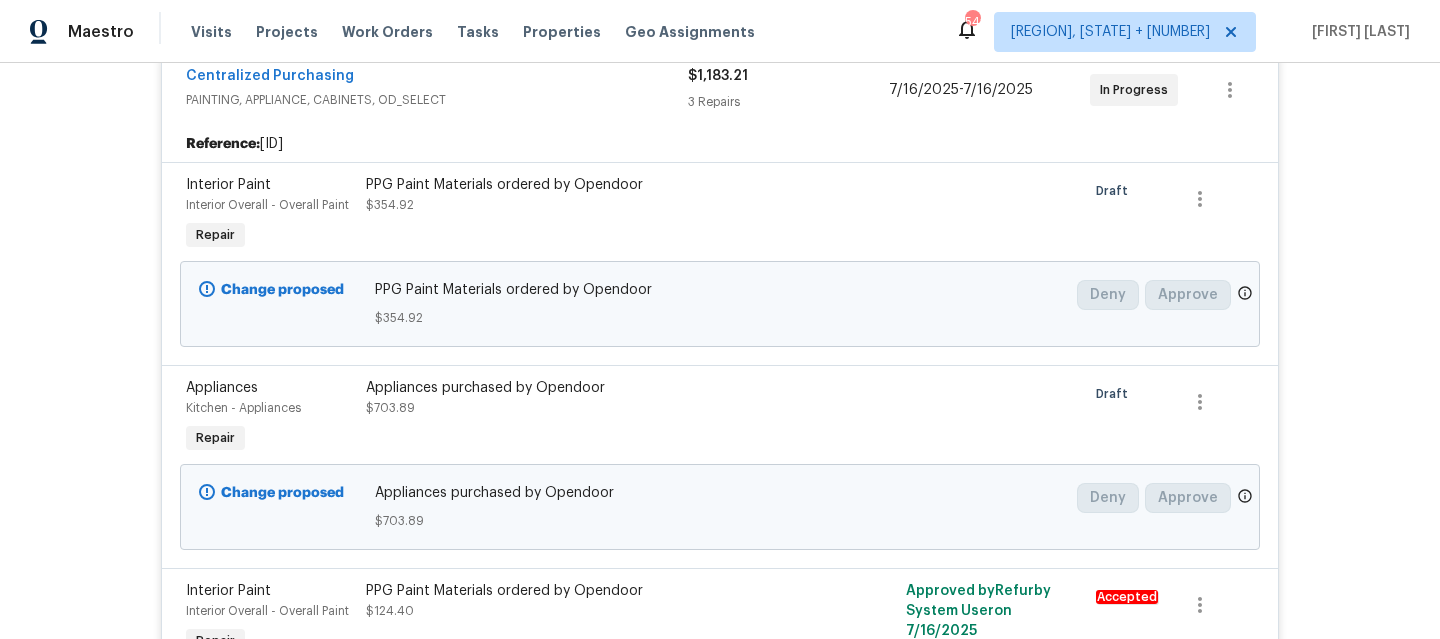 scroll, scrollTop: 246, scrollLeft: 0, axis: vertical 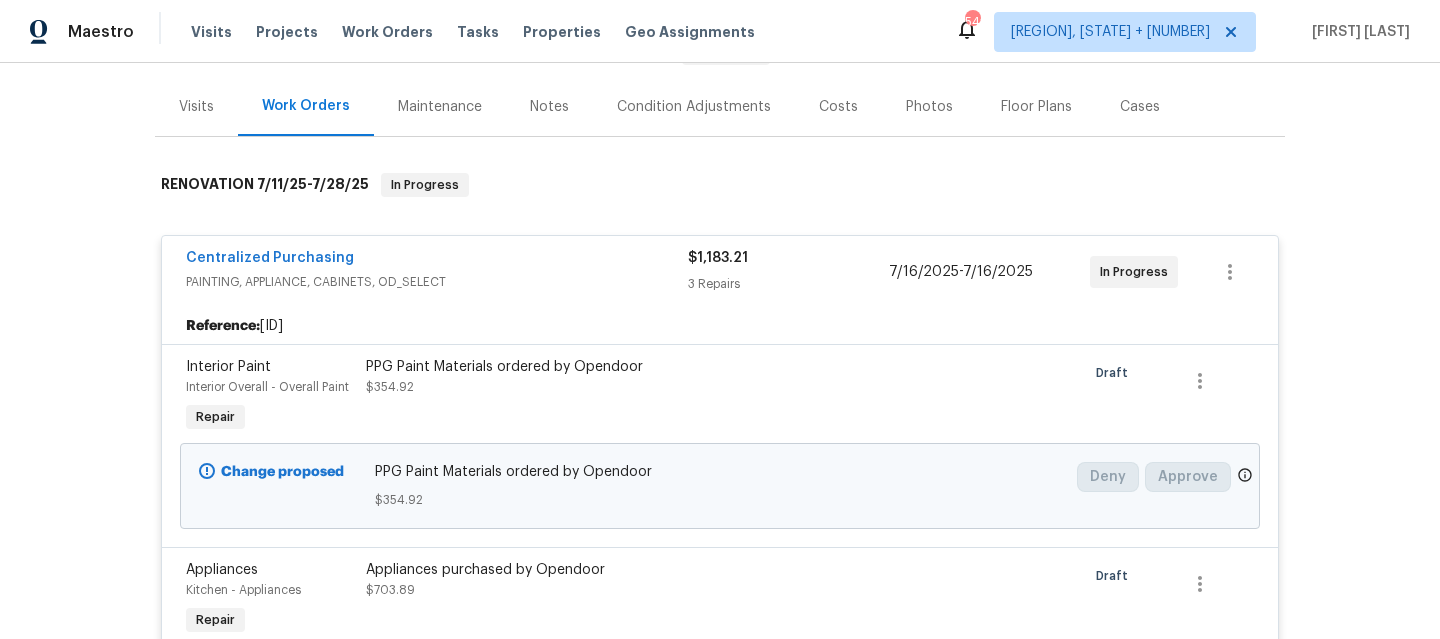 click on "PAINTING, APPLIANCE, CABINETS, OD_SELECT" at bounding box center (437, 282) 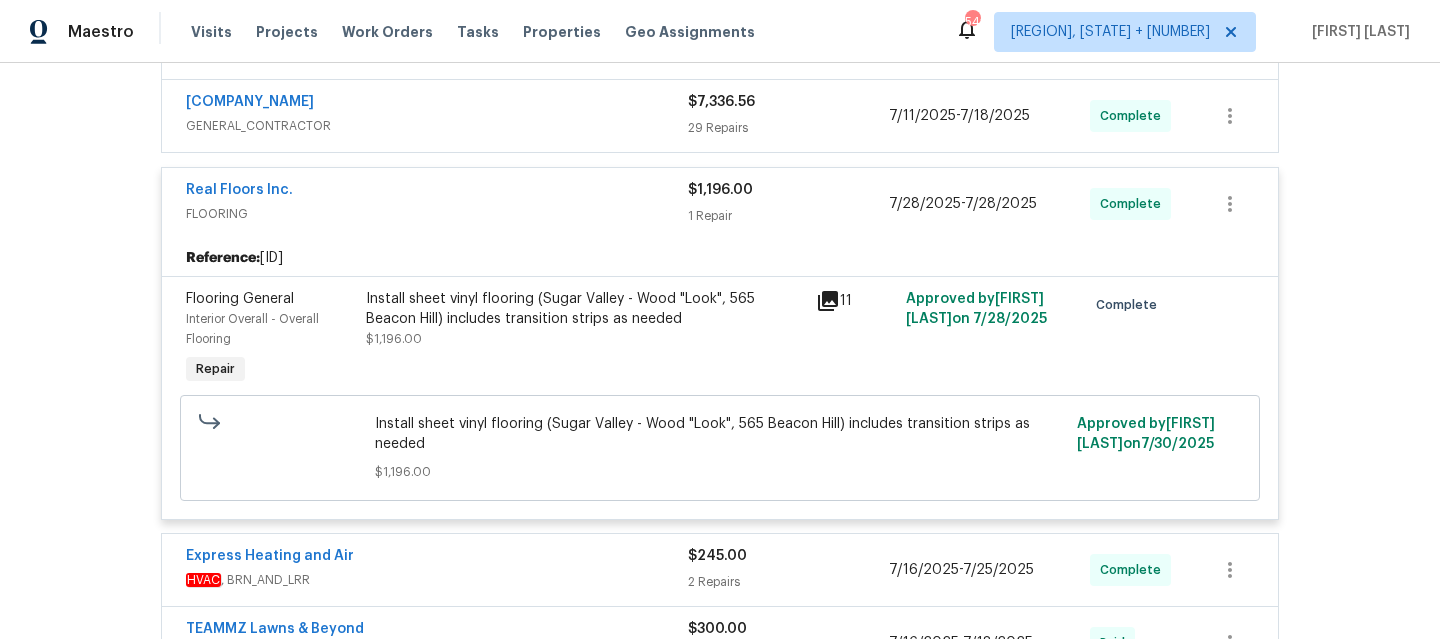 scroll, scrollTop: 607, scrollLeft: 0, axis: vertical 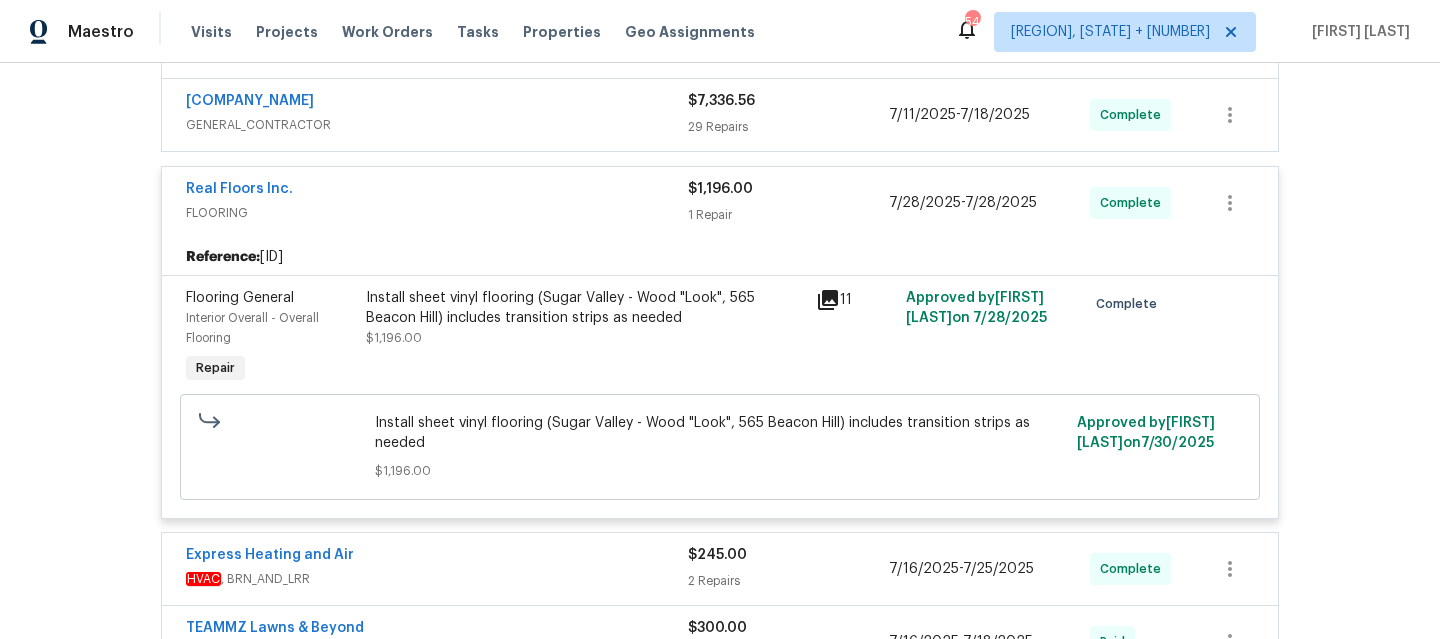 click on "Keystone Renovations LLC GENERAL_CONTRACTOR" at bounding box center (437, 115) 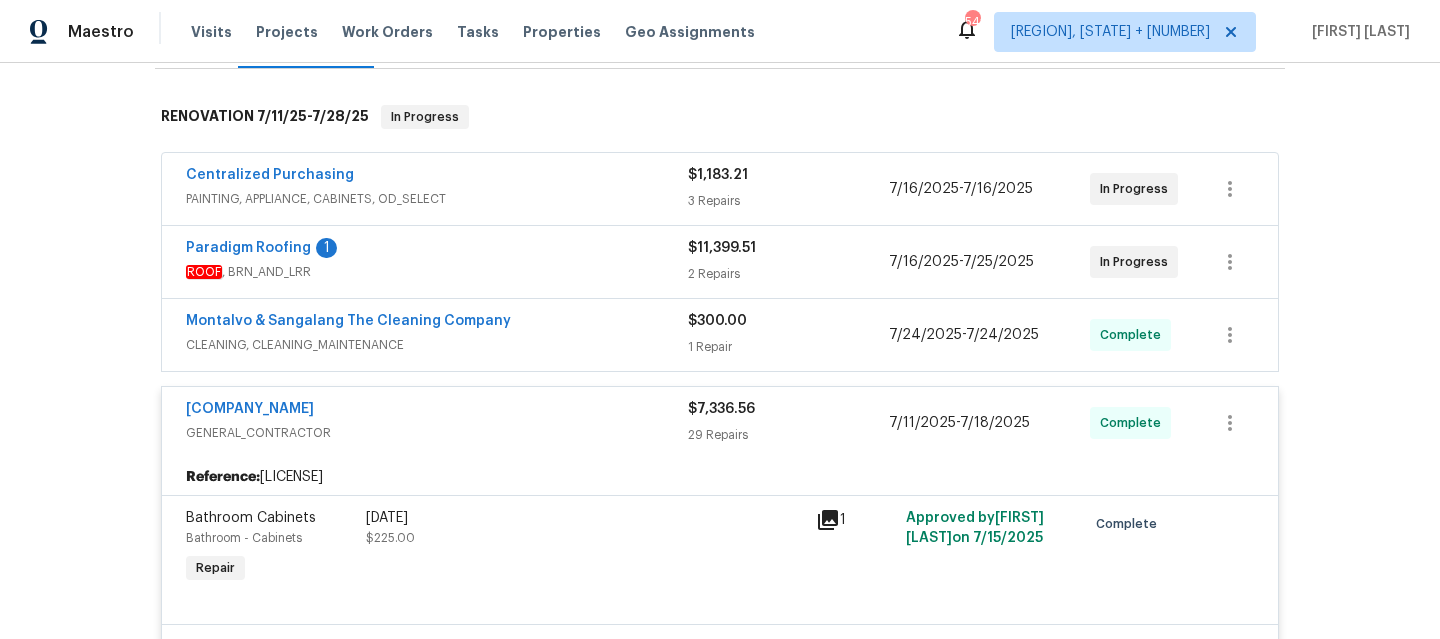 scroll, scrollTop: 415, scrollLeft: 0, axis: vertical 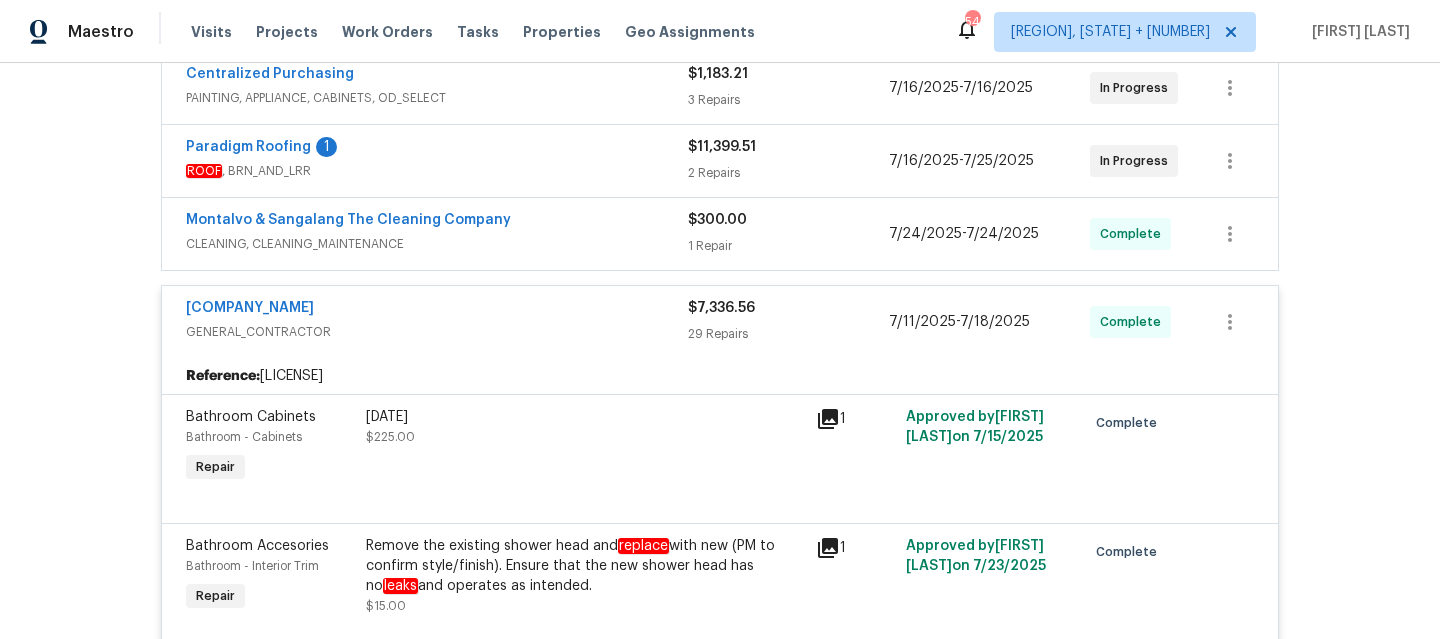 click on "GENERAL_CONTRACTOR" at bounding box center [437, 332] 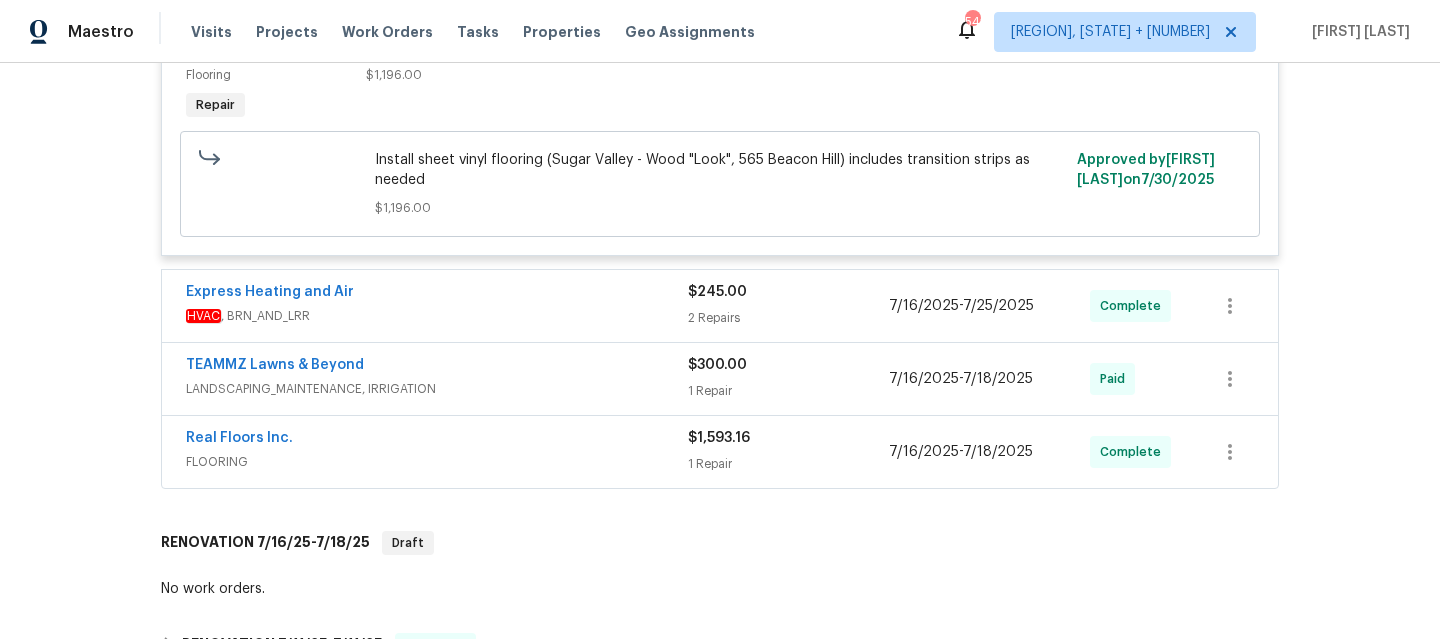 scroll, scrollTop: 871, scrollLeft: 0, axis: vertical 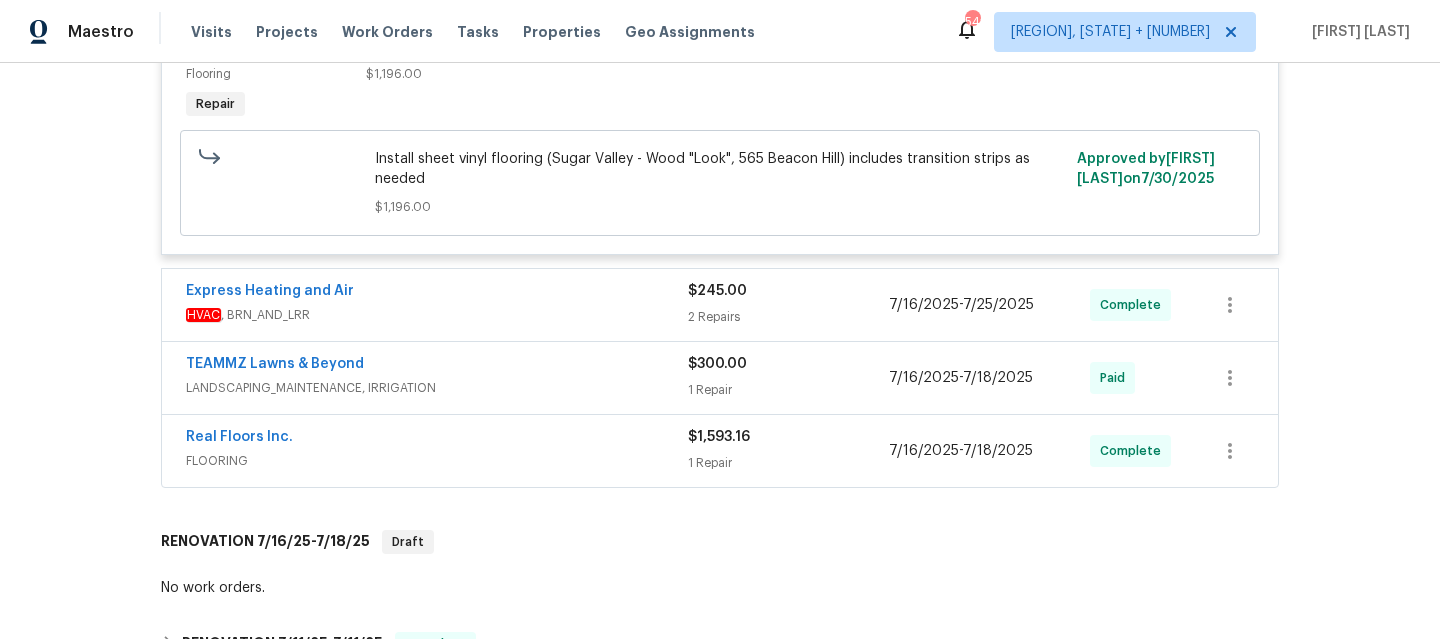 click on "[COMPANY_NAME] [SERVICE_TYPE] [CATEGORY] [DATE] - [DATE] Complete" at bounding box center [720, 305] 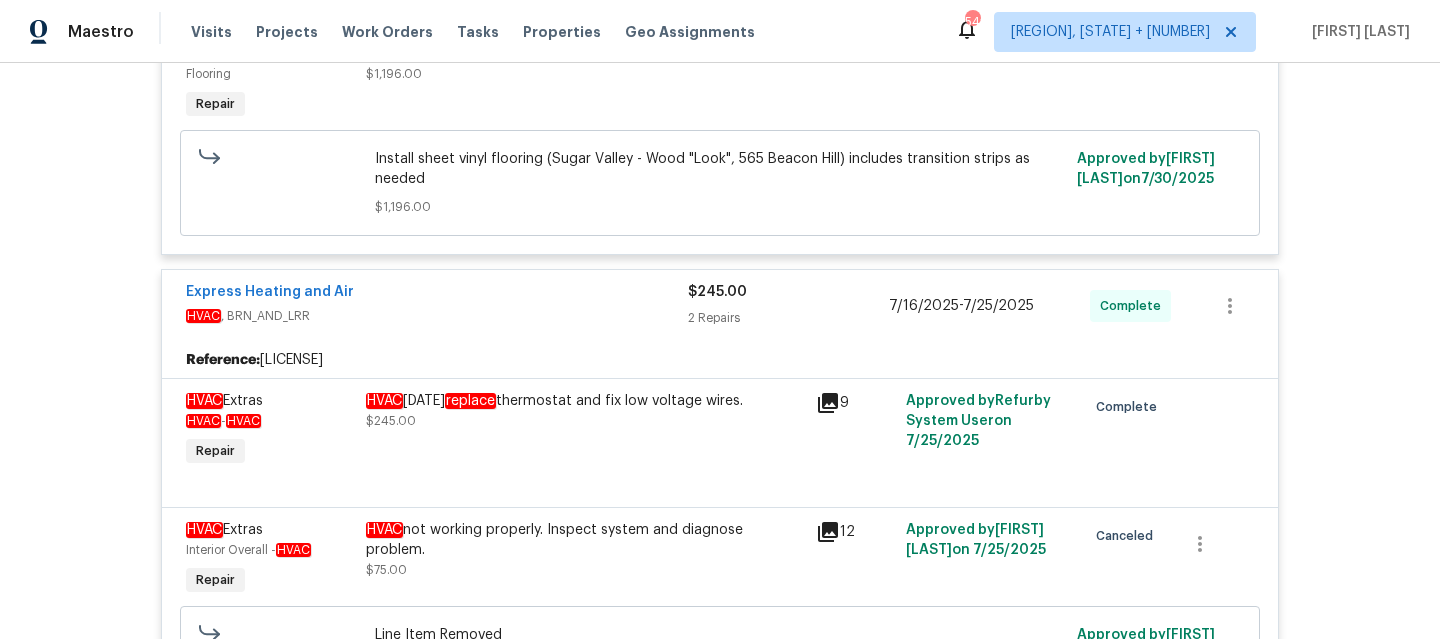 scroll, scrollTop: 965, scrollLeft: 0, axis: vertical 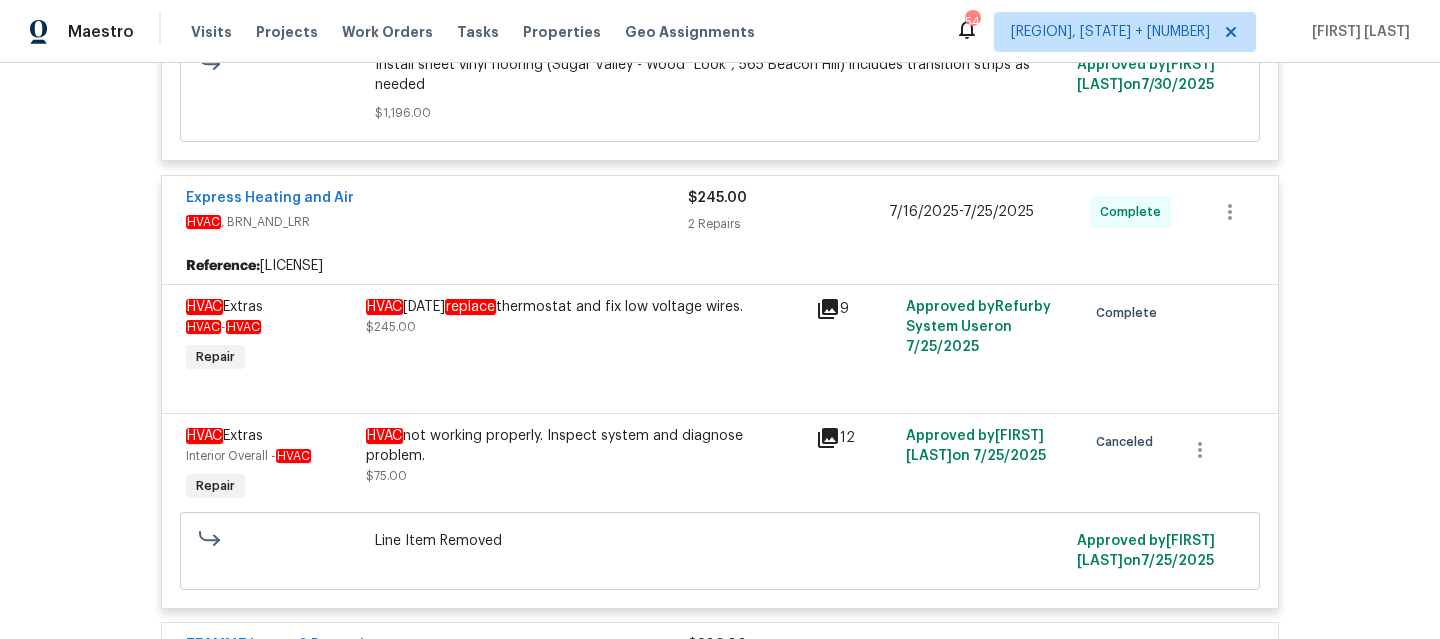 click on "Express Heating and Air" at bounding box center [437, 200] 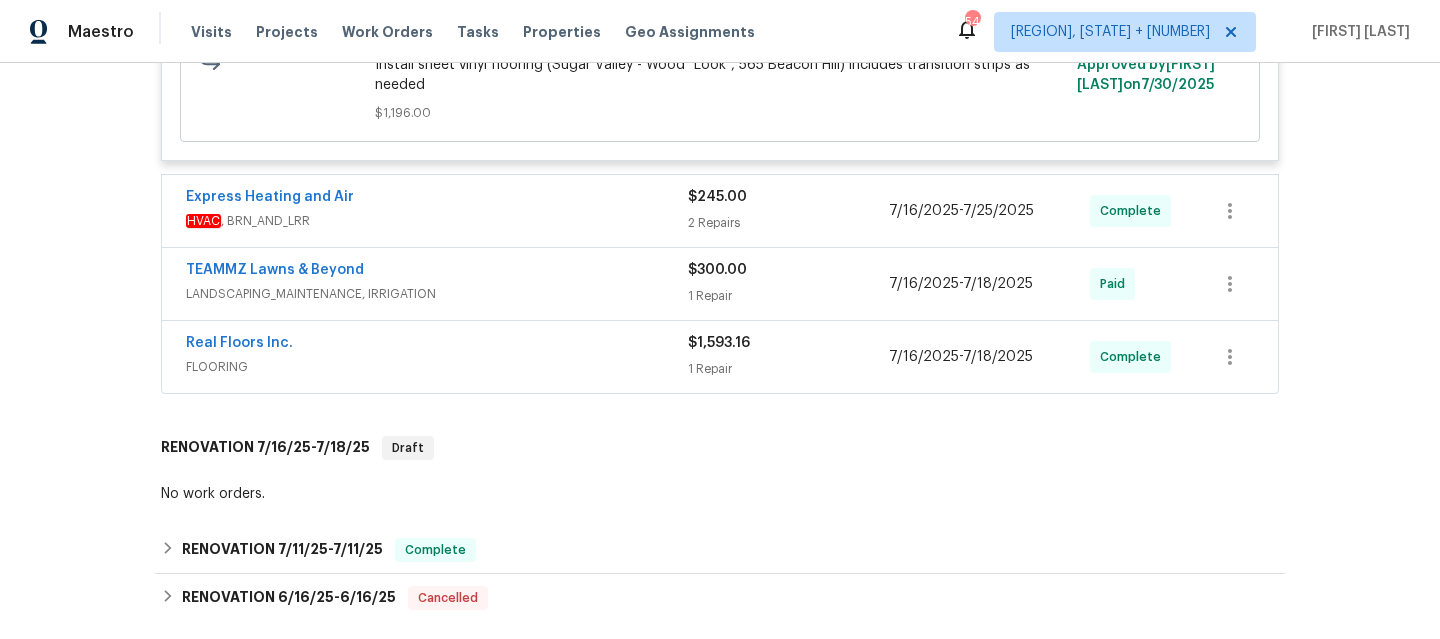 click on "LANDSCAPING_MAINTENANCE, IRRIGATION" at bounding box center [437, 294] 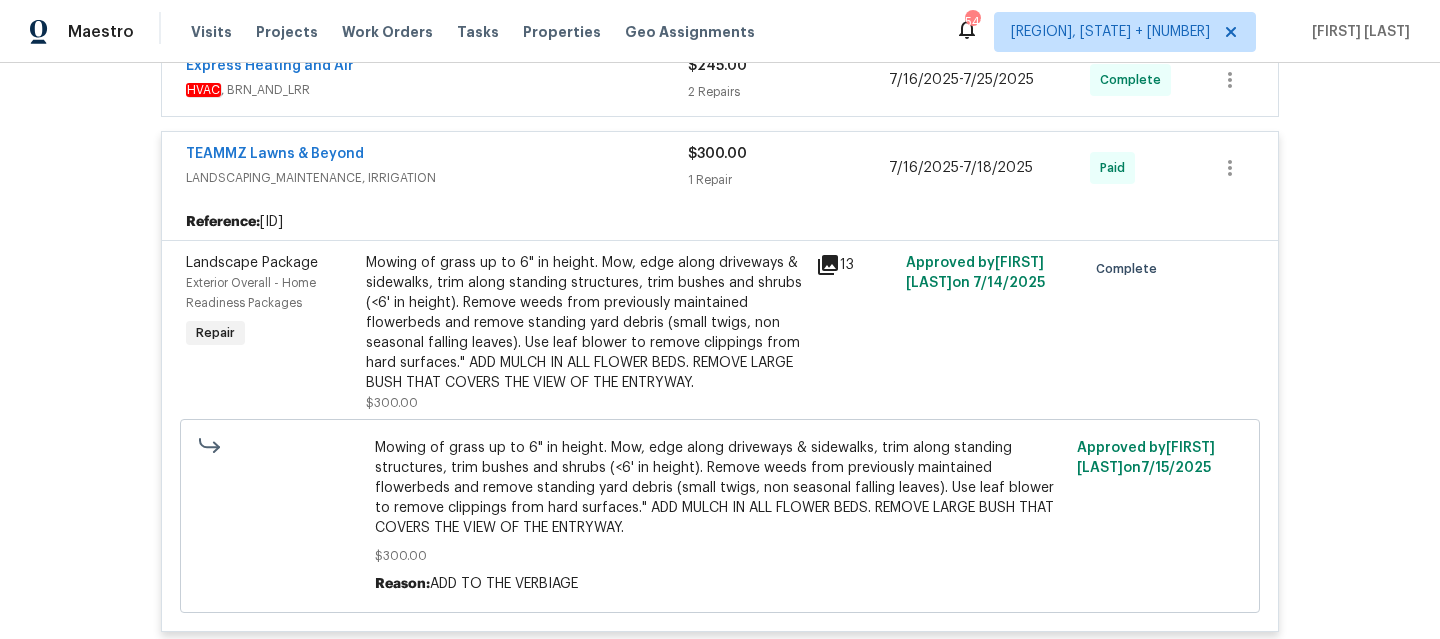 scroll, scrollTop: 1097, scrollLeft: 0, axis: vertical 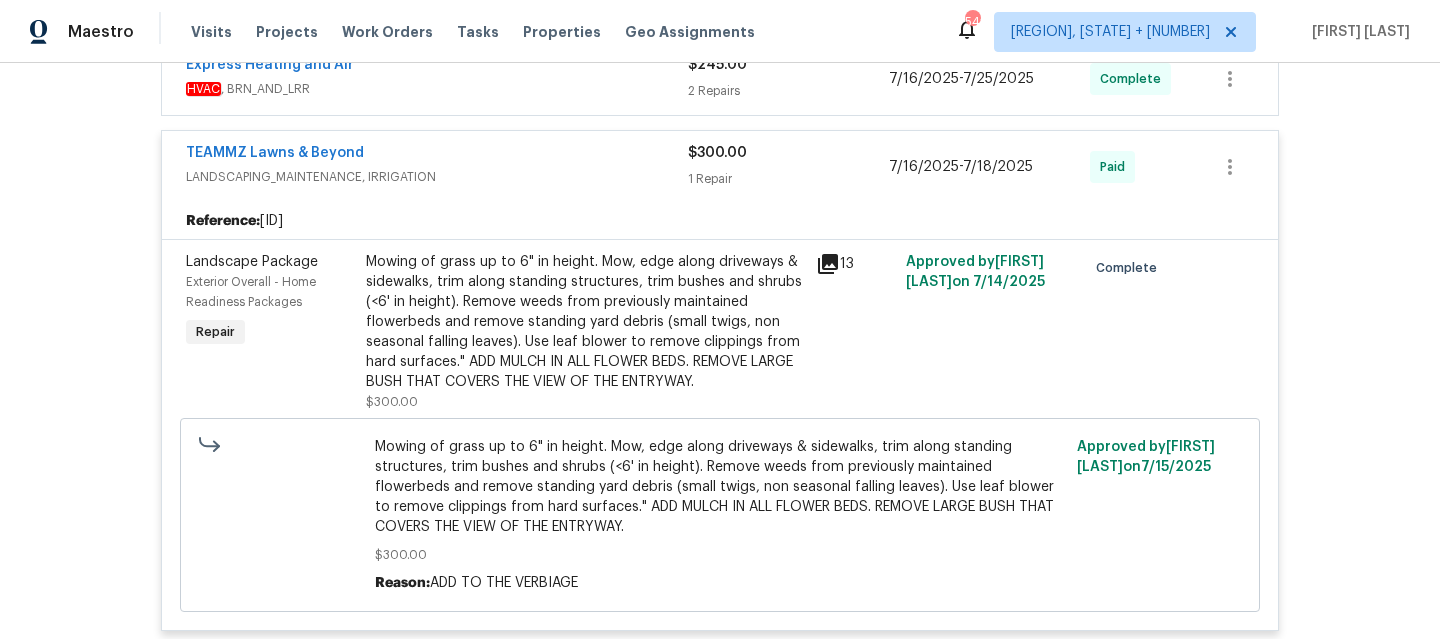 click on "LANDSCAPING_MAINTENANCE, IRRIGATION" at bounding box center [437, 177] 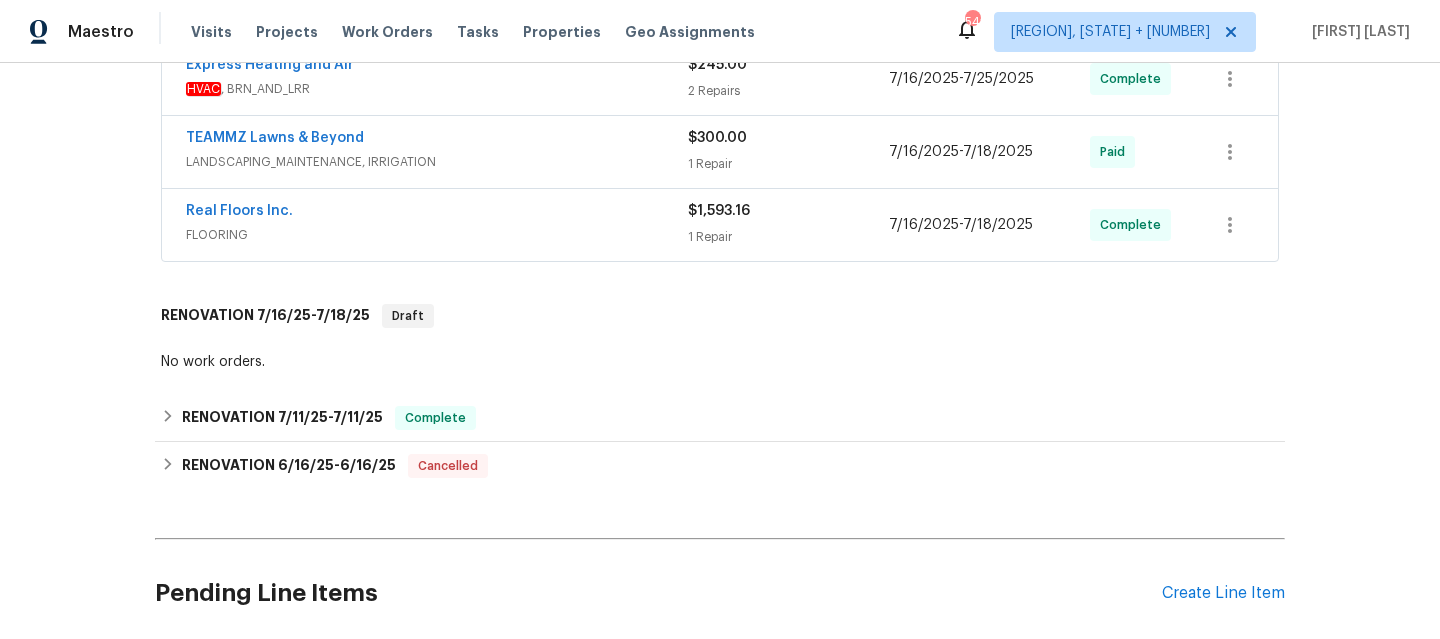 click on "FLOORING" at bounding box center [437, 235] 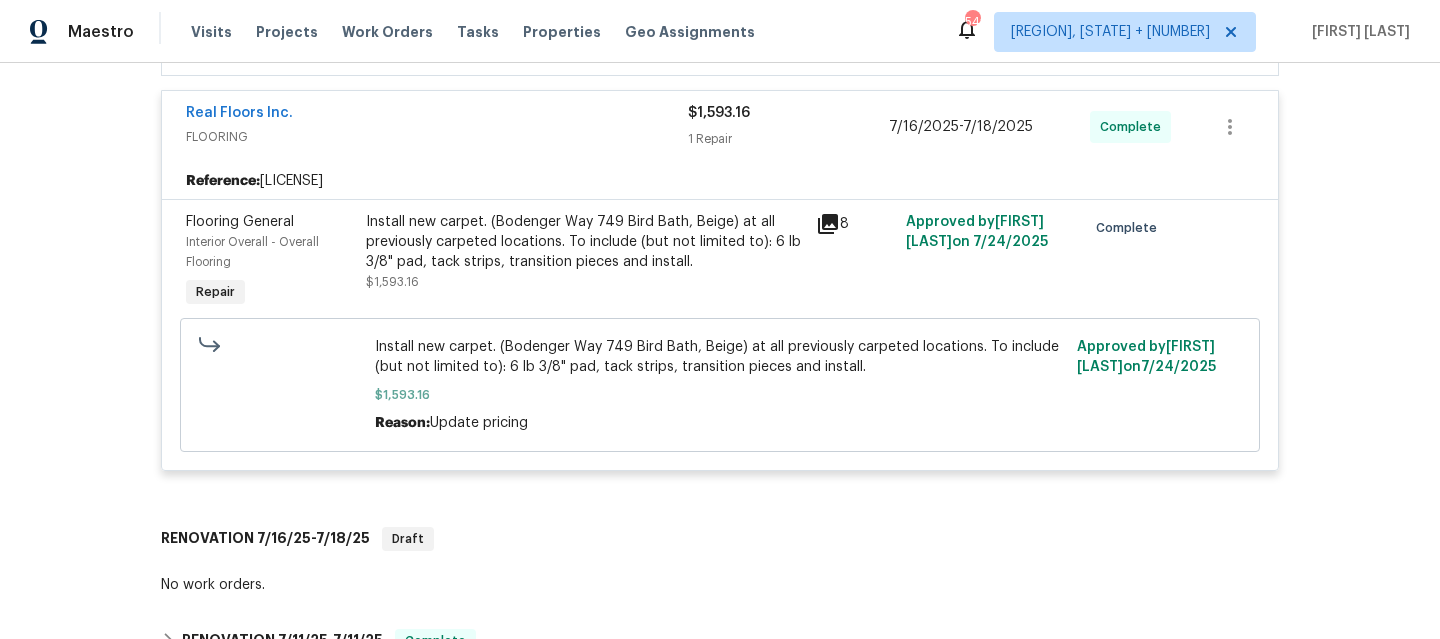 scroll, scrollTop: 1206, scrollLeft: 0, axis: vertical 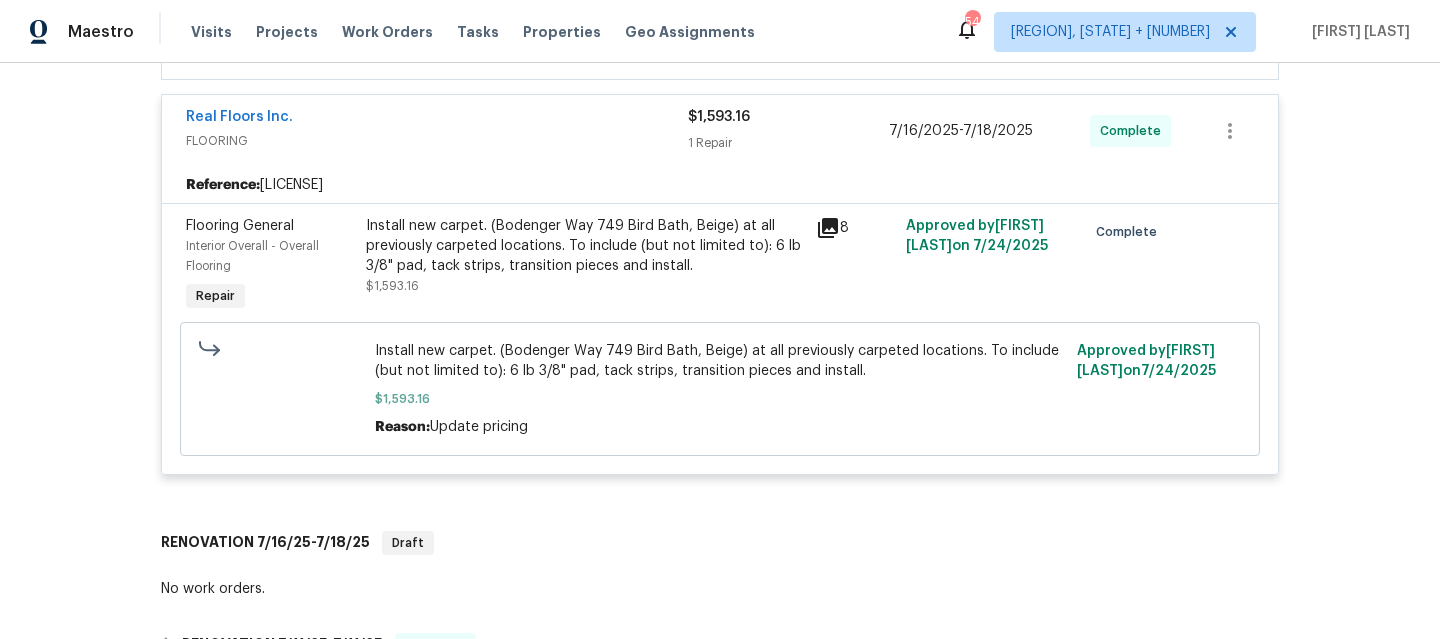 click on "FLOORING" at bounding box center [437, 141] 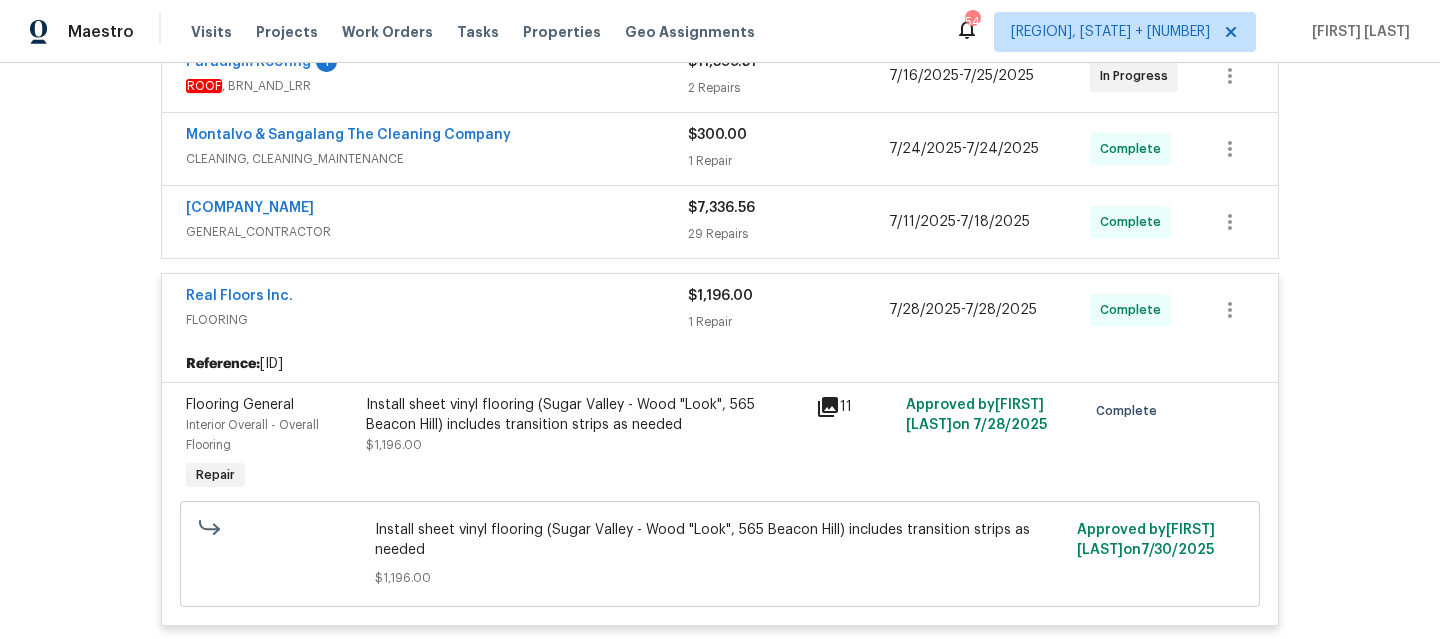 scroll, scrollTop: 503, scrollLeft: 0, axis: vertical 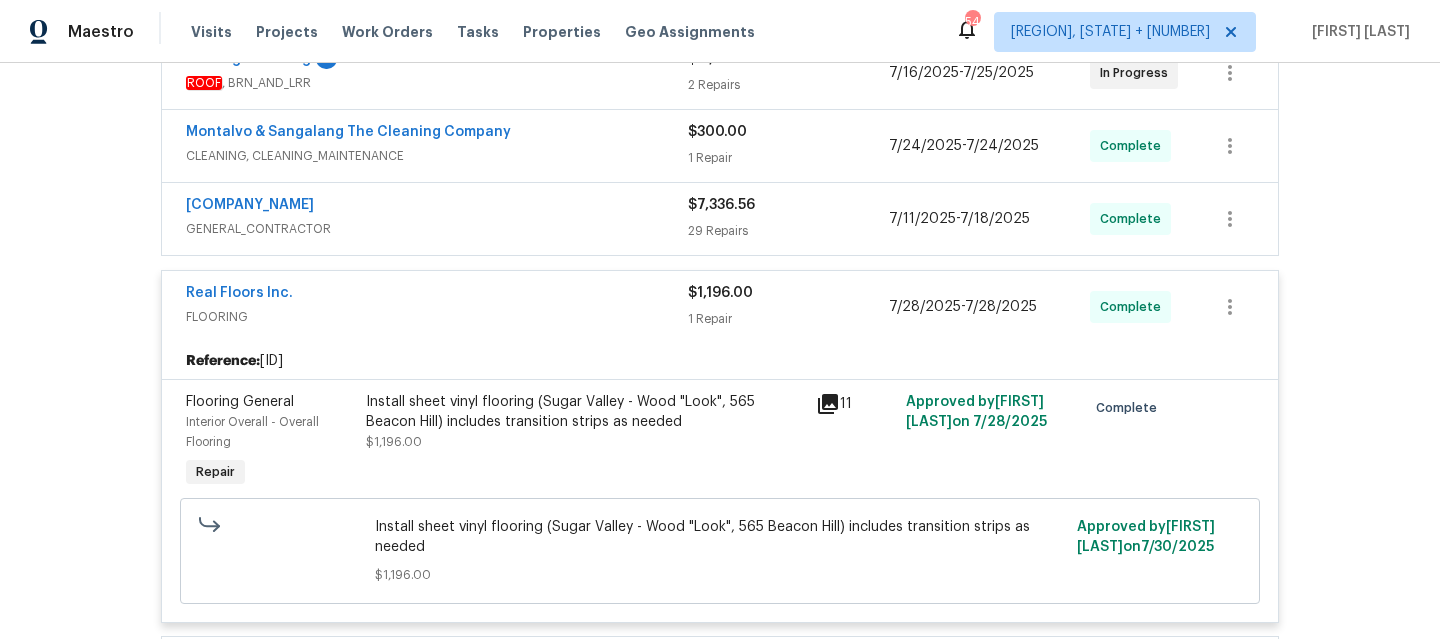 click on "FLOORING" at bounding box center [437, 317] 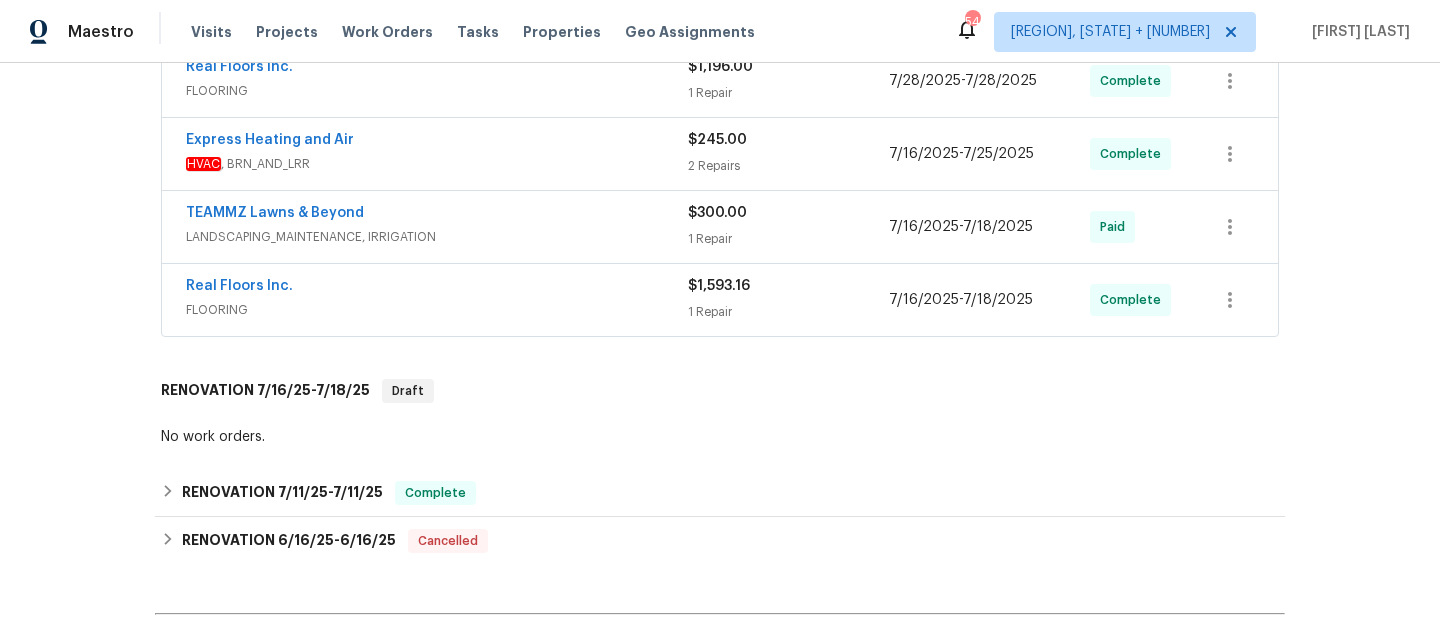 scroll, scrollTop: 717, scrollLeft: 0, axis: vertical 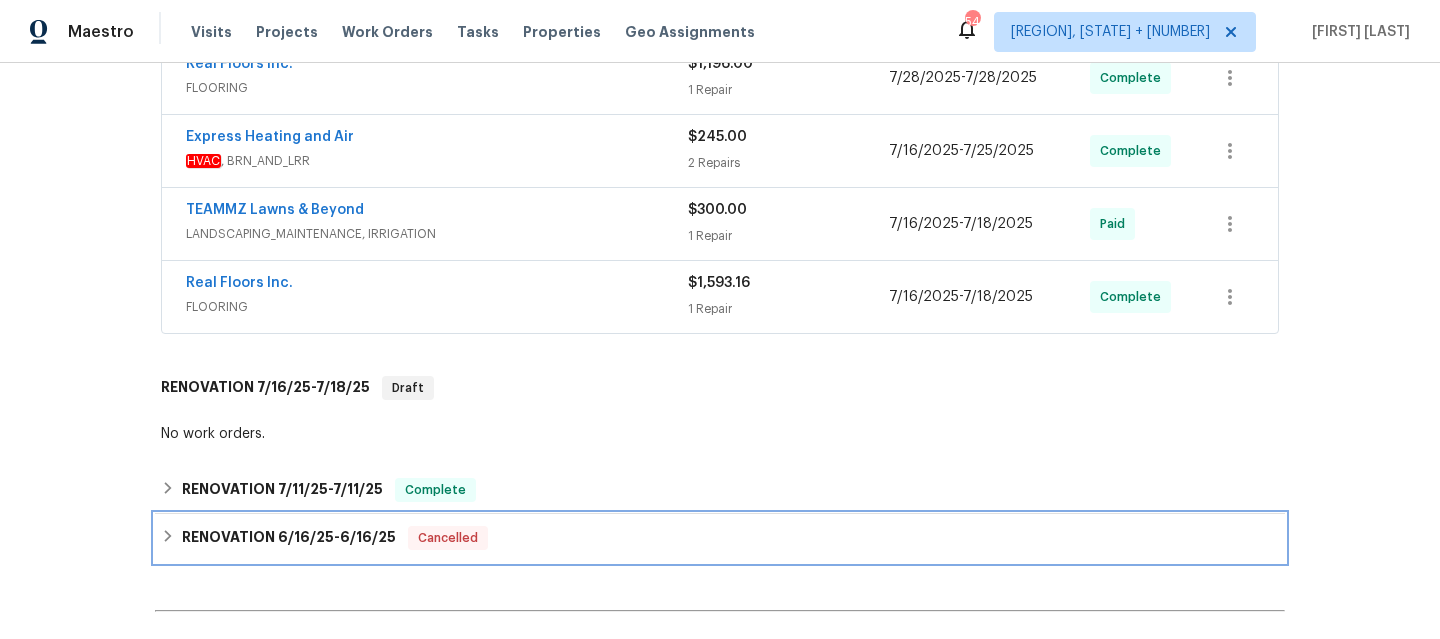 click on "RENOVATION [DATE] - [DATE] Cancelled" at bounding box center (720, 538) 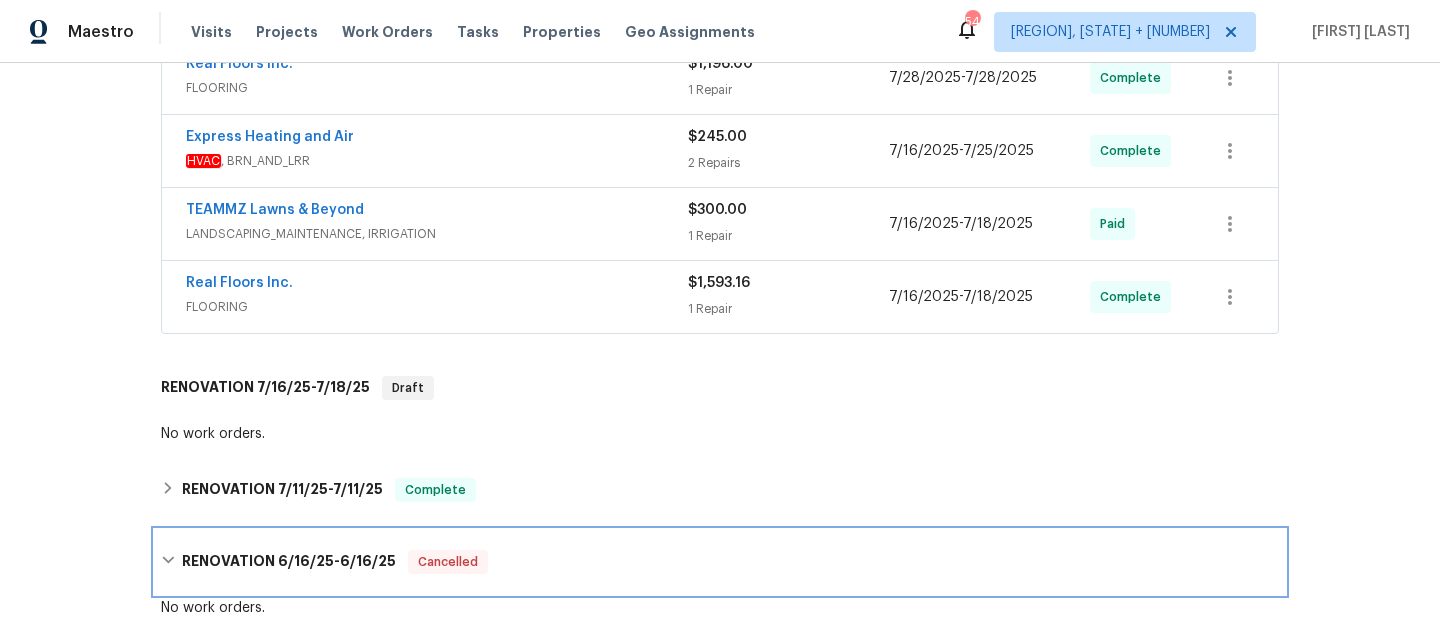 click on "RENOVATION [DATE] - [DATE] Cancelled" at bounding box center (720, 562) 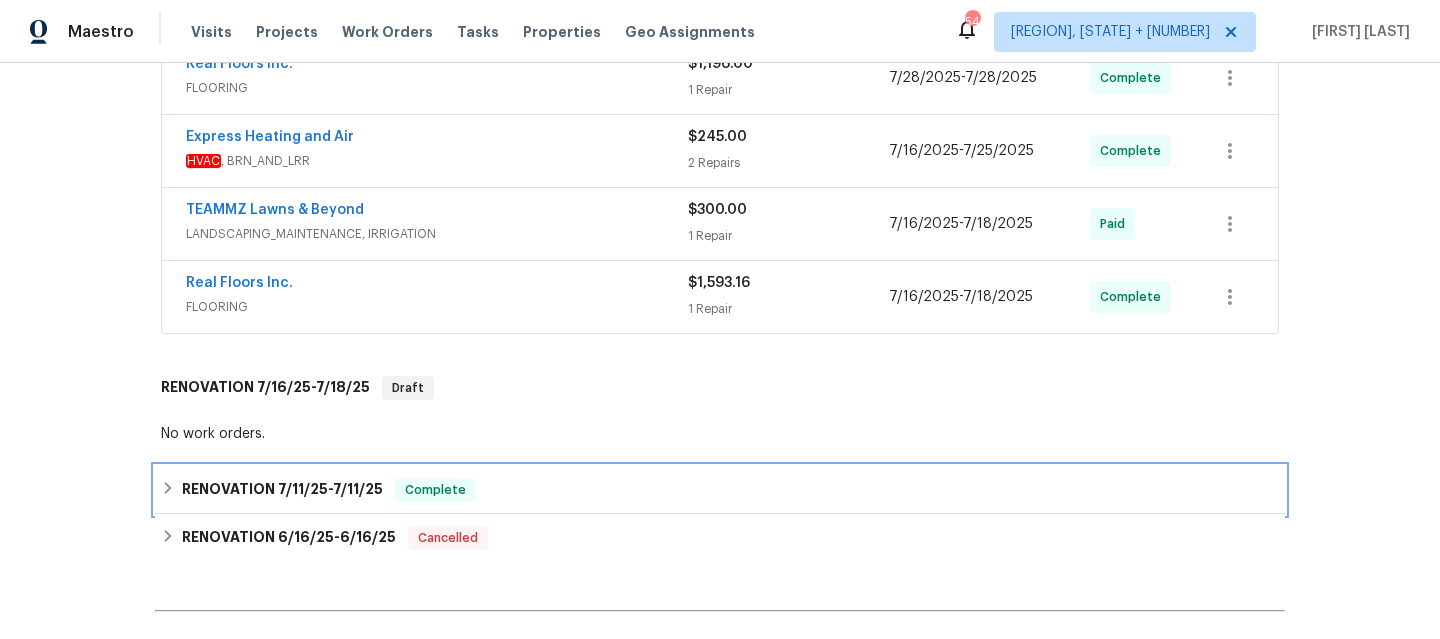 click on "RENOVATION [DATE] - [DATE] Complete" at bounding box center (720, 490) 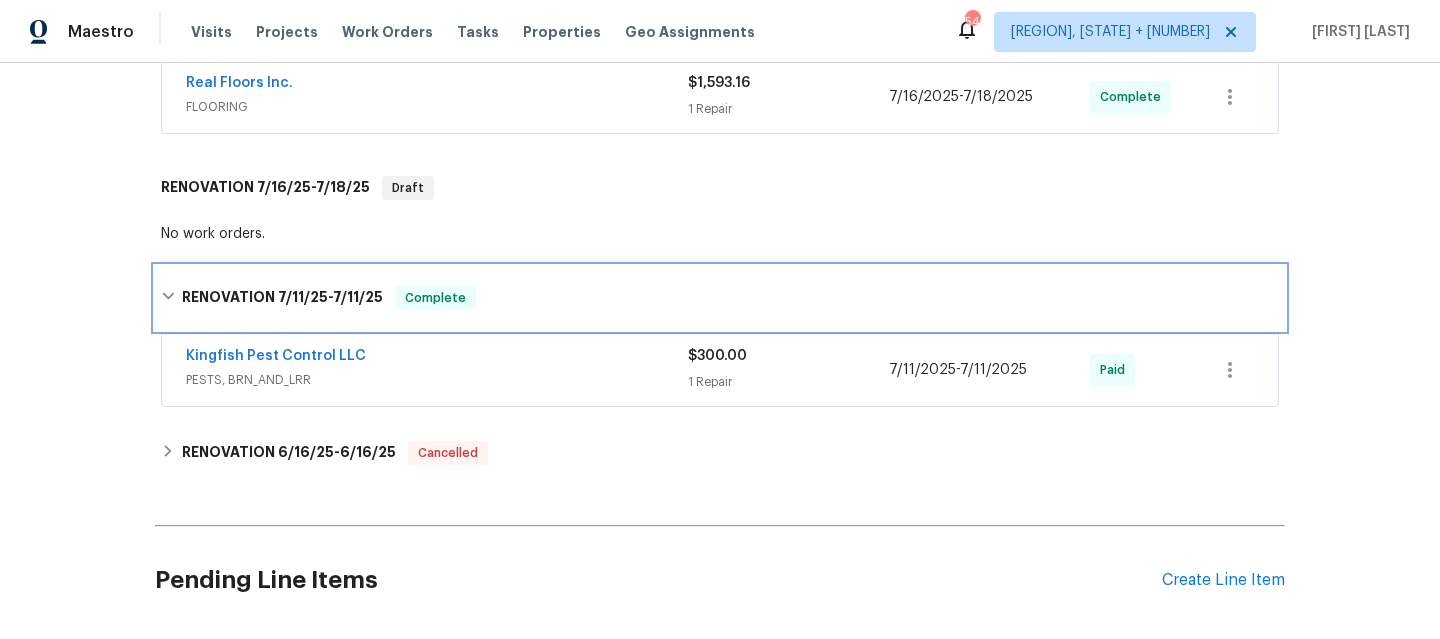 scroll, scrollTop: 916, scrollLeft: 0, axis: vertical 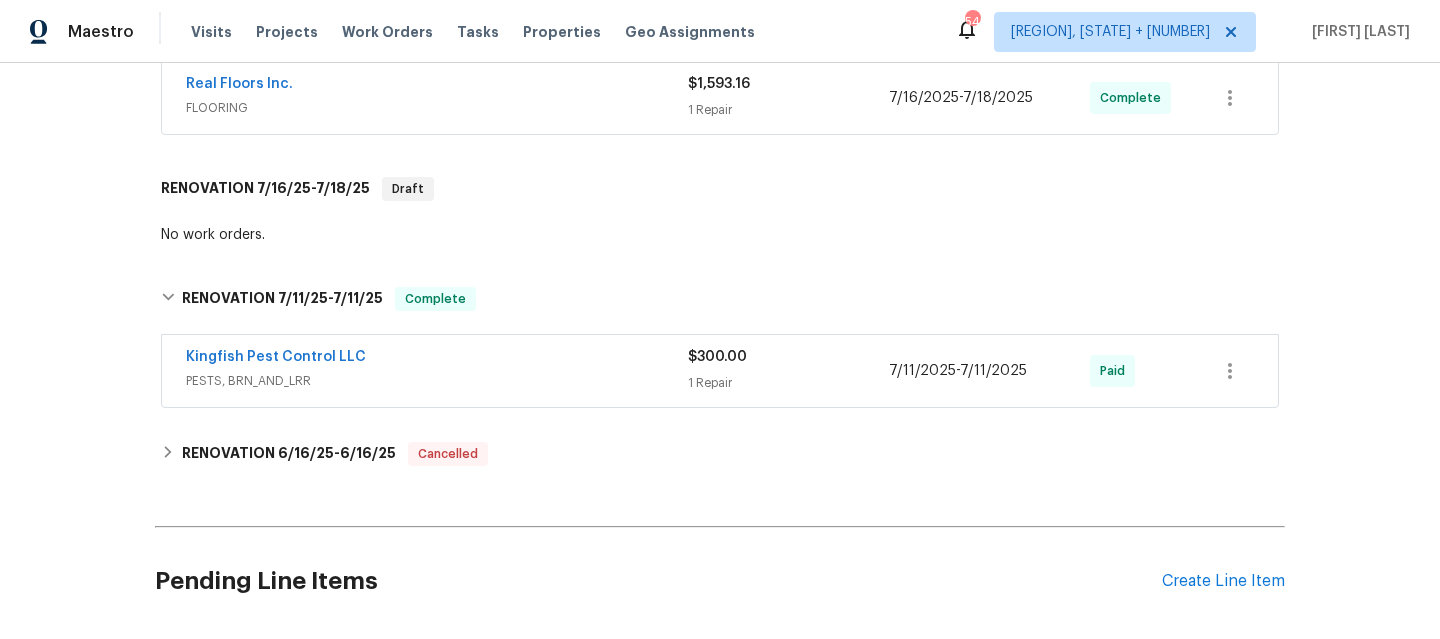 click on "PESTS, BRN_AND_LRR" at bounding box center (437, 381) 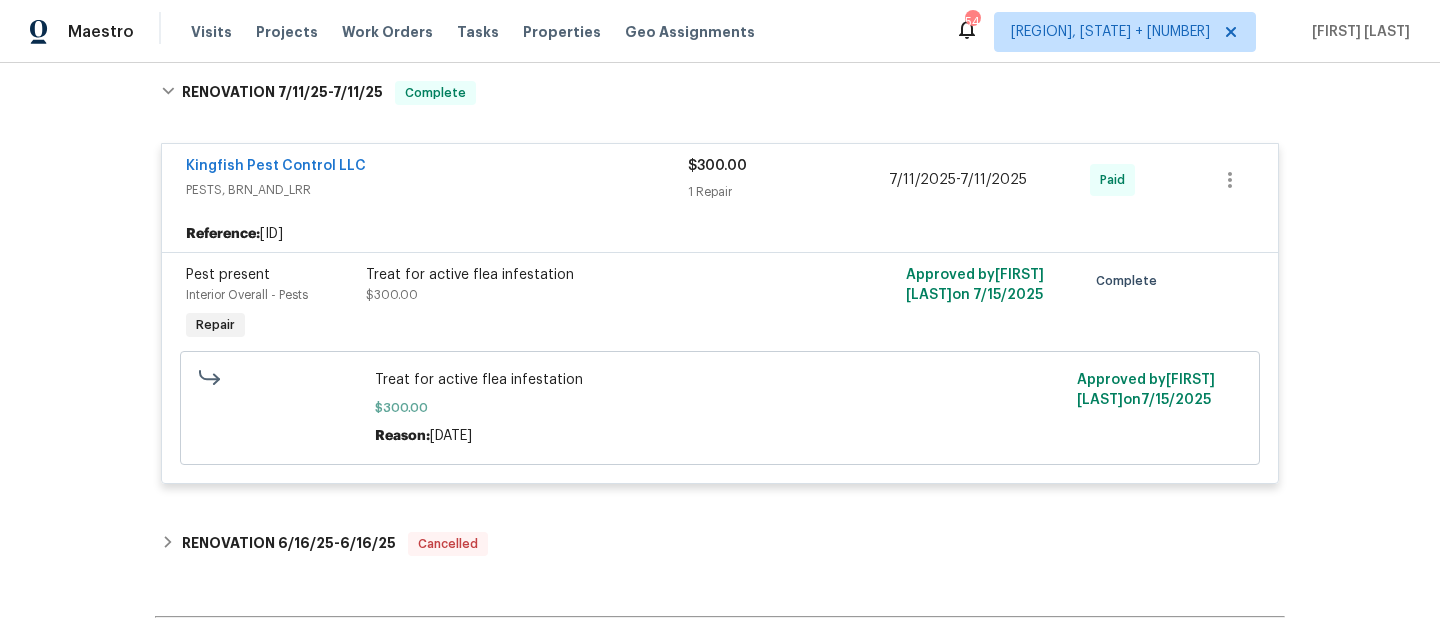 scroll, scrollTop: 1036, scrollLeft: 0, axis: vertical 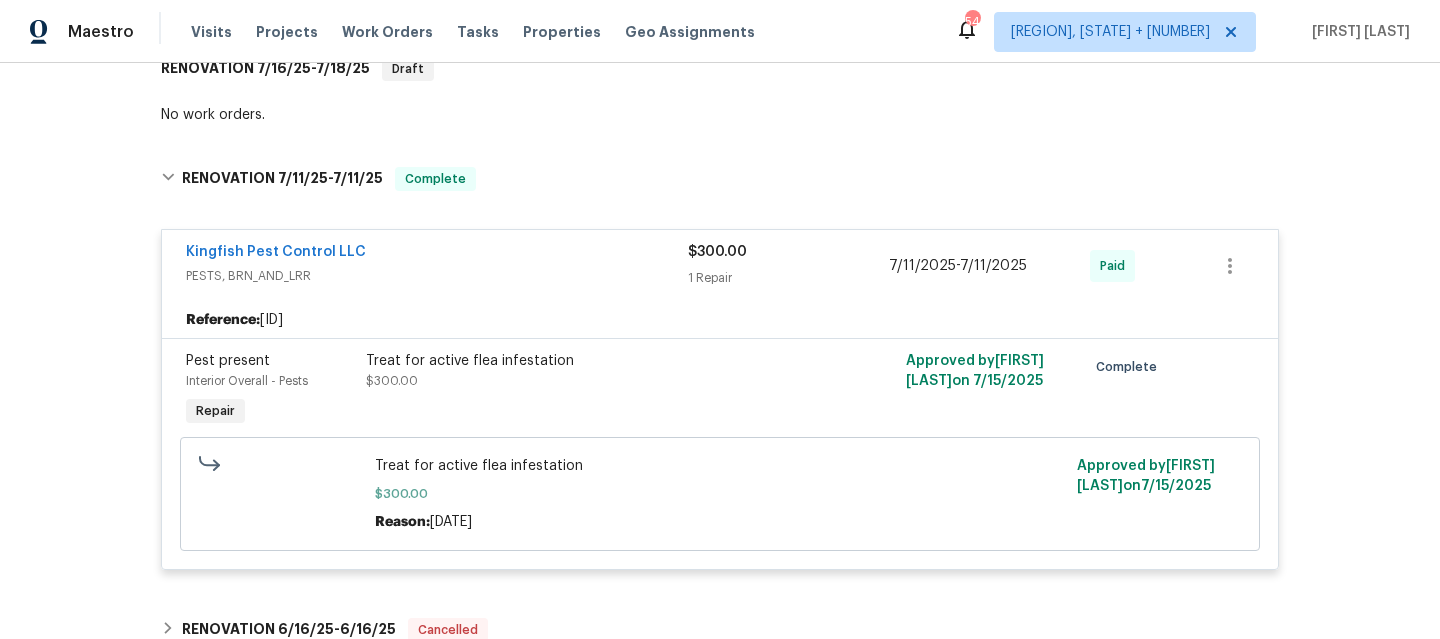 click on "PESTS, BRN_AND_LRR" at bounding box center [437, 276] 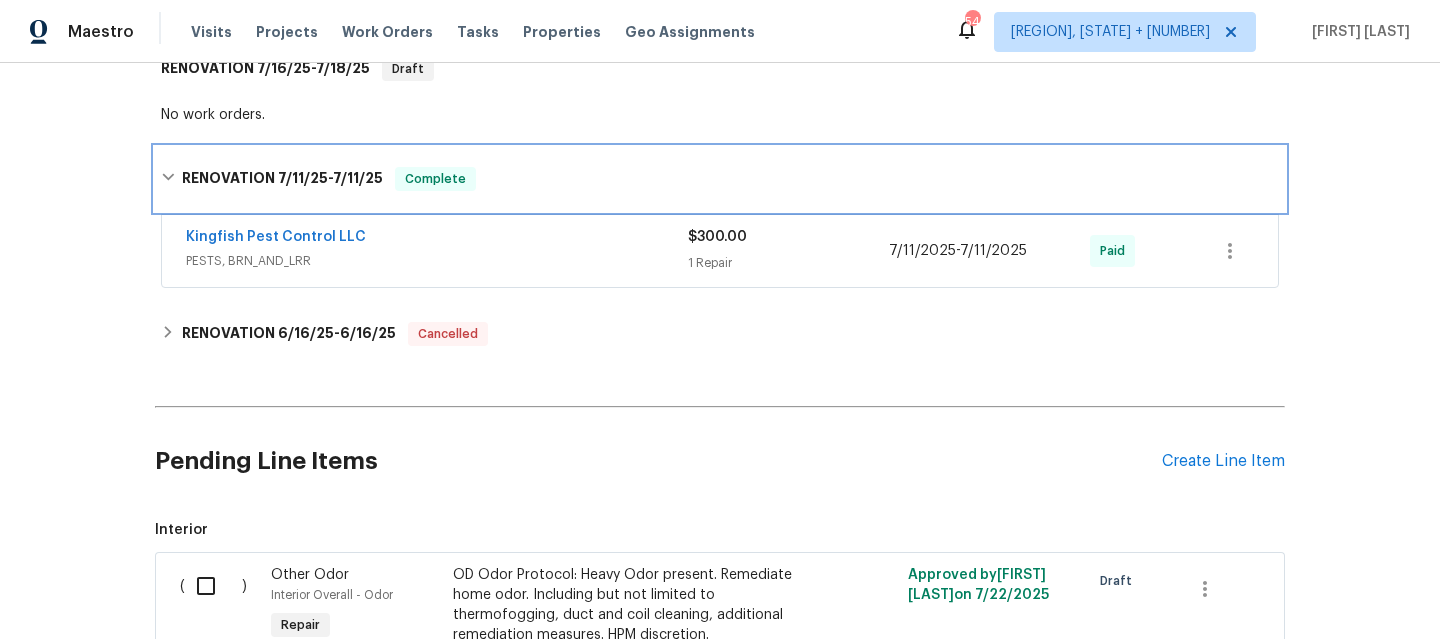 click on "RENOVATION [DATE] - [DATE] Complete" at bounding box center [720, 179] 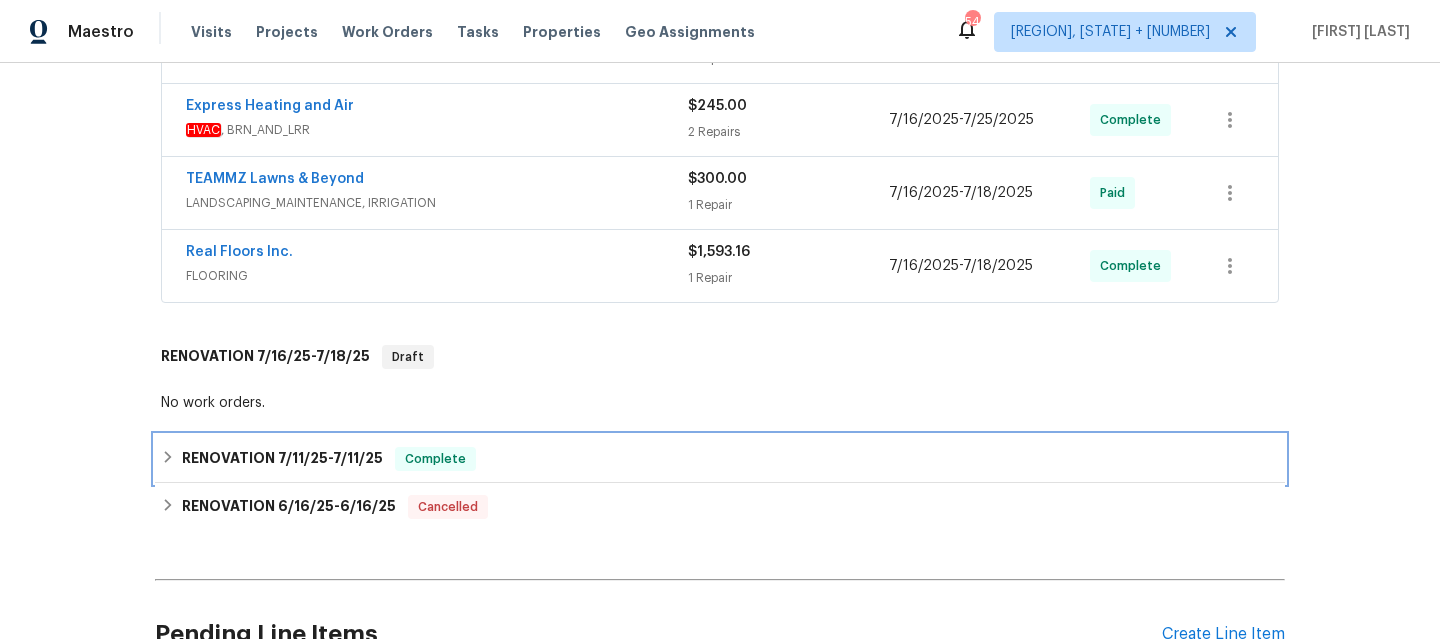 scroll, scrollTop: 715, scrollLeft: 0, axis: vertical 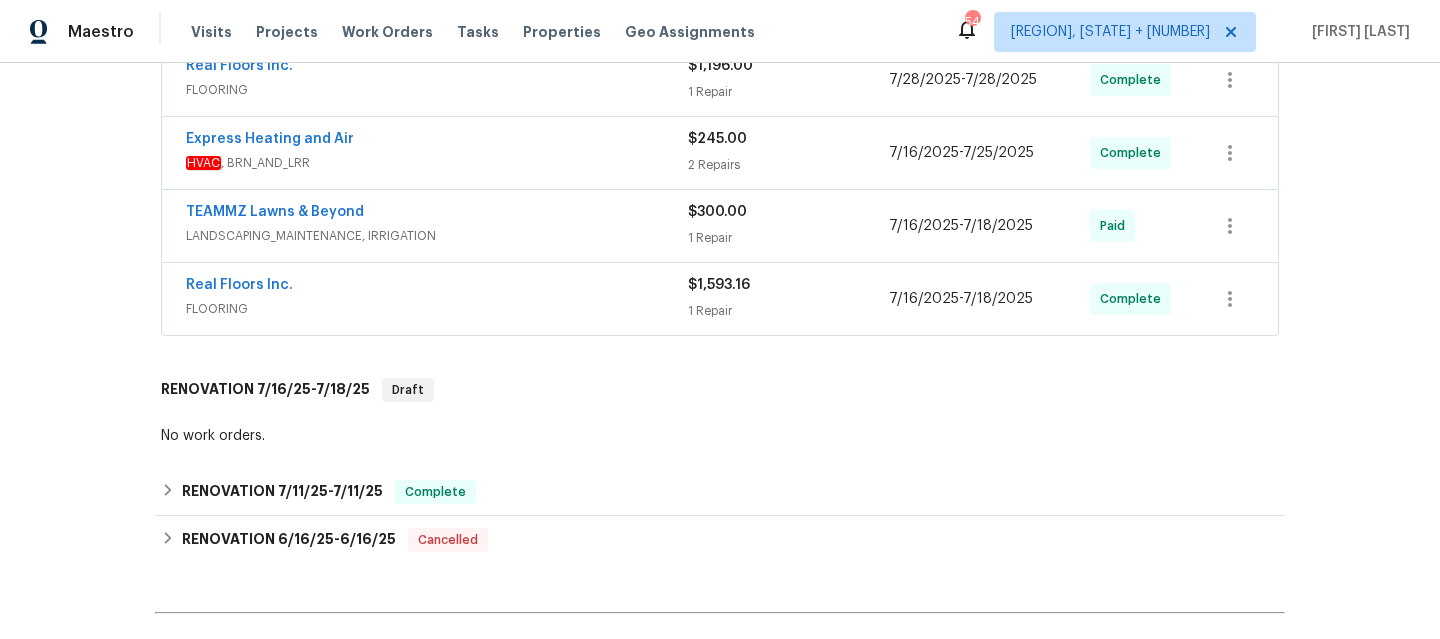 click on "FLOORING" at bounding box center (437, 309) 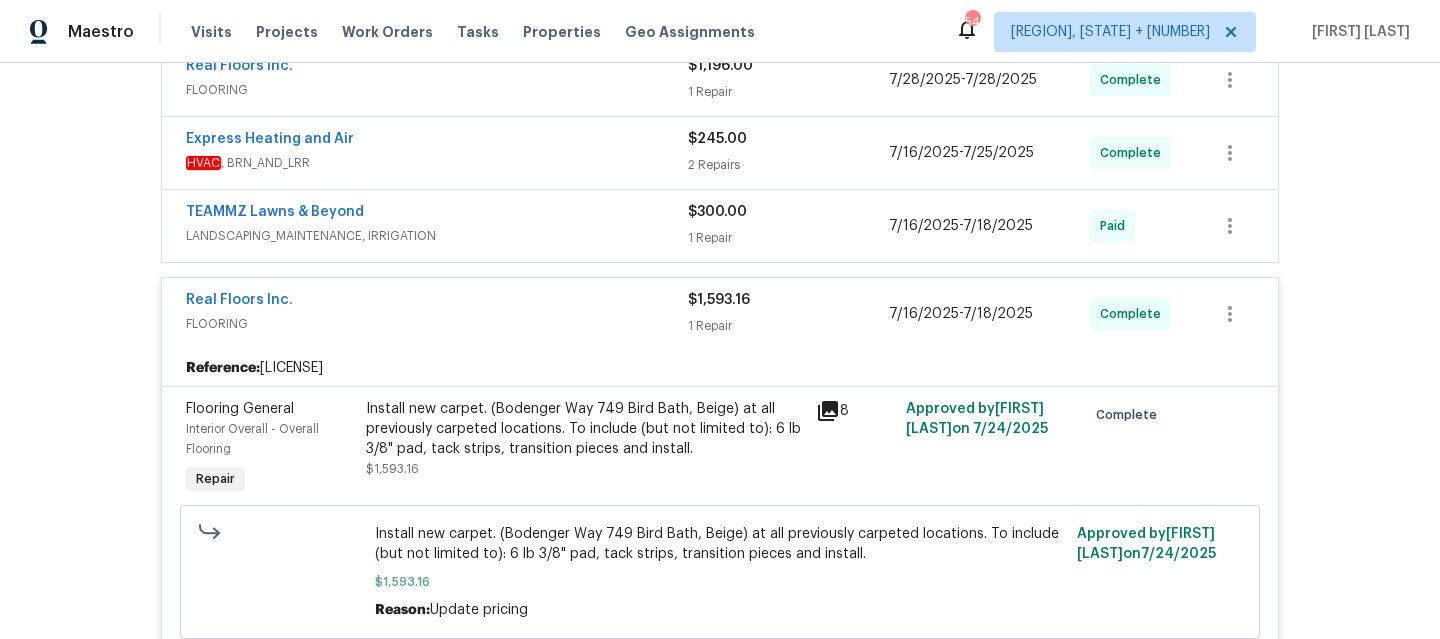 click on "Real Floors Inc." at bounding box center (437, 302) 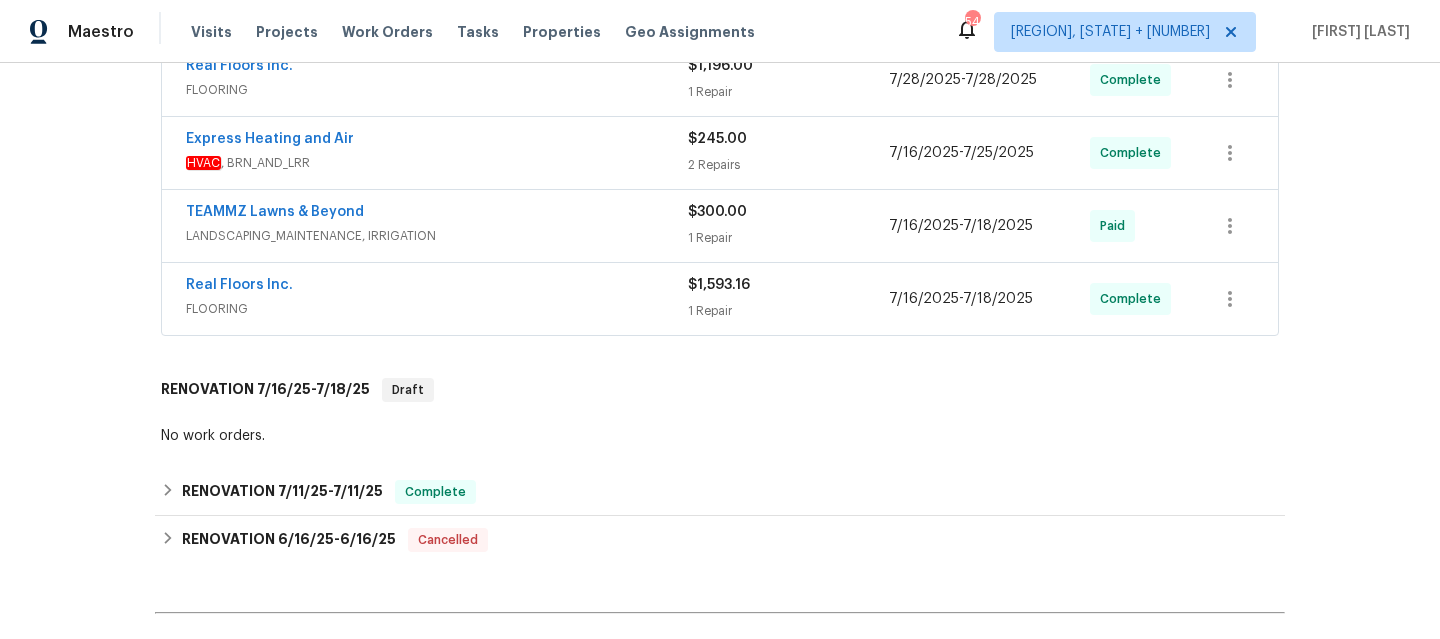 click on "TEAMMZ Lawns & Beyond" at bounding box center (437, 214) 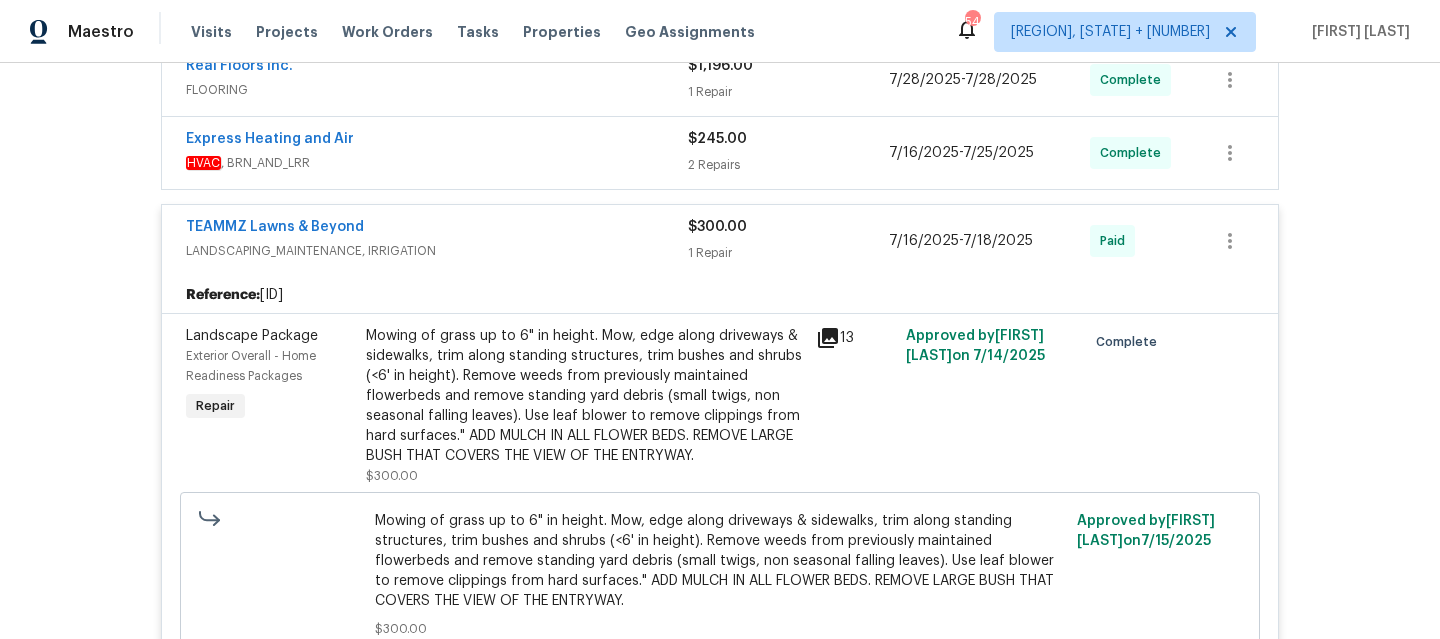 click on "TEAMMZ Lawns & Beyond" at bounding box center (437, 229) 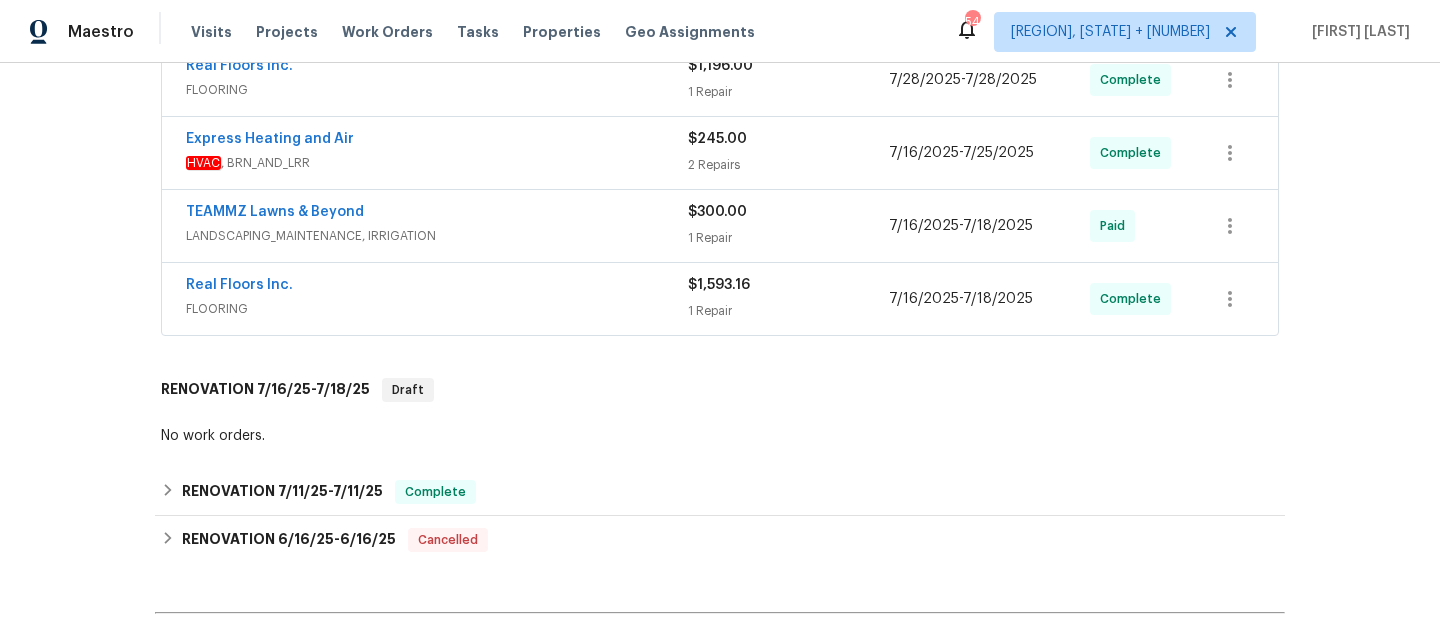 click on "Express Heating and Air" at bounding box center [437, 141] 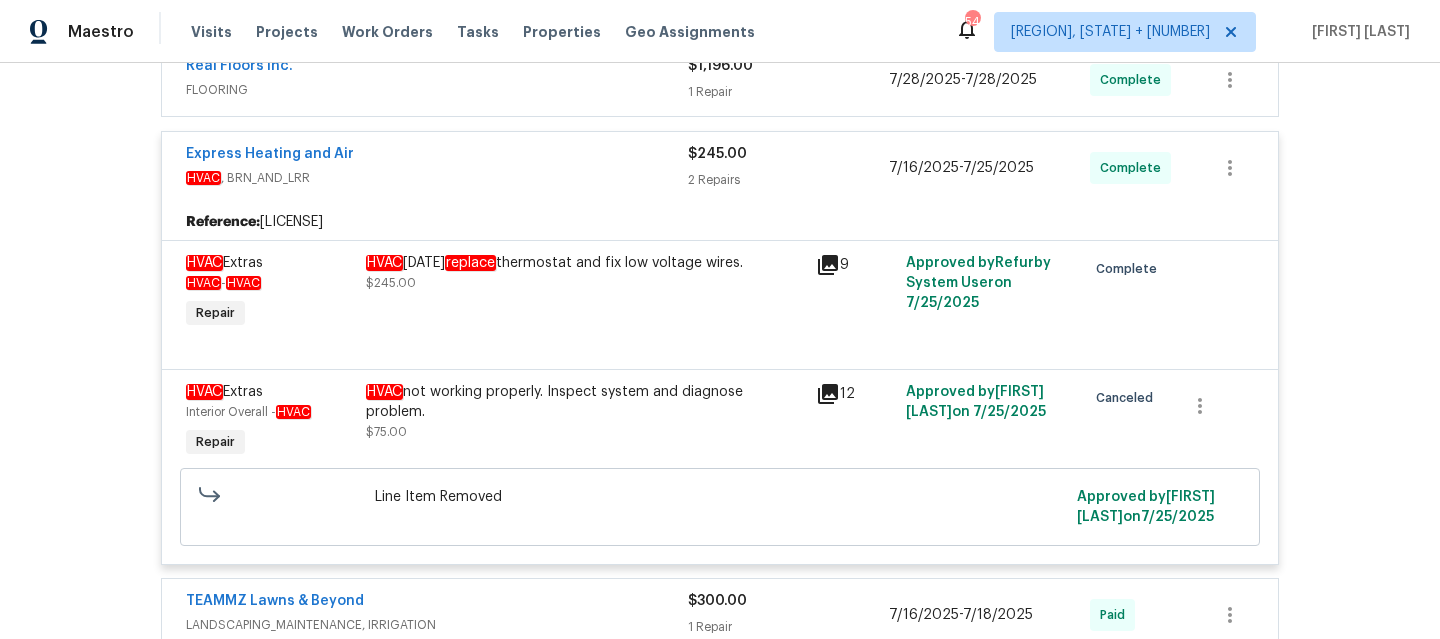 click on "HVAC , BRN_AND_LRR" at bounding box center (437, 178) 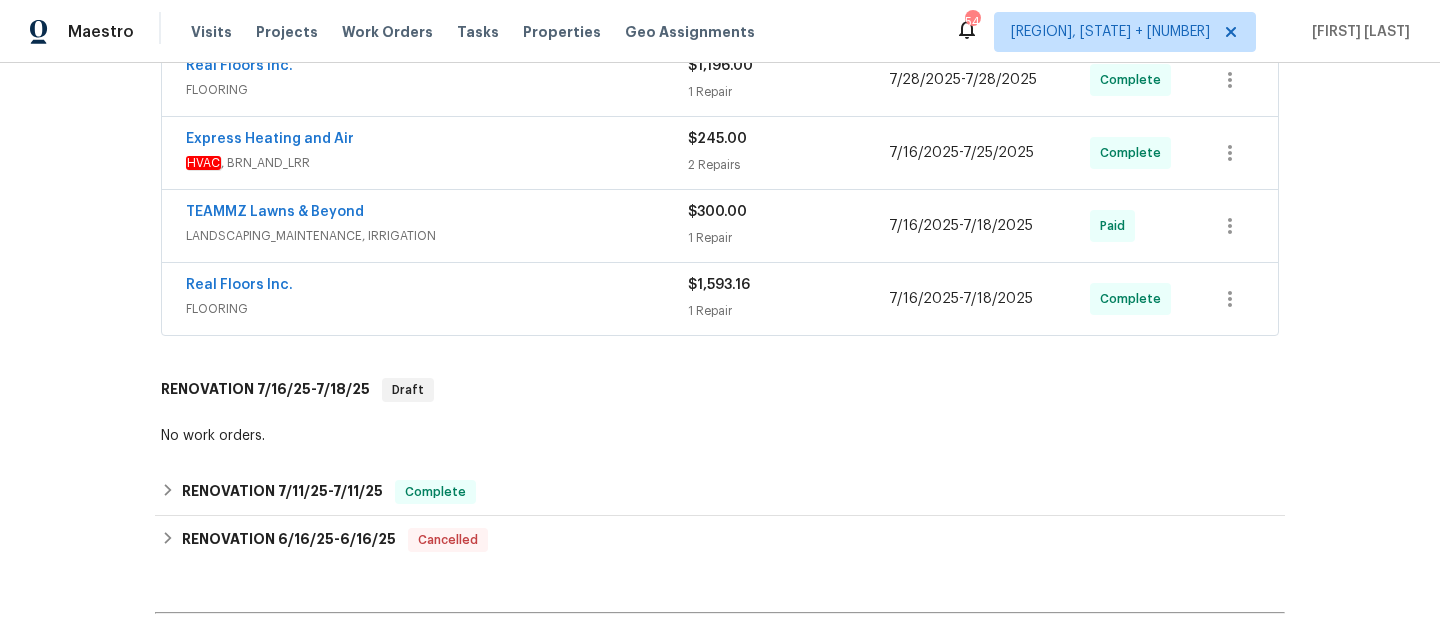 scroll, scrollTop: 552, scrollLeft: 0, axis: vertical 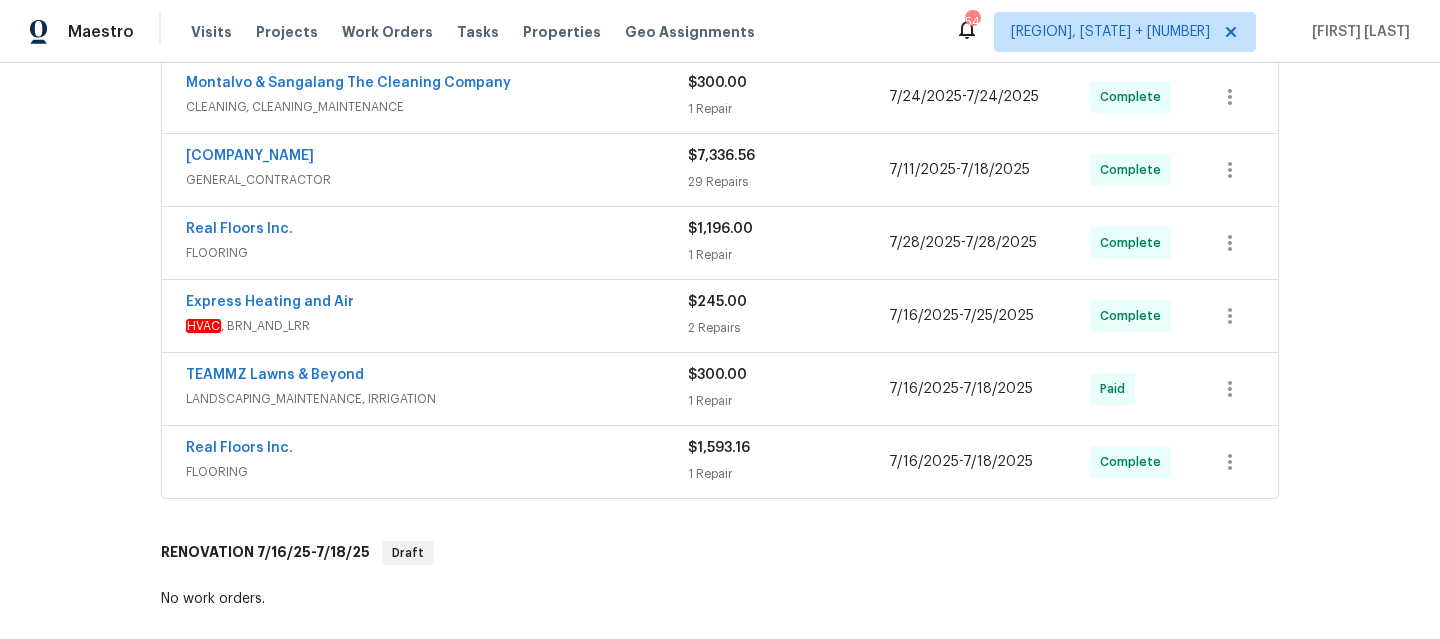click on "FLOORING" at bounding box center [437, 253] 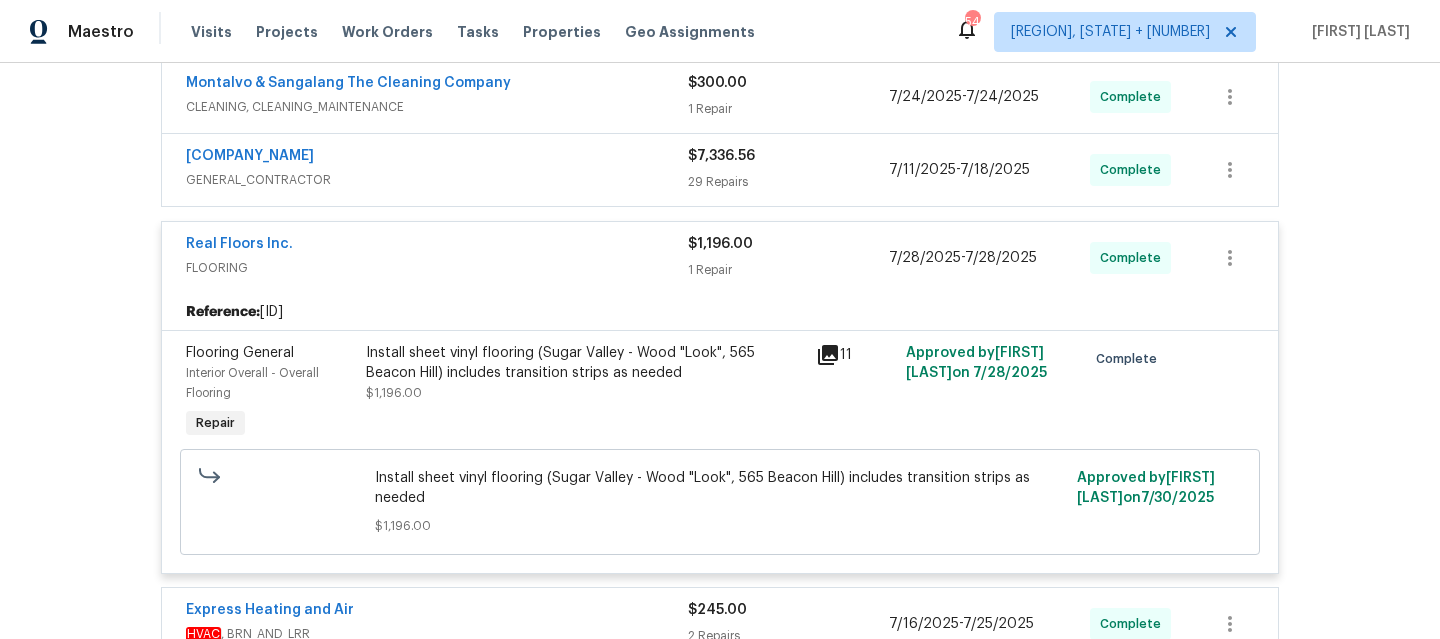 click on "FLOORING" at bounding box center [437, 268] 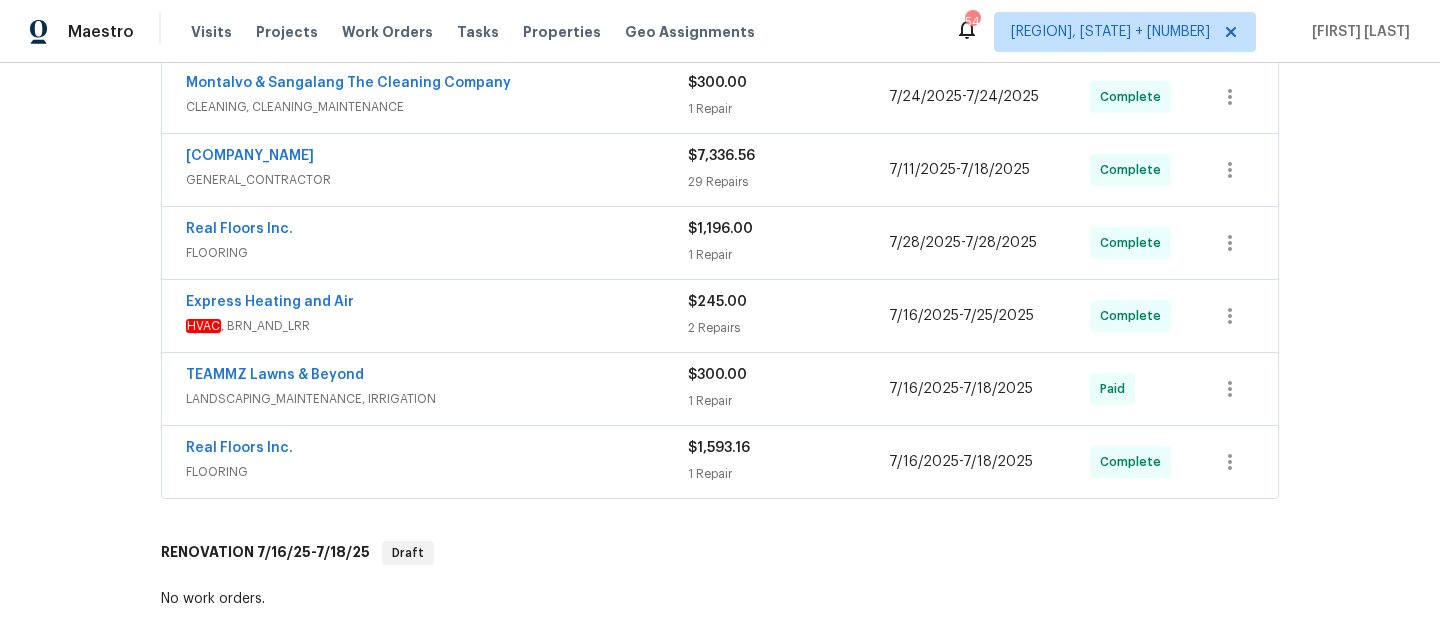 scroll, scrollTop: 409, scrollLeft: 0, axis: vertical 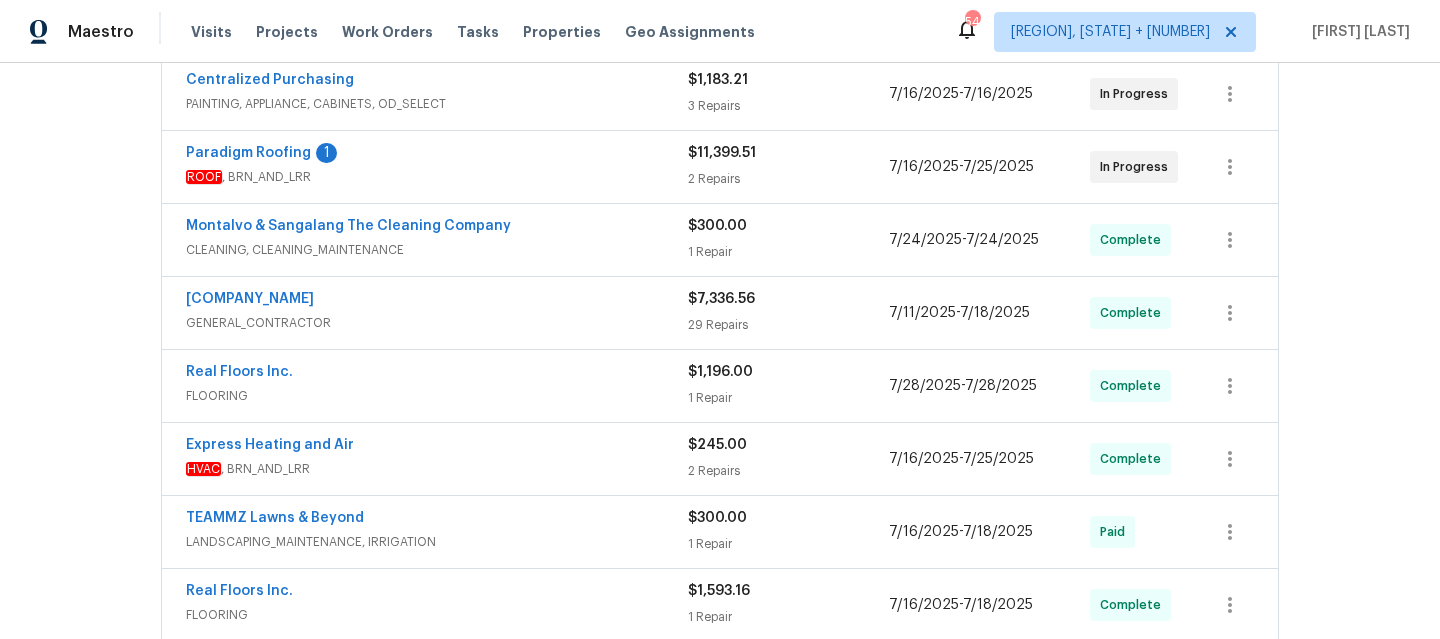 click on "GENERAL_CONTRACTOR" at bounding box center (437, 323) 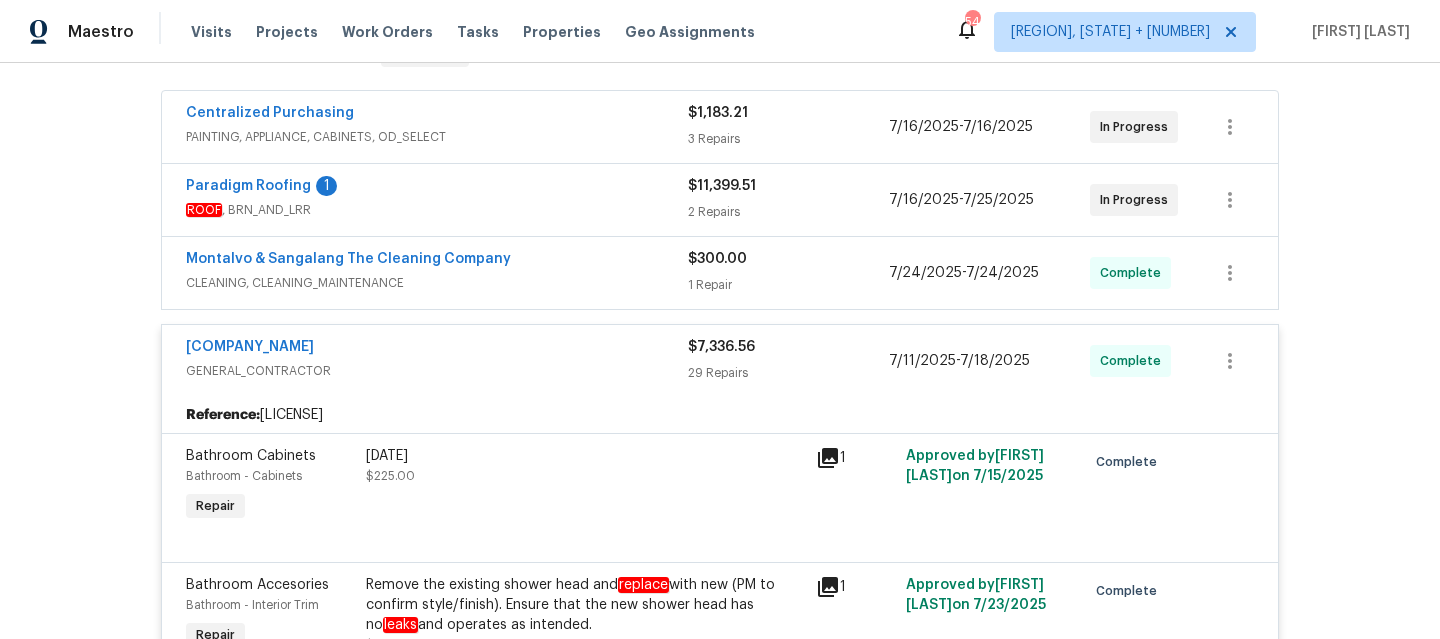 scroll, scrollTop: 365, scrollLeft: 0, axis: vertical 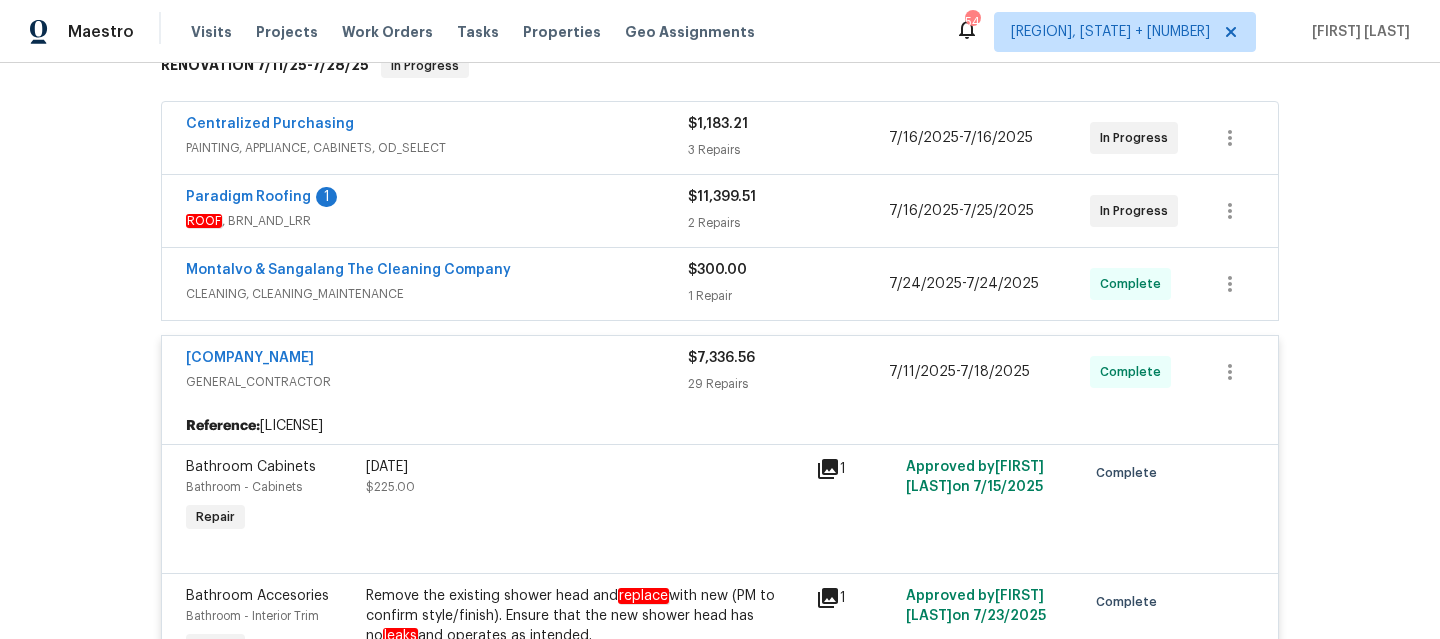 click on "[COMPANY_NAME]" at bounding box center [437, 360] 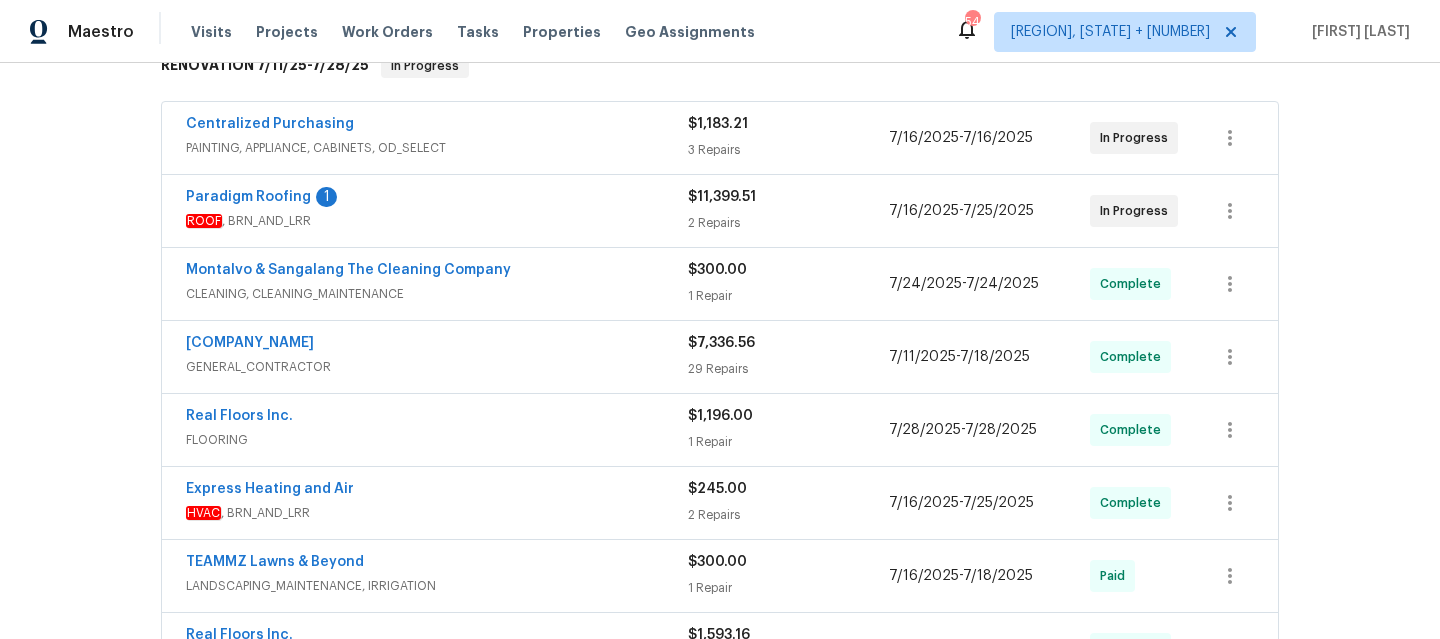 click on "Montalvo & Sangalang The Cleaning Company" at bounding box center (437, 272) 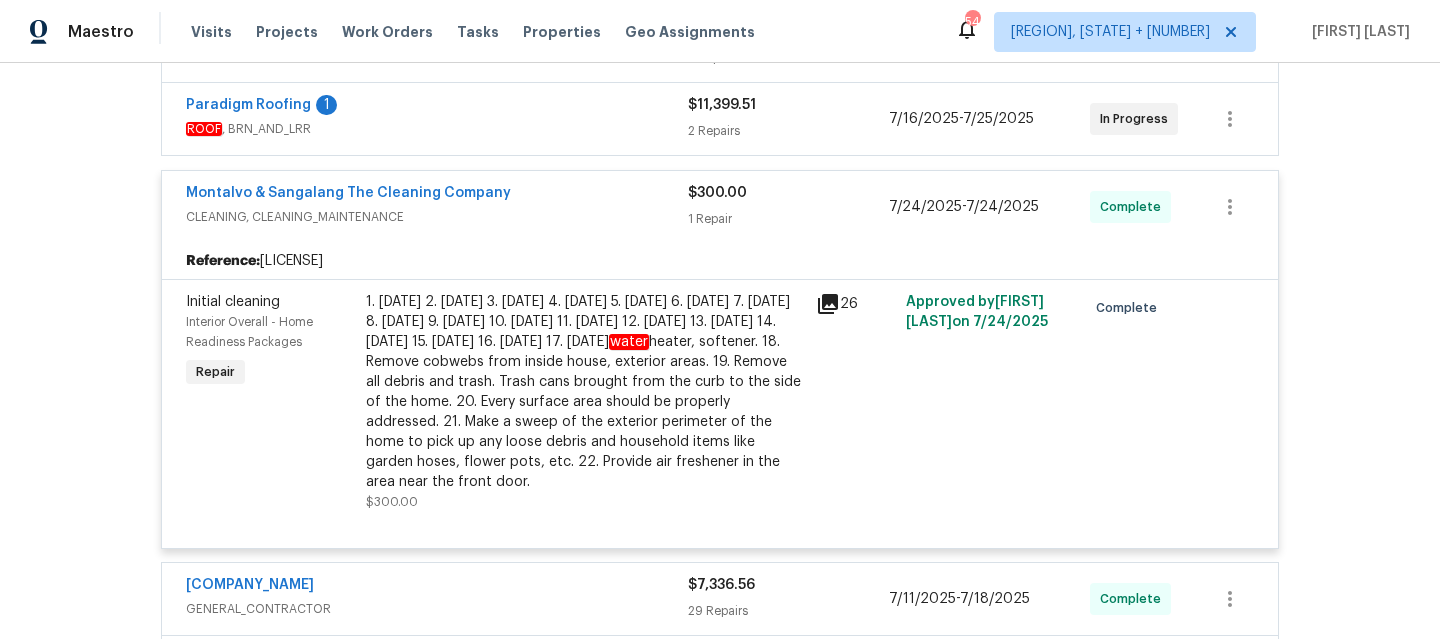 scroll, scrollTop: 418, scrollLeft: 0, axis: vertical 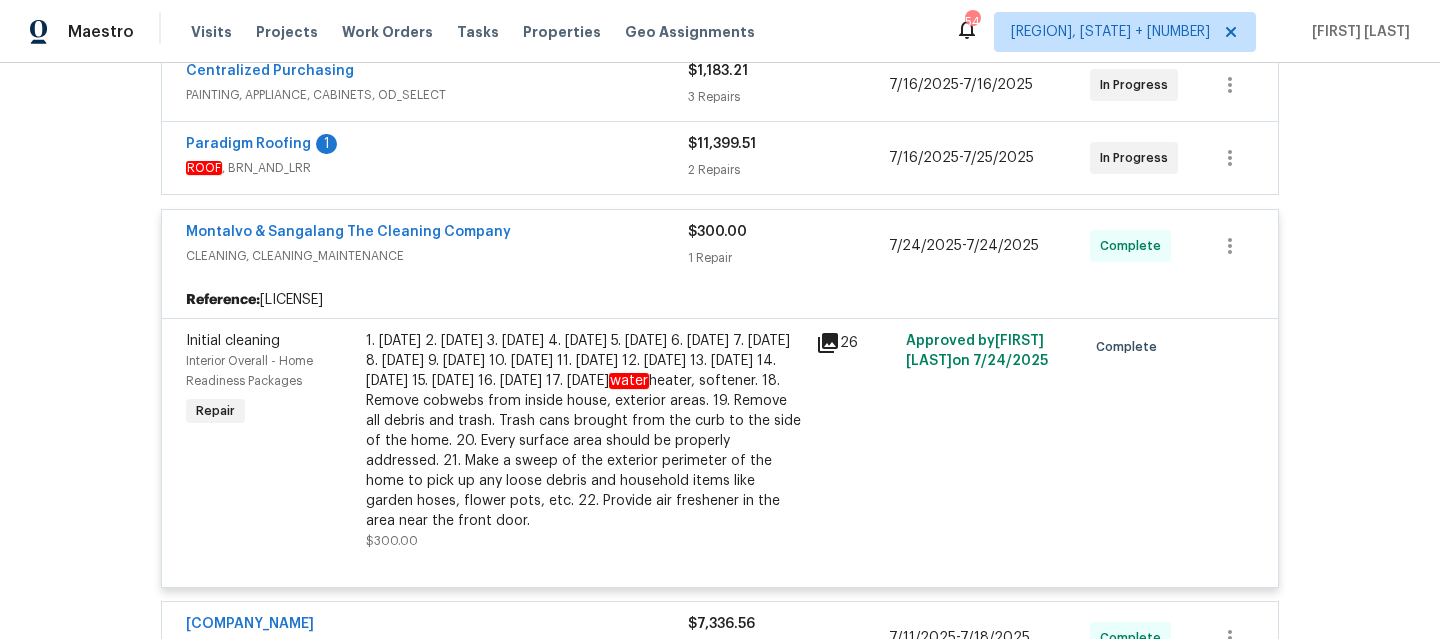 click on "CLEANING, CLEANING_MAINTENANCE" at bounding box center [437, 256] 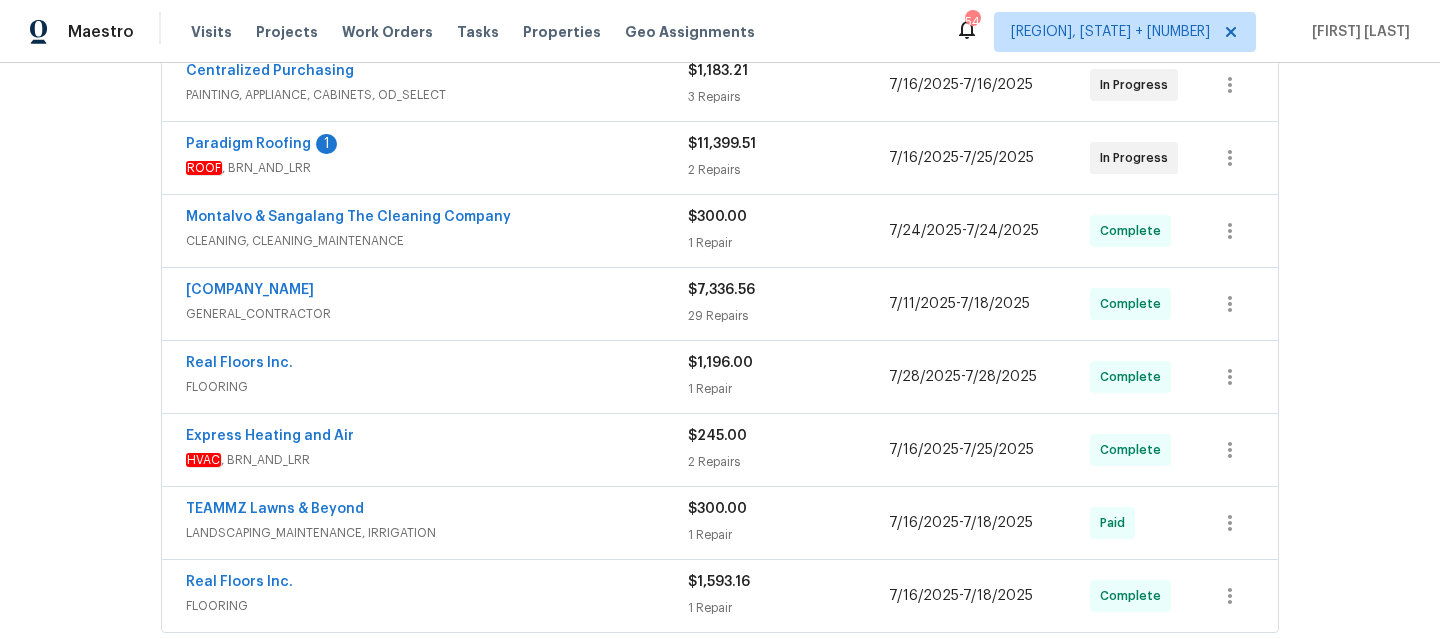 click on "[COMPANY_NAME] [SERVICE_TYPE] [CATEGORY]" at bounding box center (437, 158) 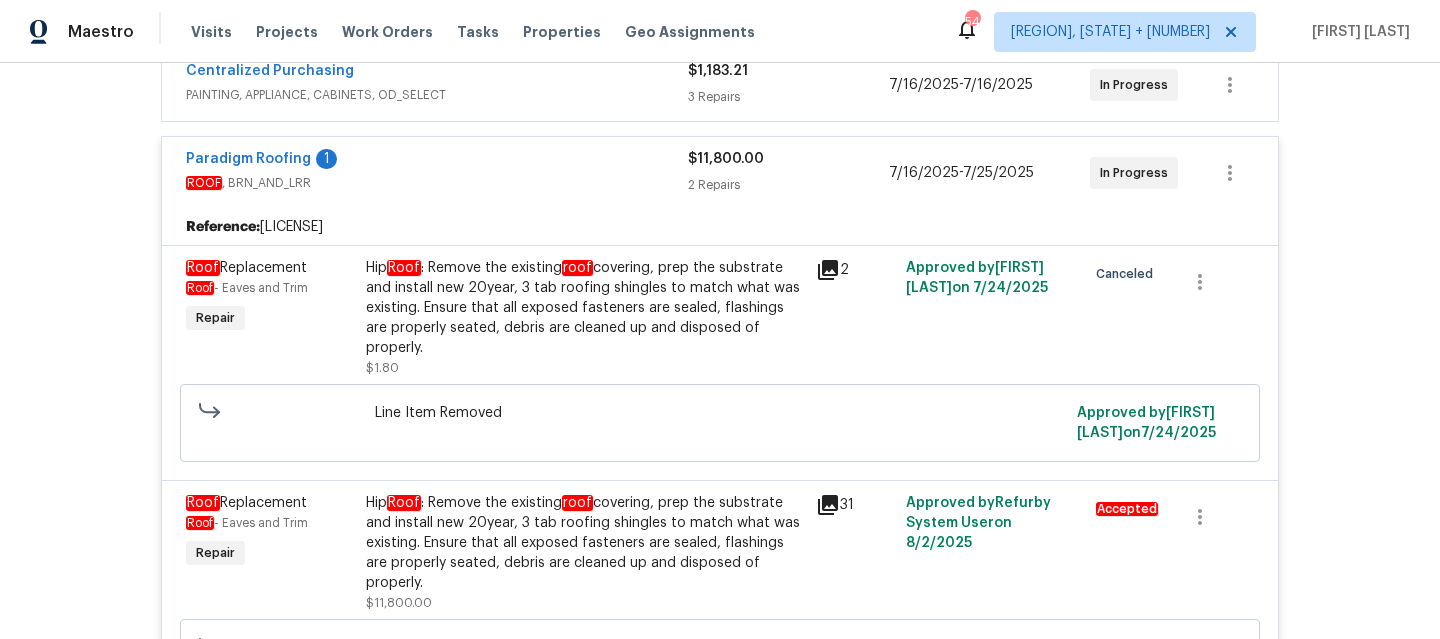click on "ROOF , BRN_AND_LRR" at bounding box center [437, 183] 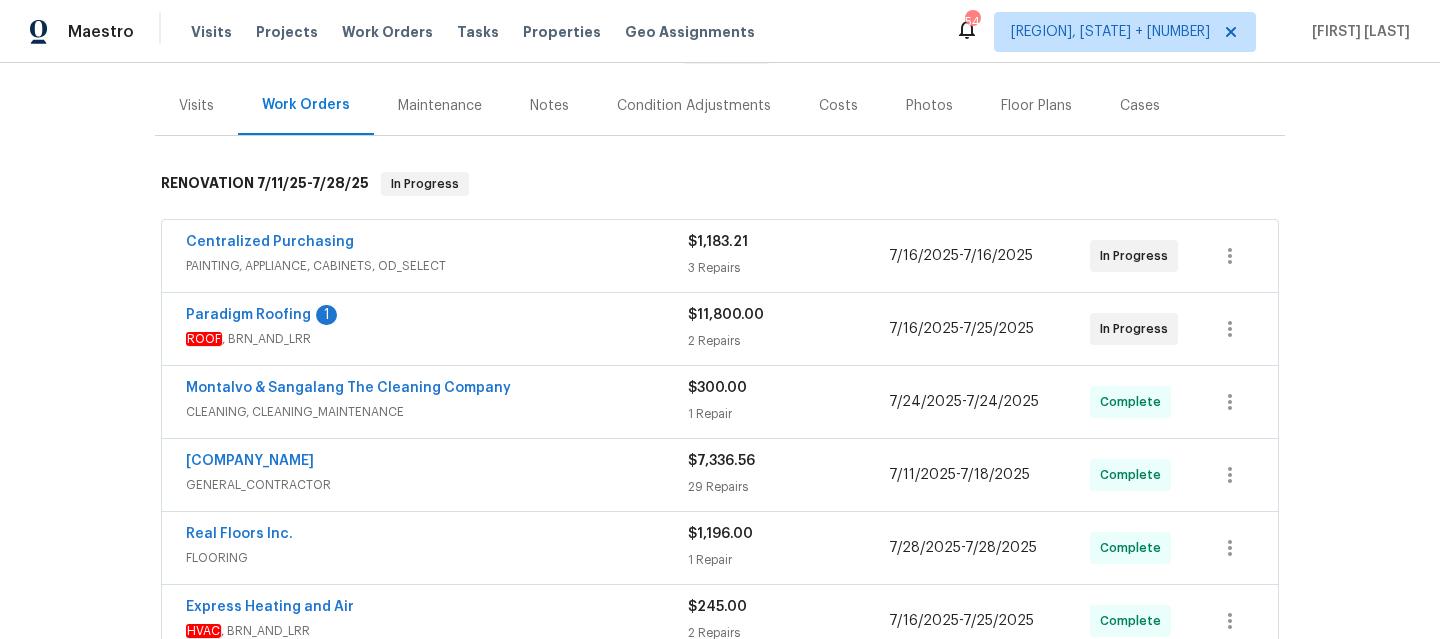 scroll, scrollTop: 244, scrollLeft: 0, axis: vertical 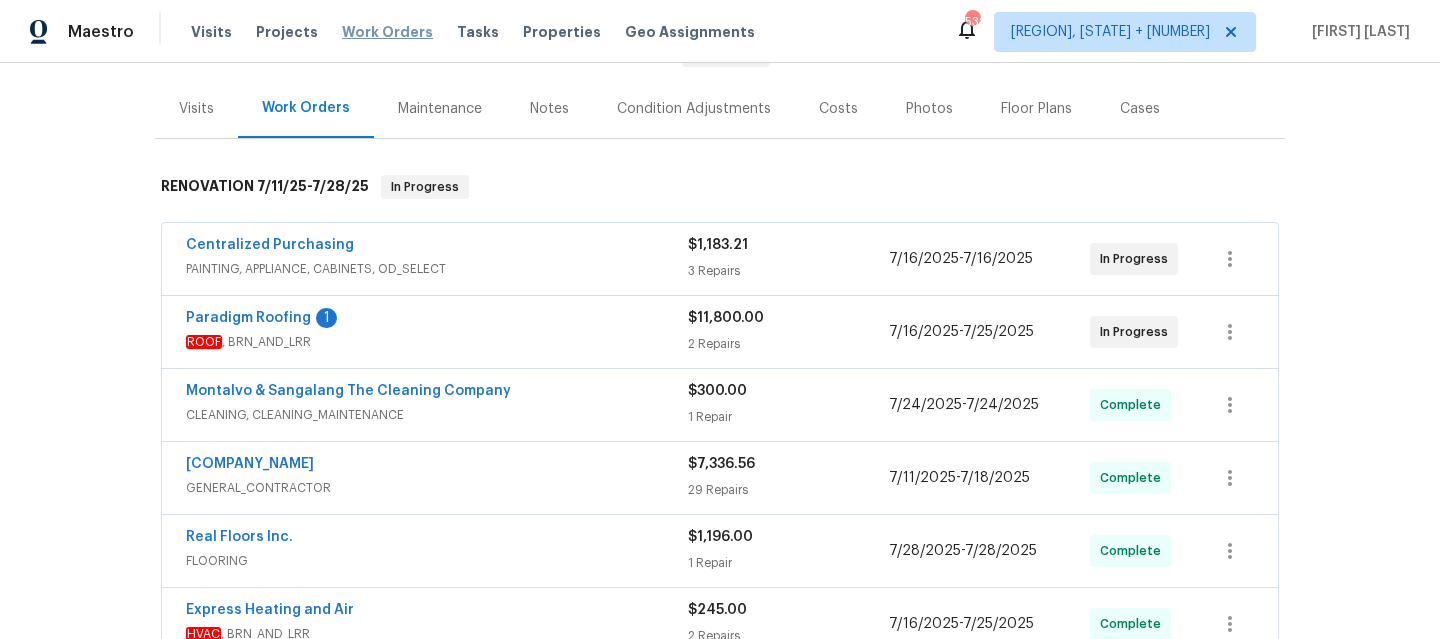 click on "Work Orders" at bounding box center [387, 32] 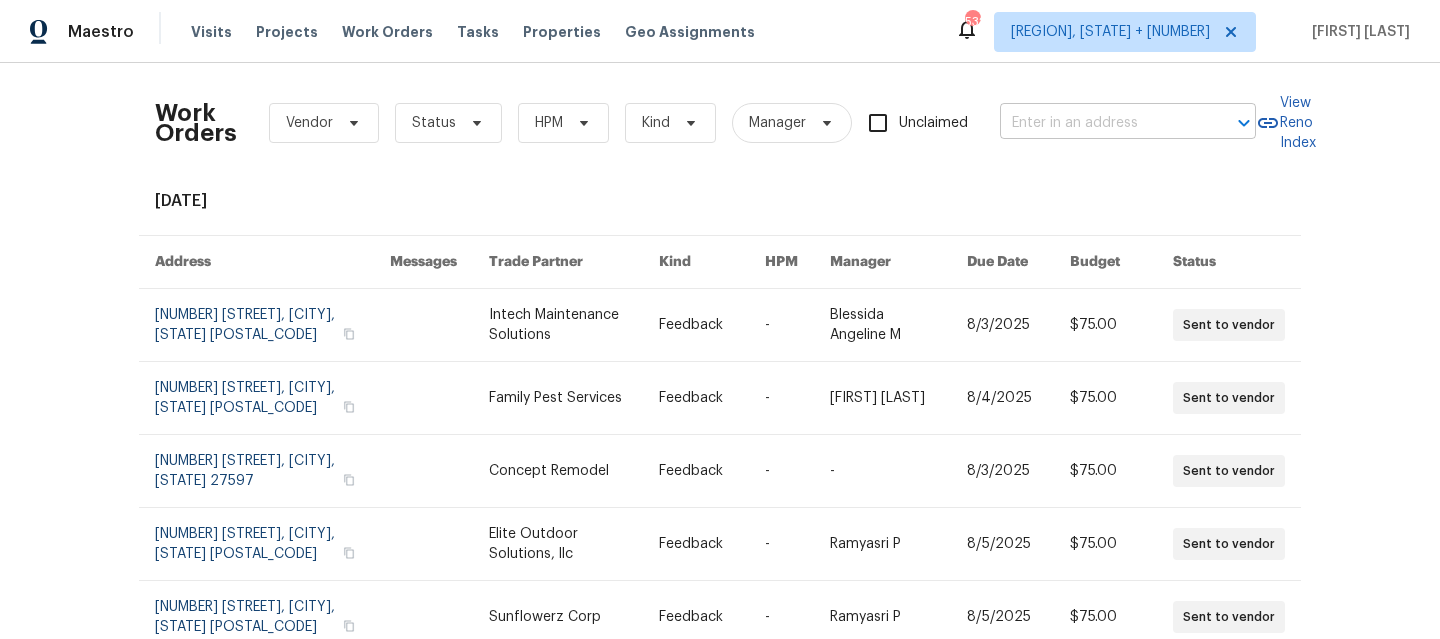 click at bounding box center [1100, 123] 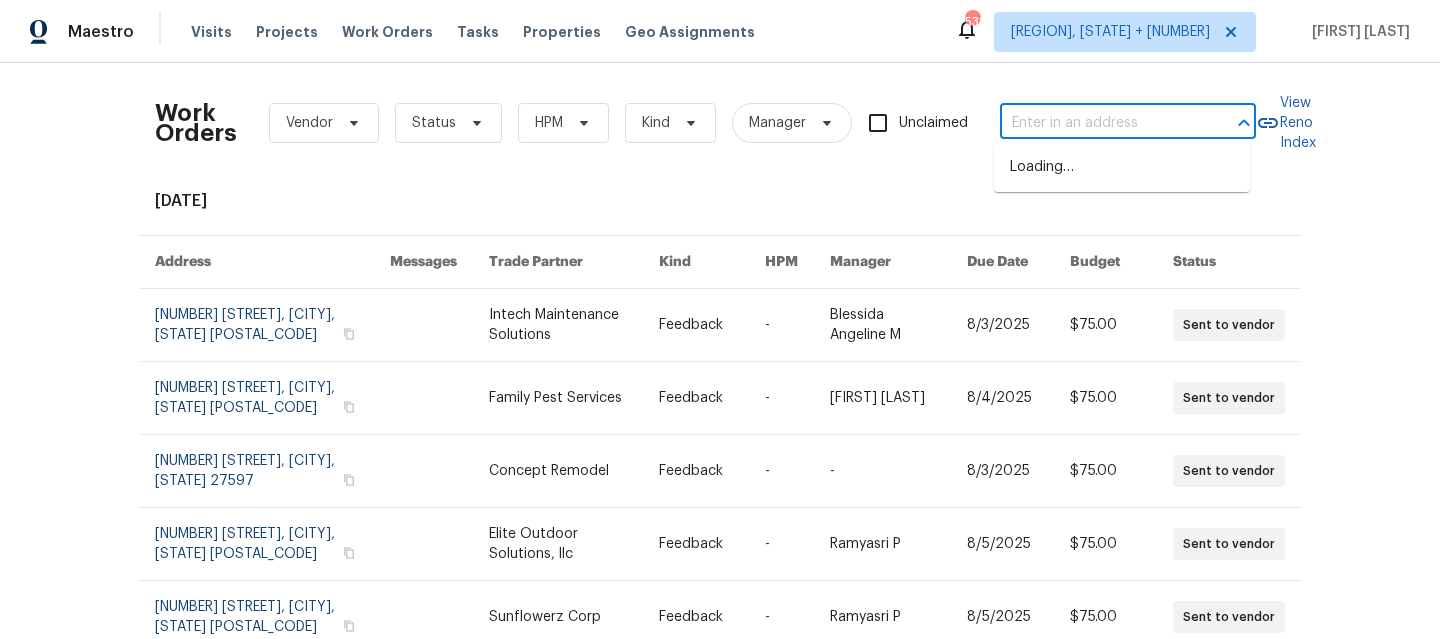 paste on "[NUMBER] [STREET] [CITY], [STATE] [POSTAL_CODE]" 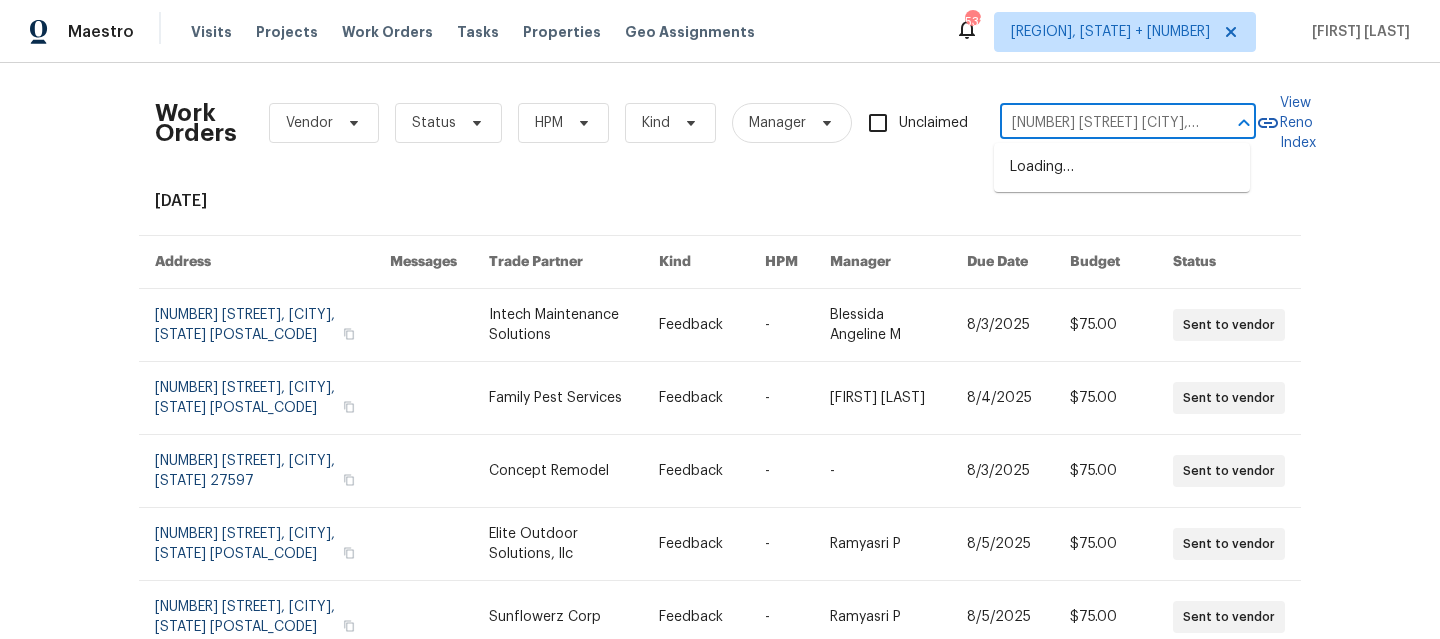 scroll, scrollTop: 0, scrollLeft: 74, axis: horizontal 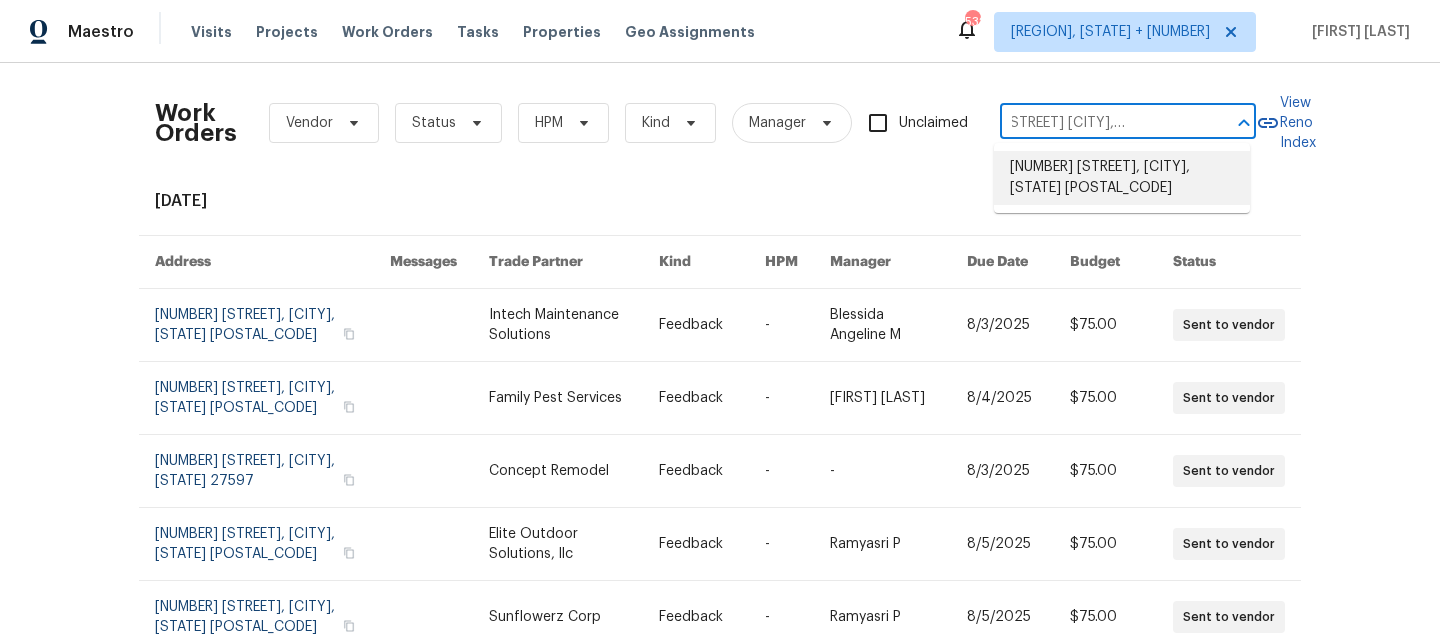 click on "[NUMBER] [STREET], [CITY], [STATE] [POSTAL_CODE]" at bounding box center [1122, 178] 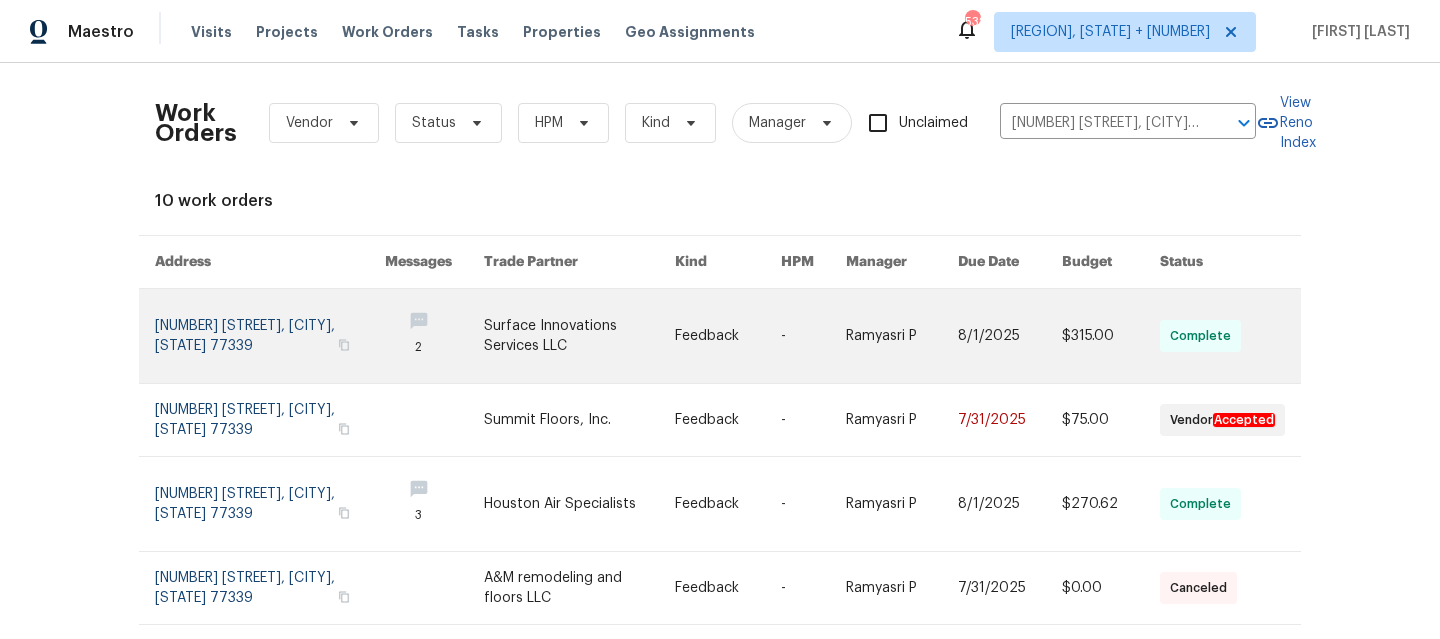 click at bounding box center (270, 336) 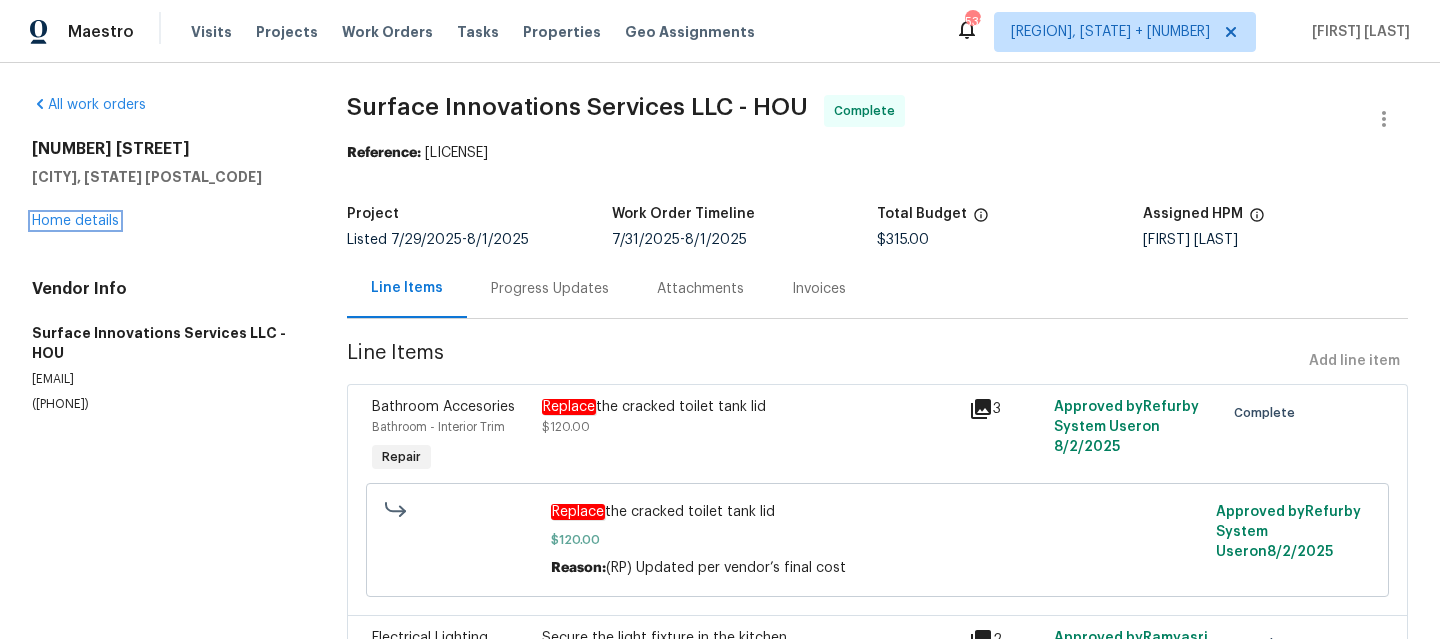 click on "Home details" at bounding box center (75, 221) 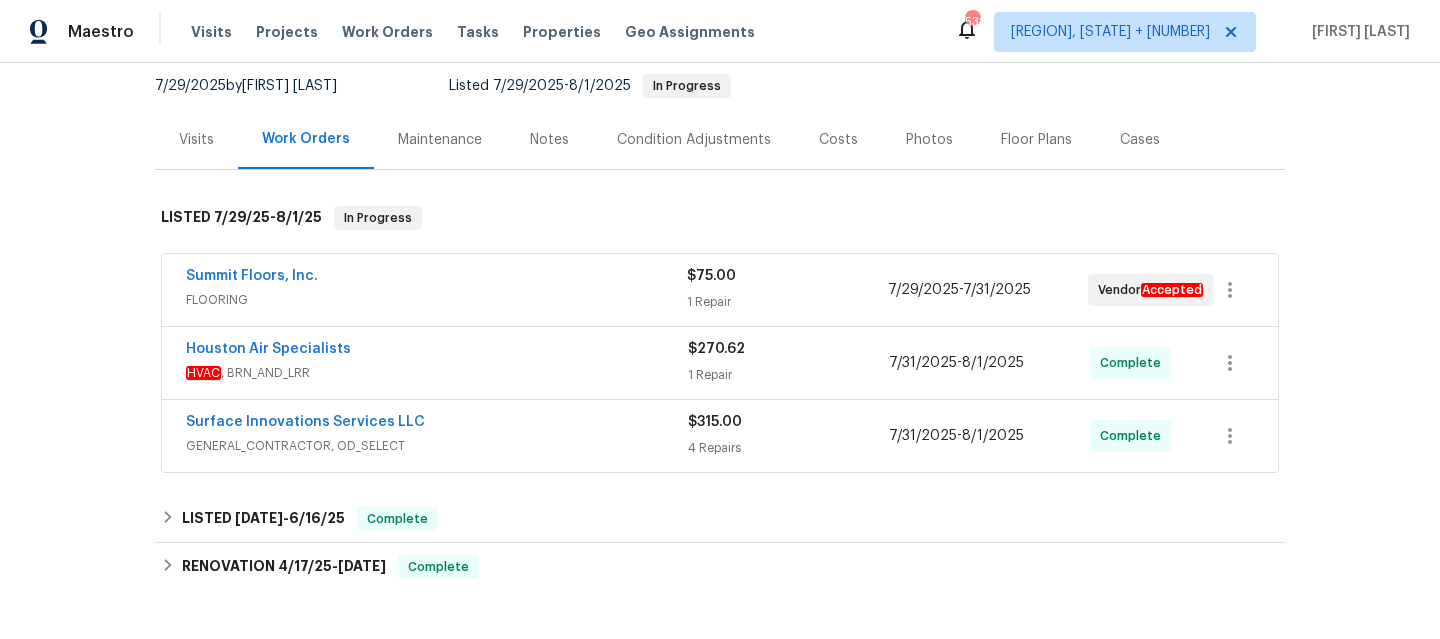 scroll, scrollTop: 219, scrollLeft: 0, axis: vertical 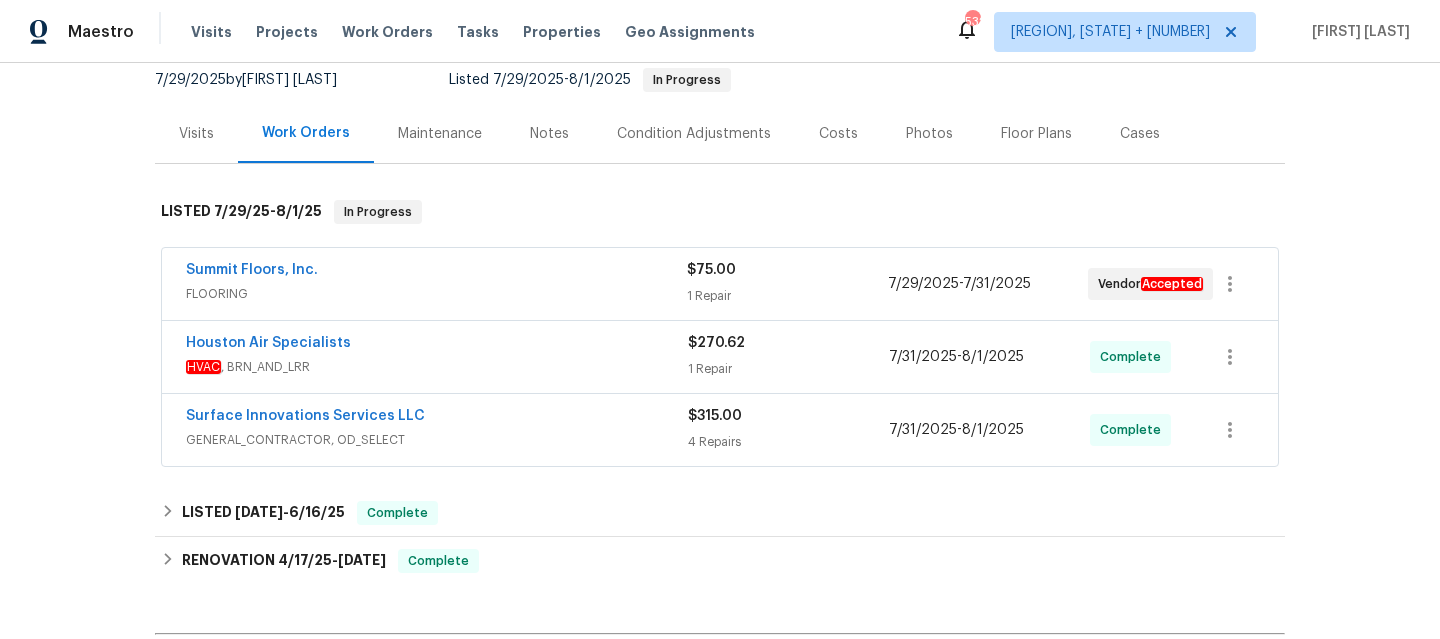 click on "GENERAL_CONTRACTOR, OD_SELECT" at bounding box center [437, 440] 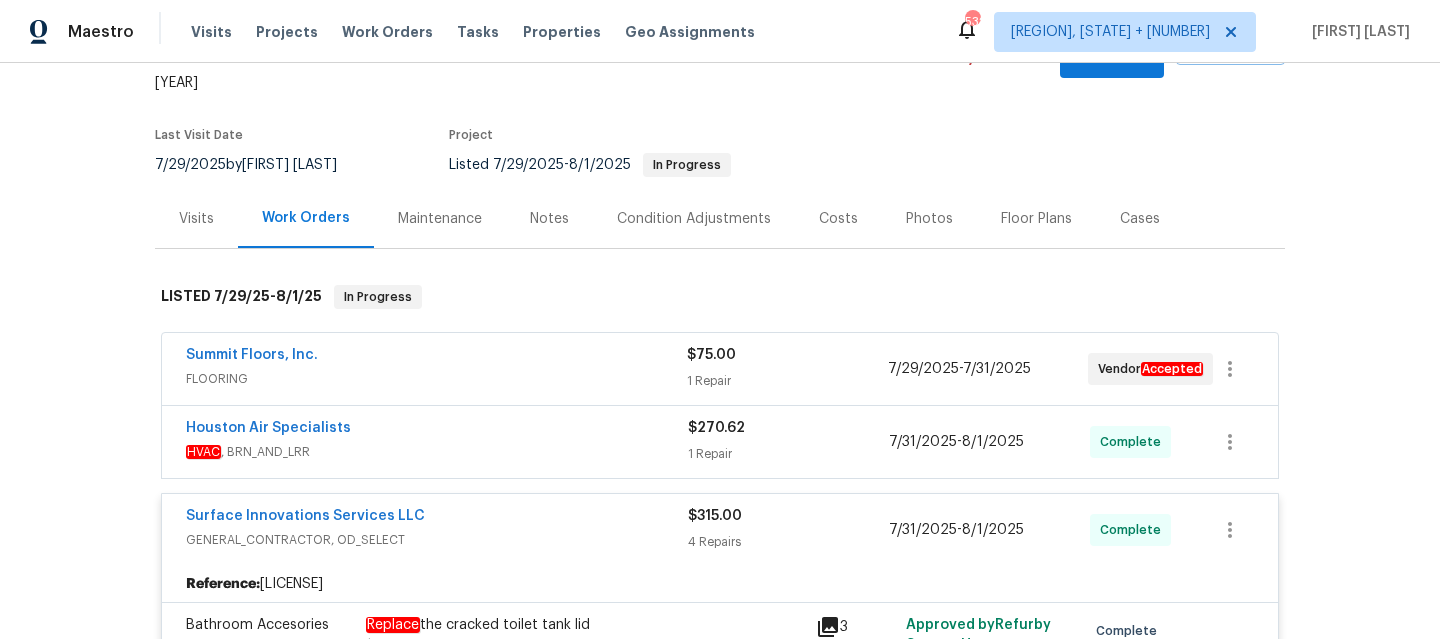 scroll, scrollTop: 129, scrollLeft: 0, axis: vertical 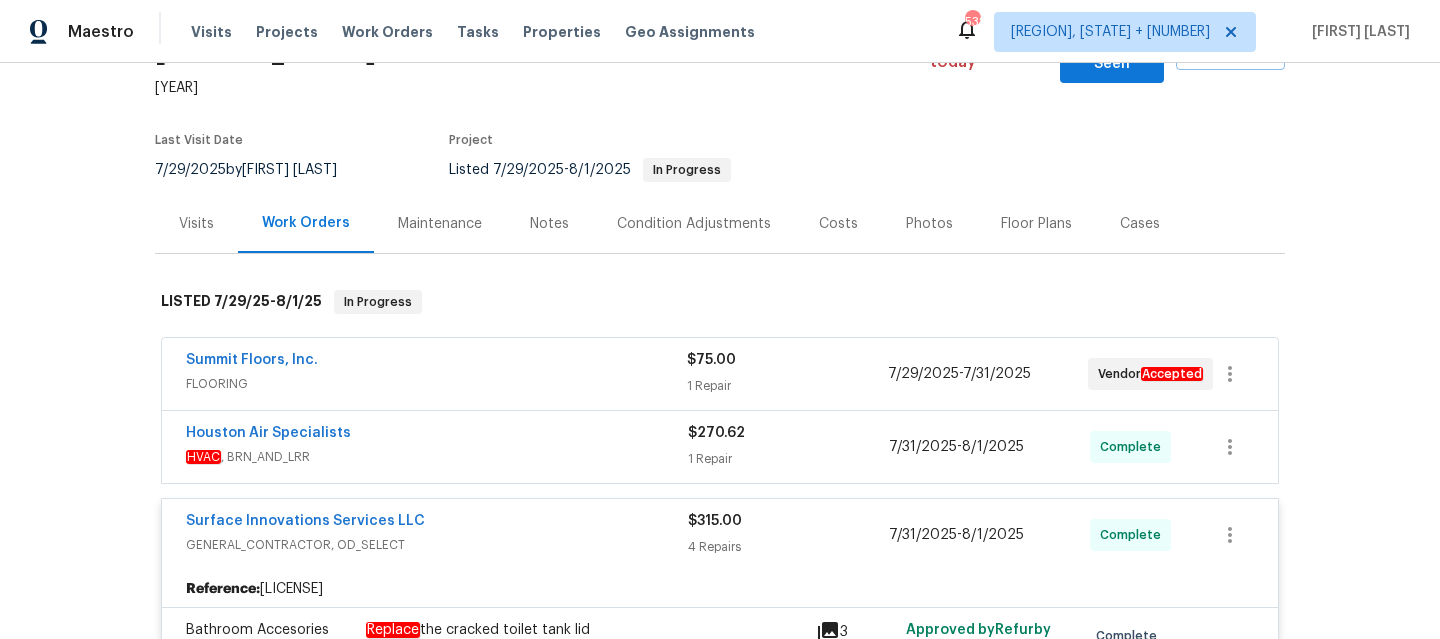 click on "GENERAL_CONTRACTOR, OD_SELECT" at bounding box center (437, 545) 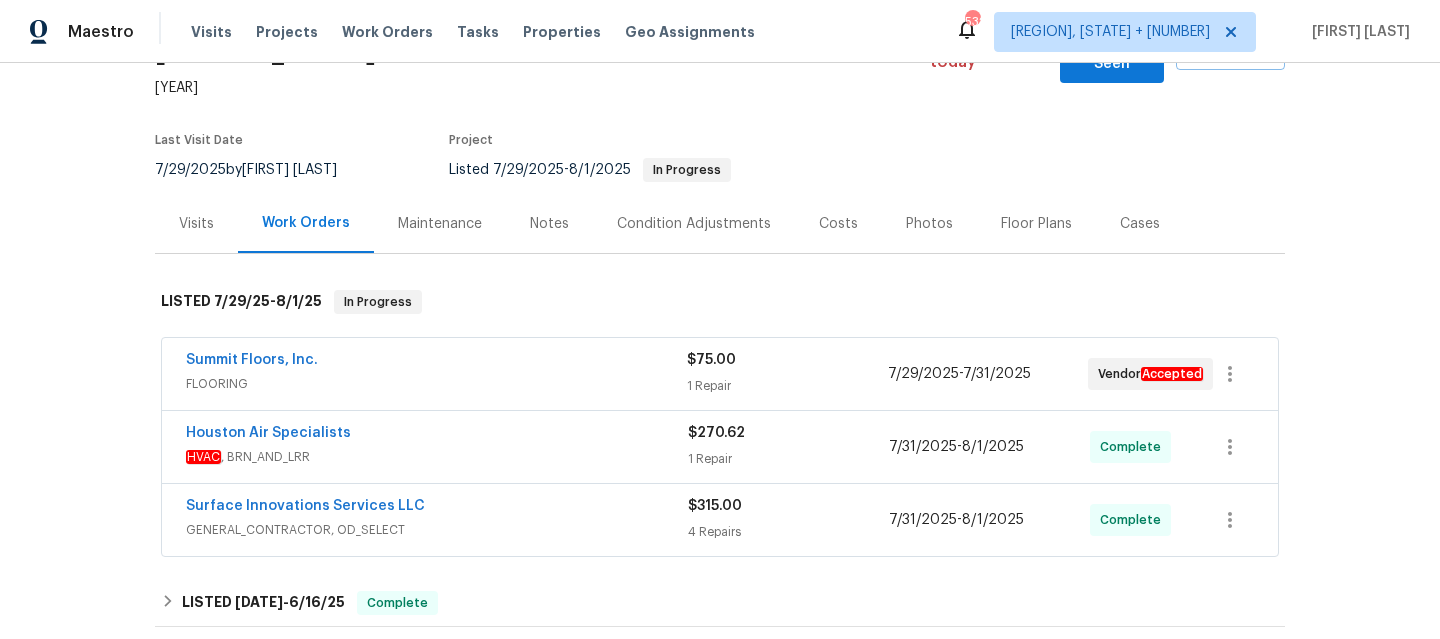 click on "[DATE] - [DATE]" at bounding box center [720, 447] 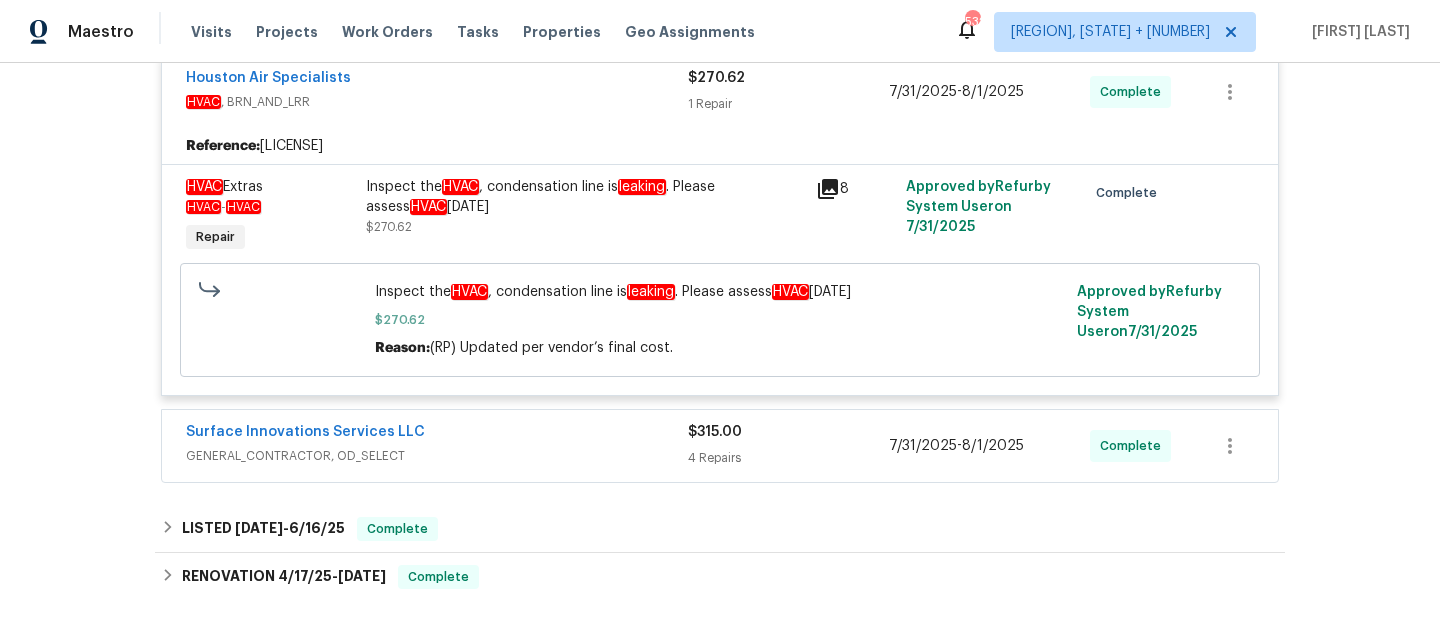 scroll, scrollTop: 674, scrollLeft: 0, axis: vertical 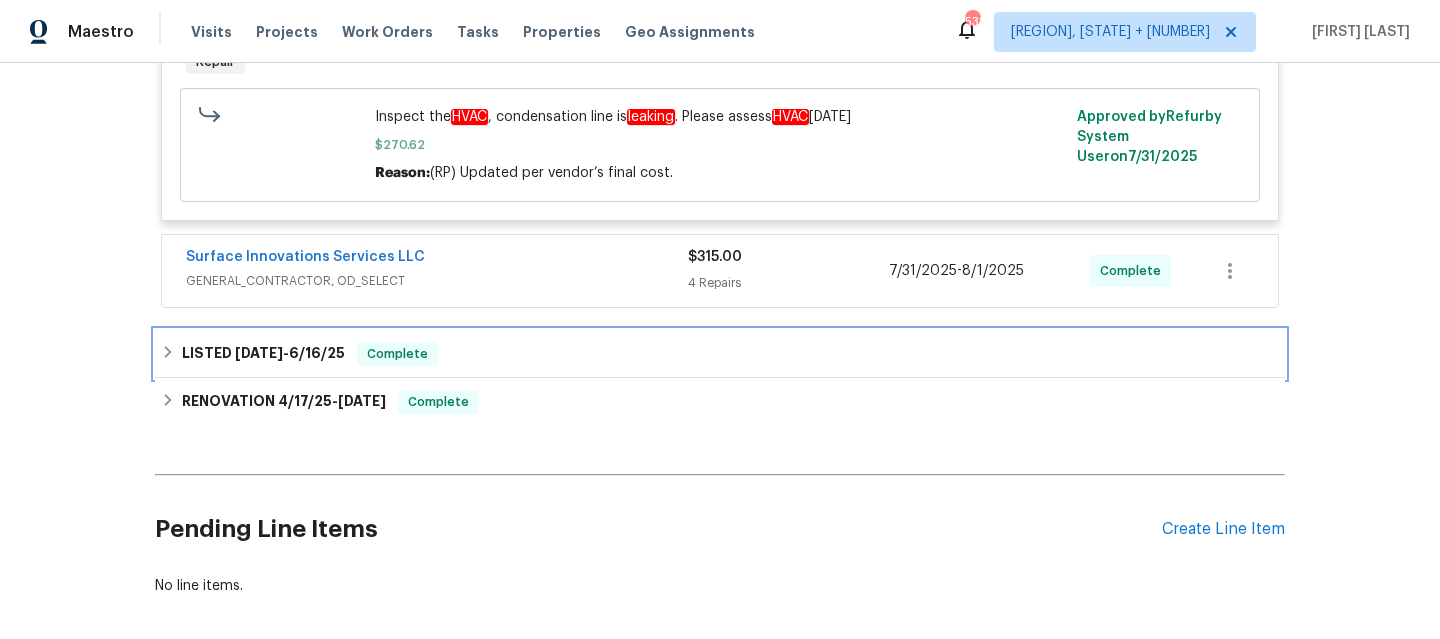 click on "[DATE] - [DATE]" at bounding box center (720, 354) 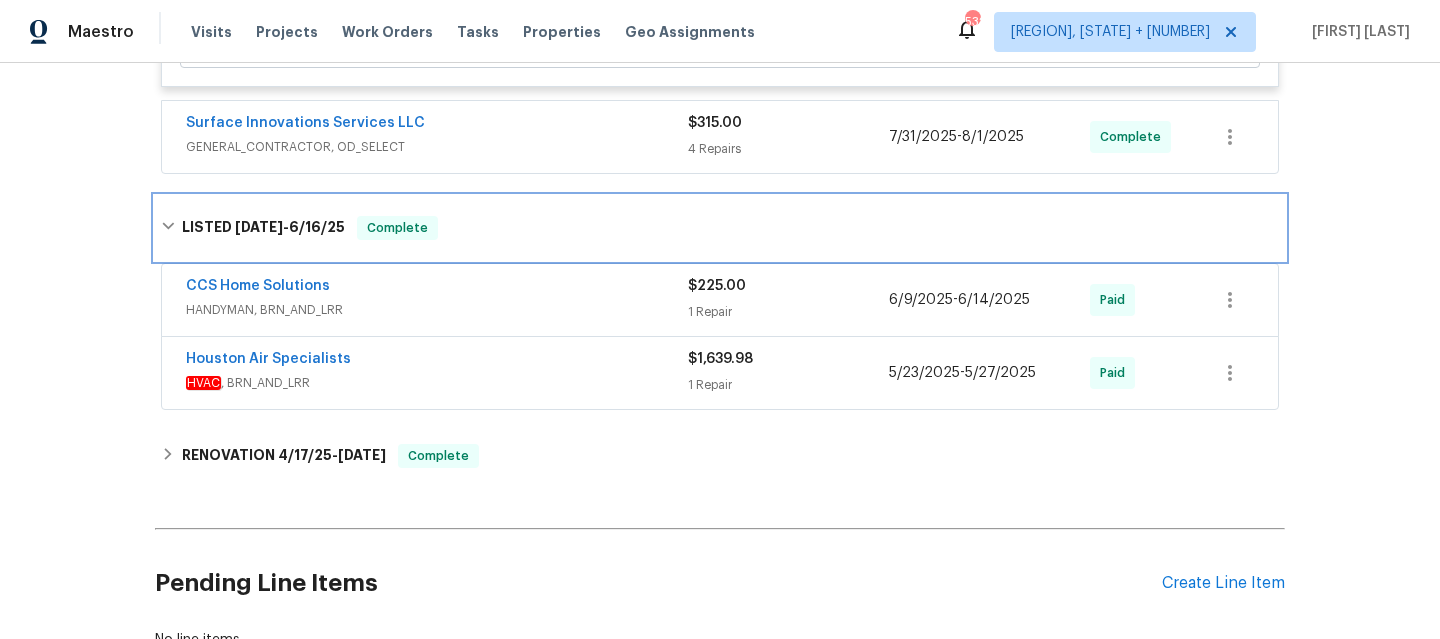 scroll, scrollTop: 806, scrollLeft: 0, axis: vertical 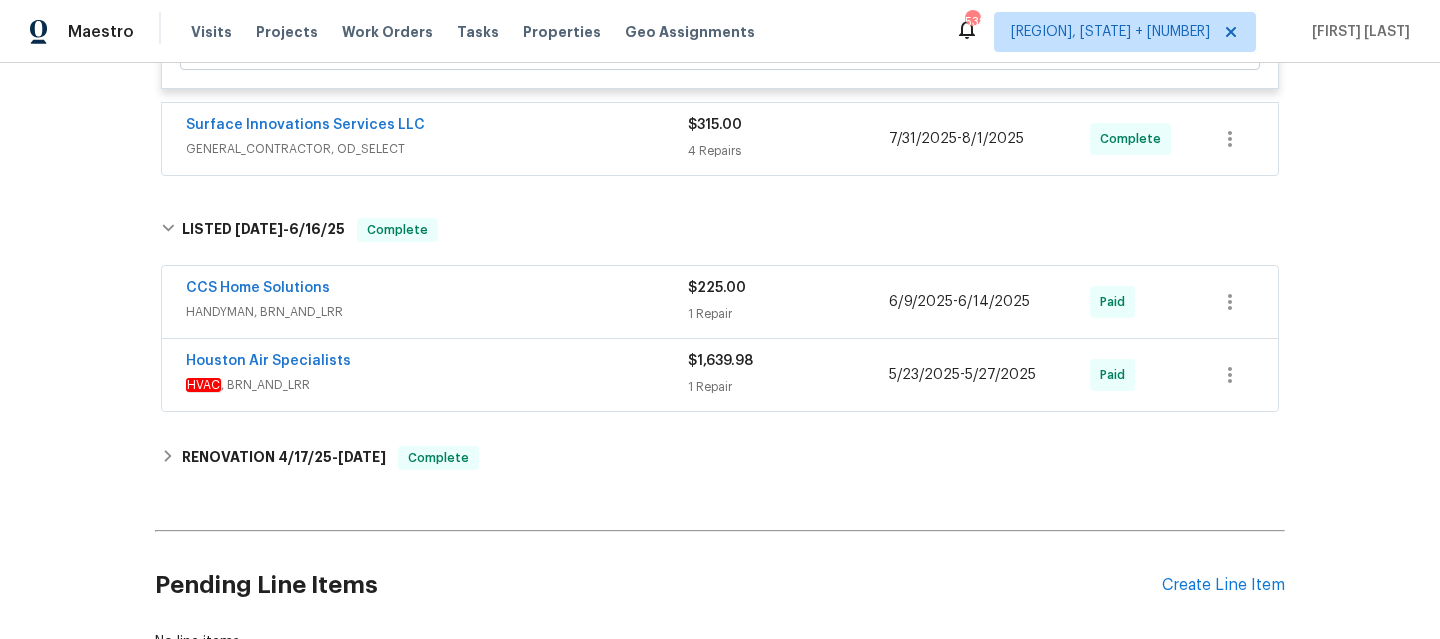 click on "HVAC , BRN_AND_LRR" at bounding box center [437, 385] 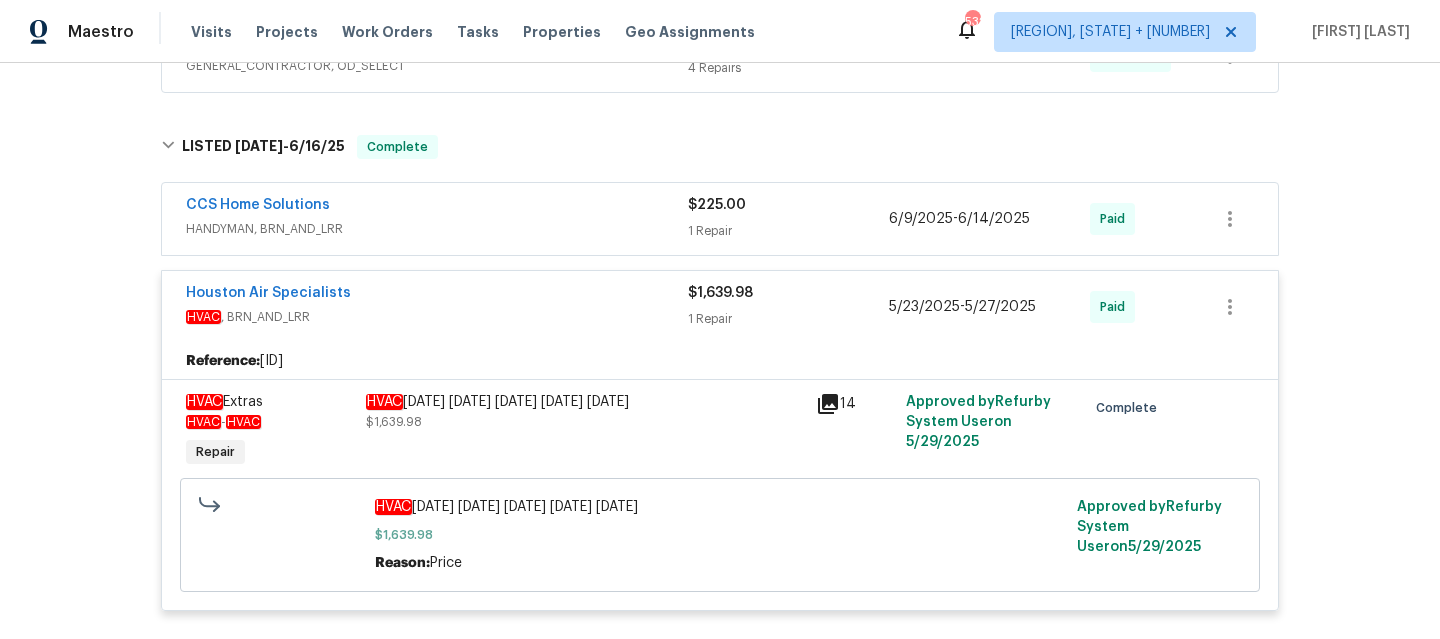 scroll, scrollTop: 885, scrollLeft: 0, axis: vertical 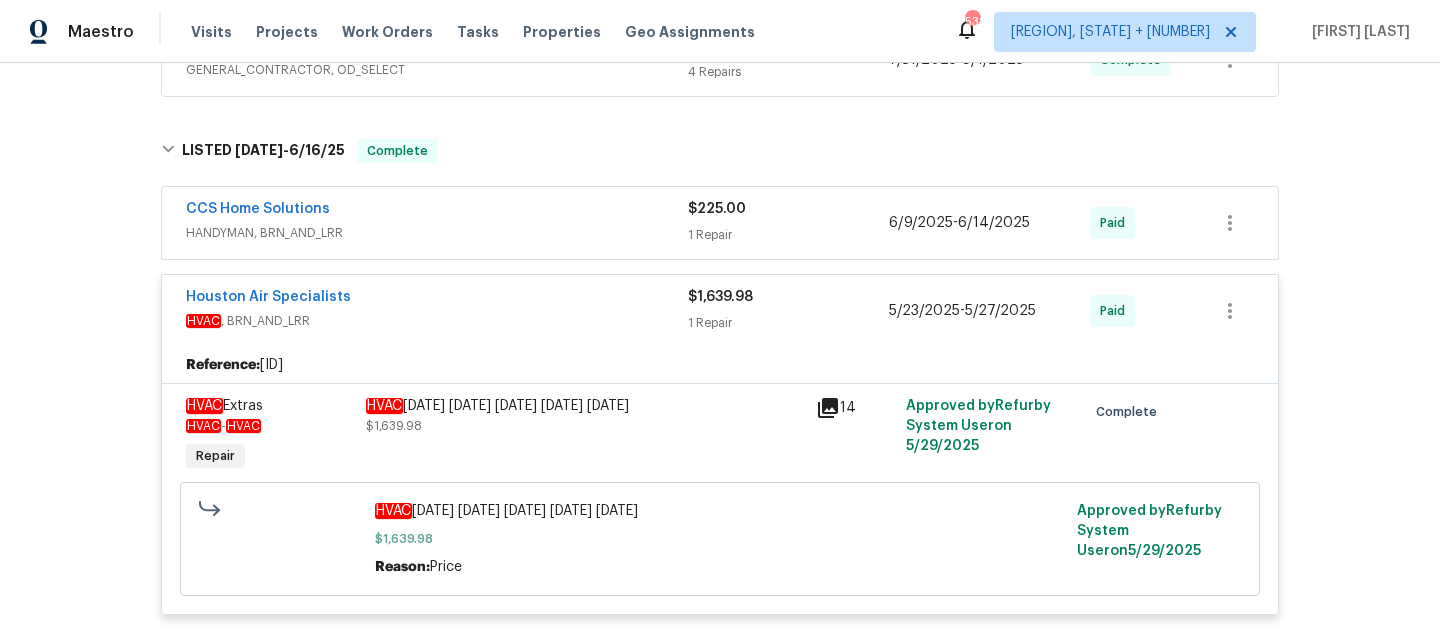 click on "HVAC , BRN_AND_LRR" at bounding box center [437, 321] 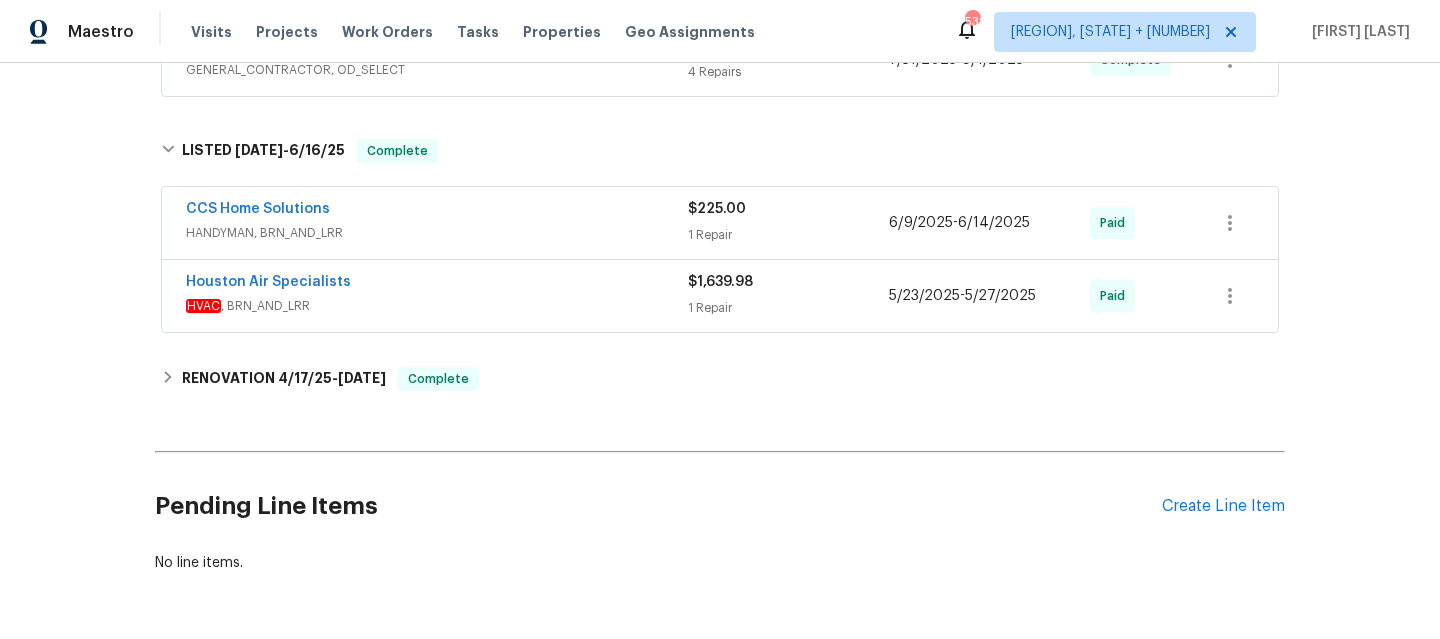 click on "HANDYMAN, BRN_AND_LRR" at bounding box center [437, 233] 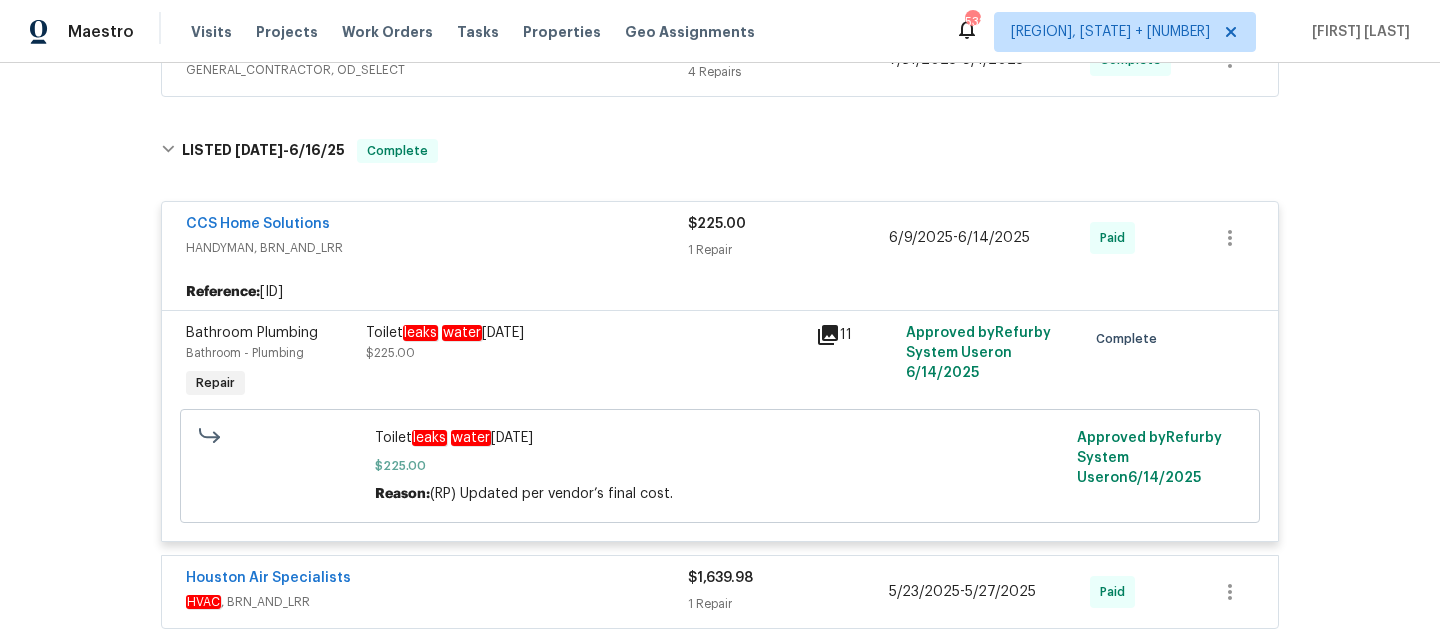 click on "HANDYMAN, BRN_AND_LRR" at bounding box center (437, 248) 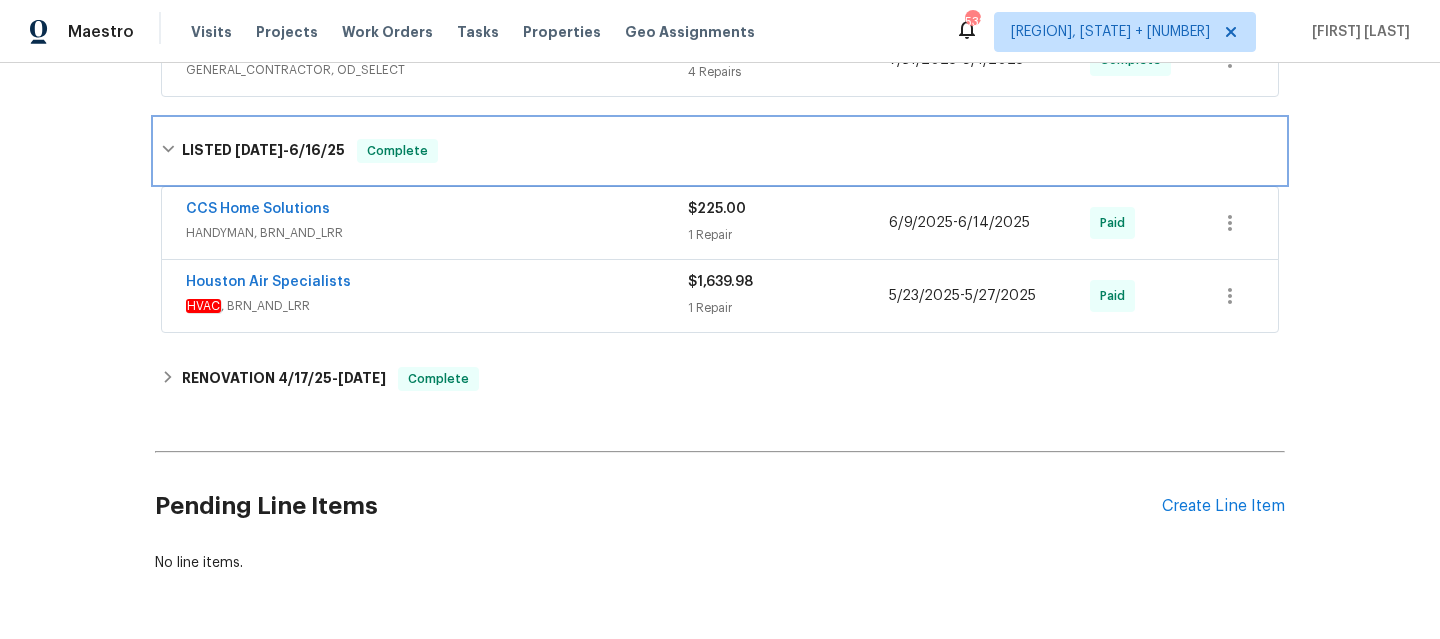 click on "[DATE] - [DATE]" at bounding box center (720, 151) 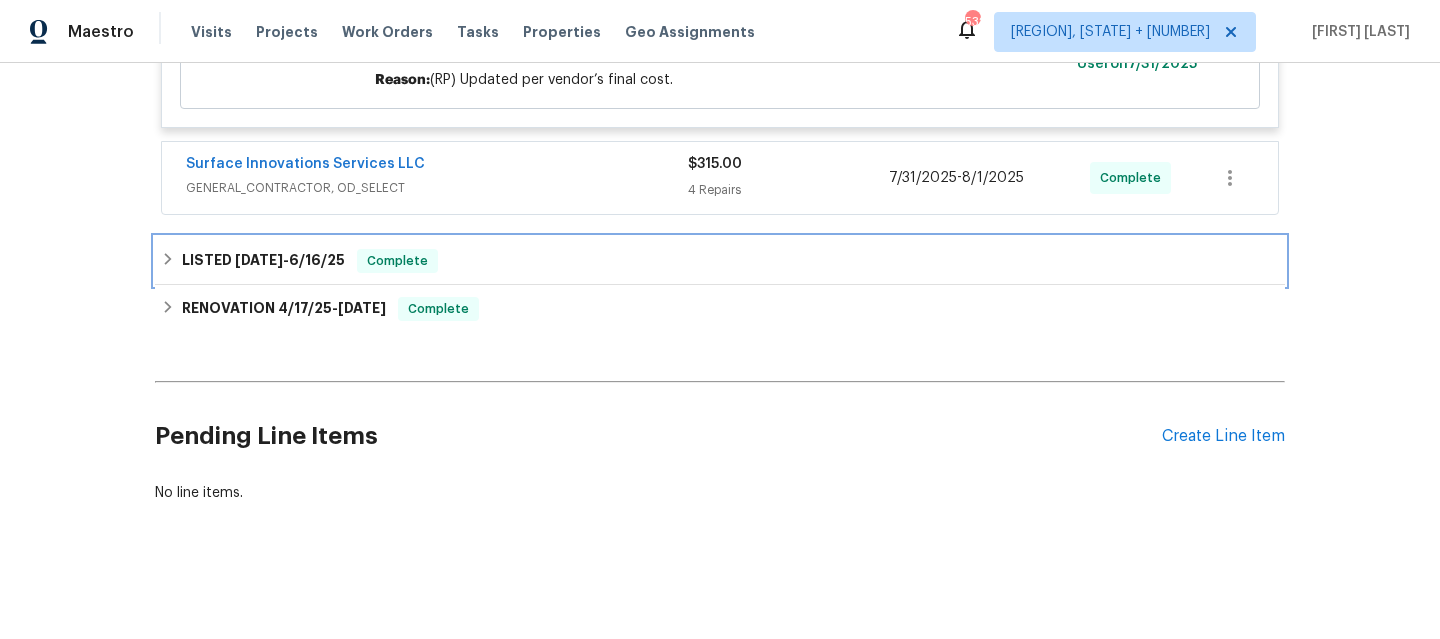 scroll, scrollTop: 761, scrollLeft: 0, axis: vertical 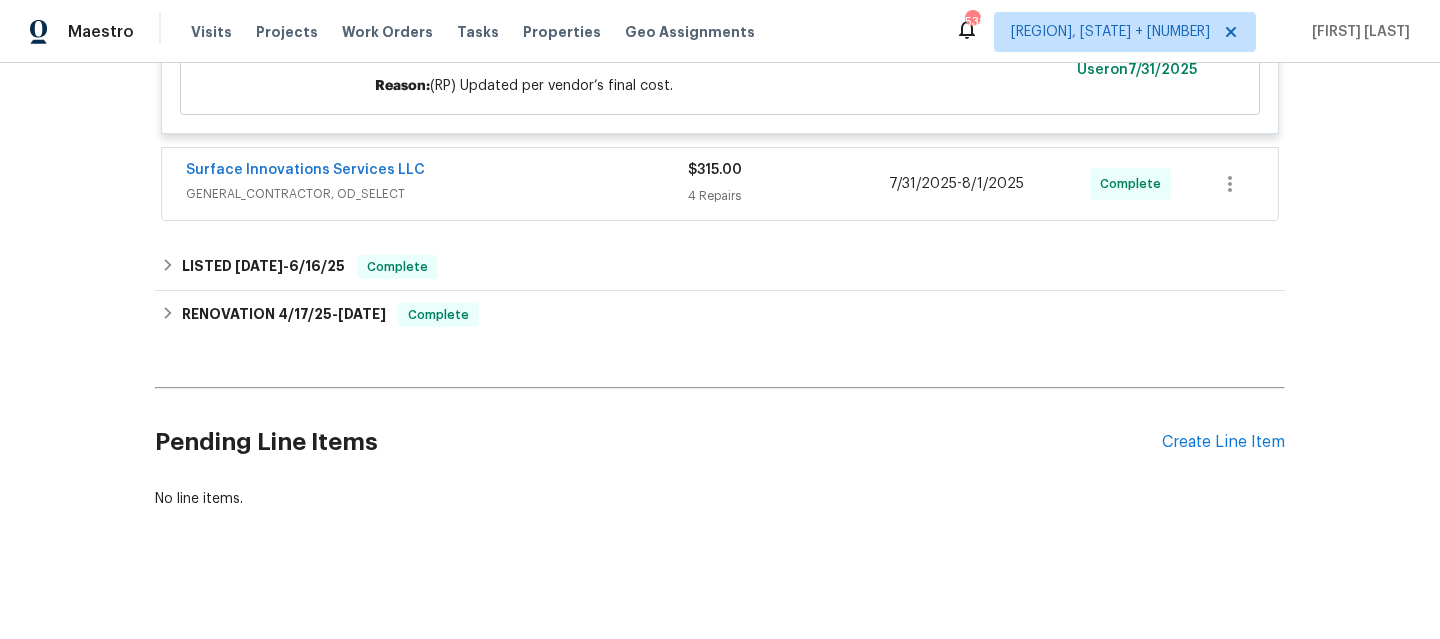 click on "GENERAL_CONTRACTOR, OD_SELECT" at bounding box center (437, 194) 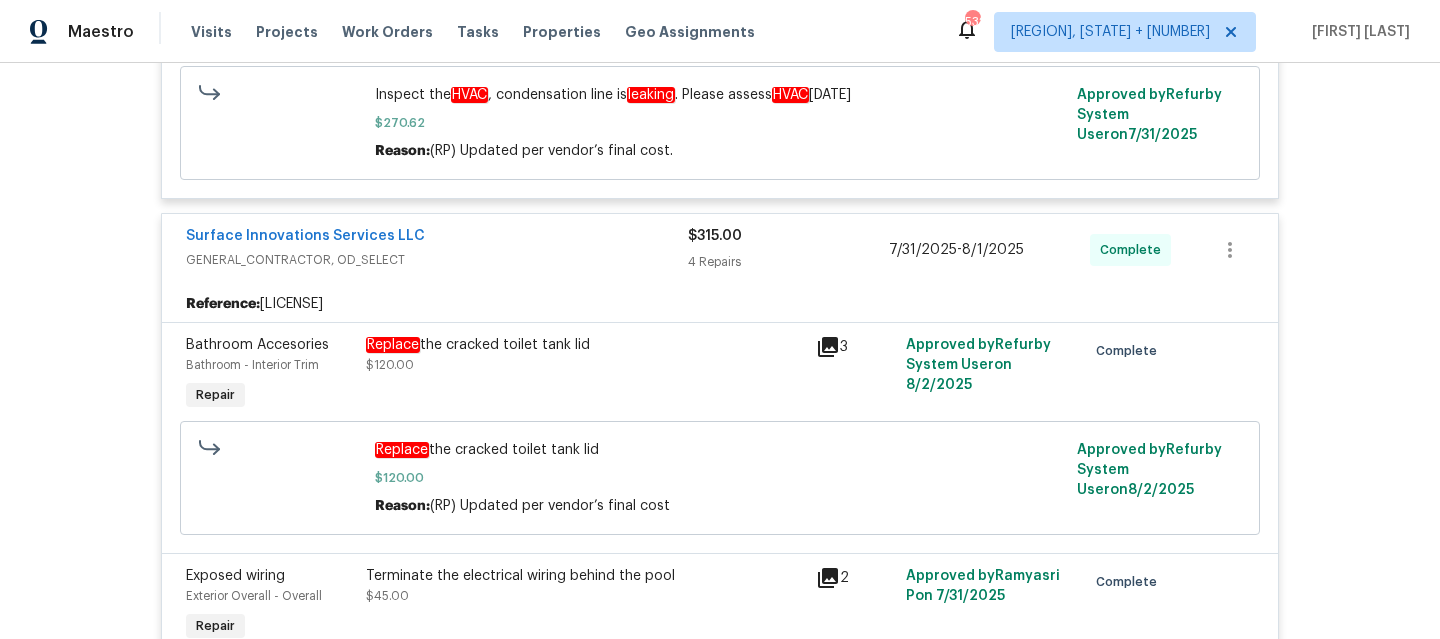 click on "GENERAL_CONTRACTOR, OD_SELECT" at bounding box center (437, 260) 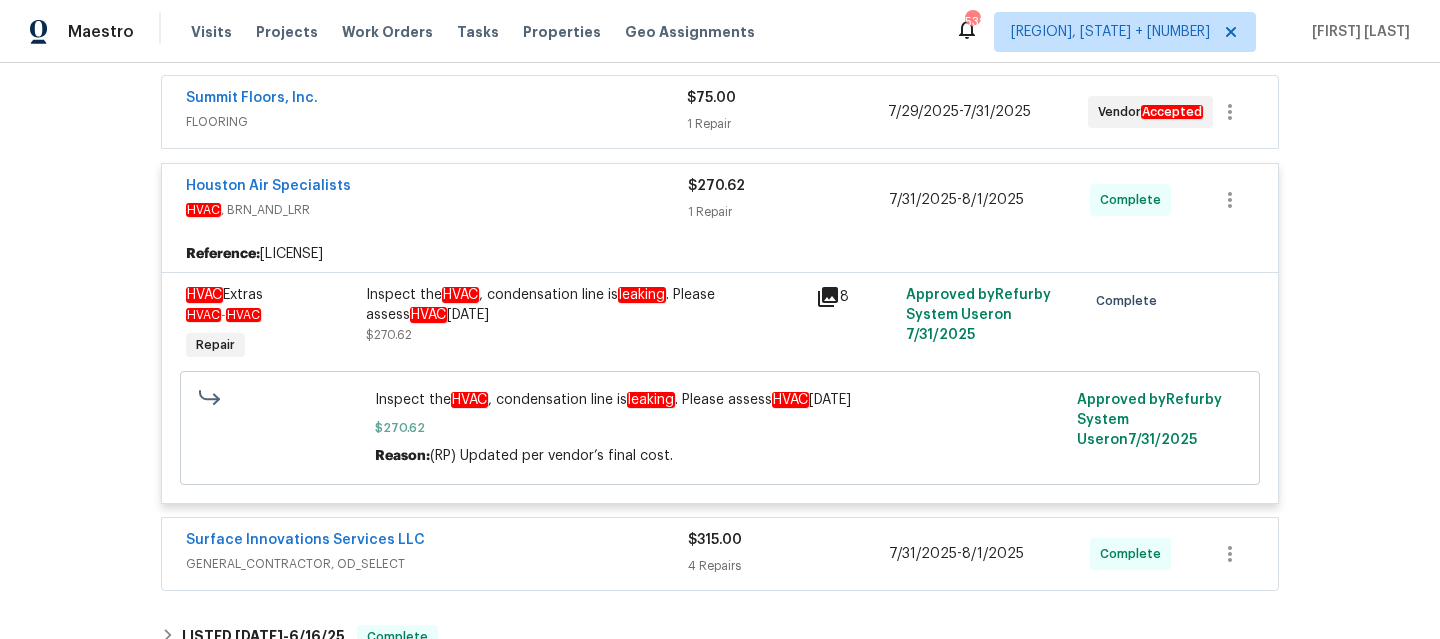 scroll, scrollTop: 261, scrollLeft: 0, axis: vertical 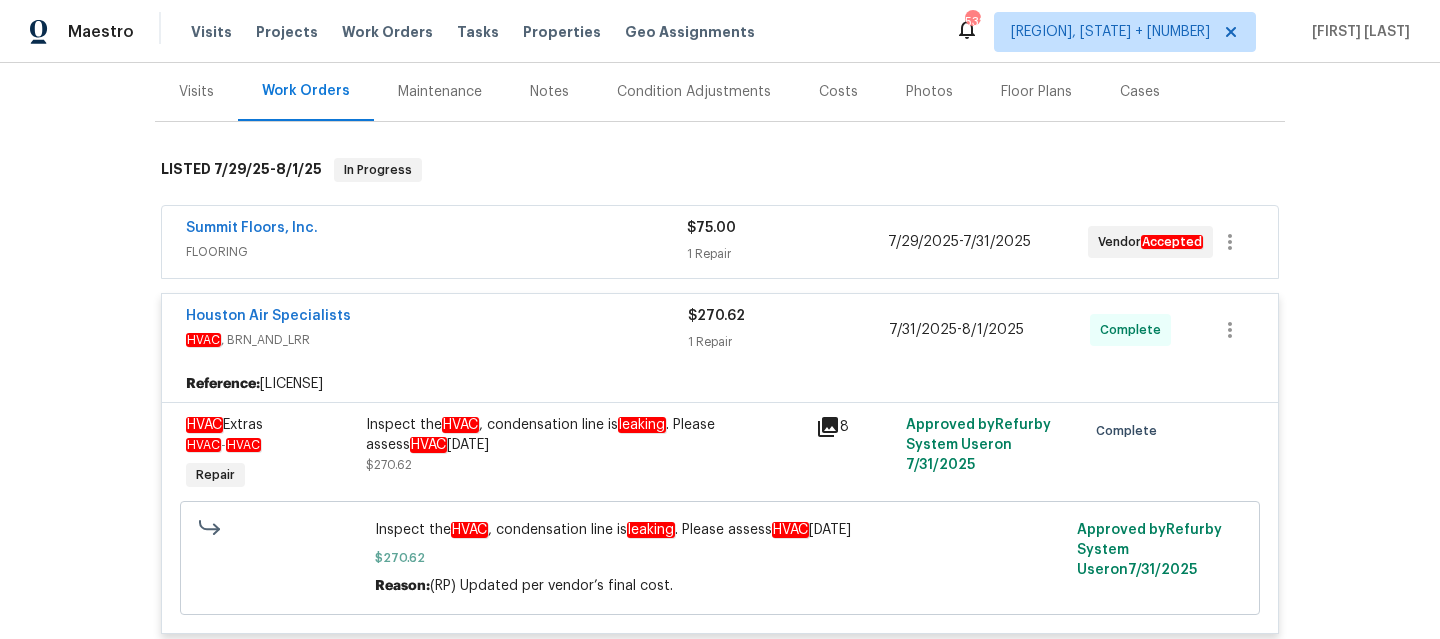 click on "HVAC , BRN_AND_LRR" at bounding box center [437, 340] 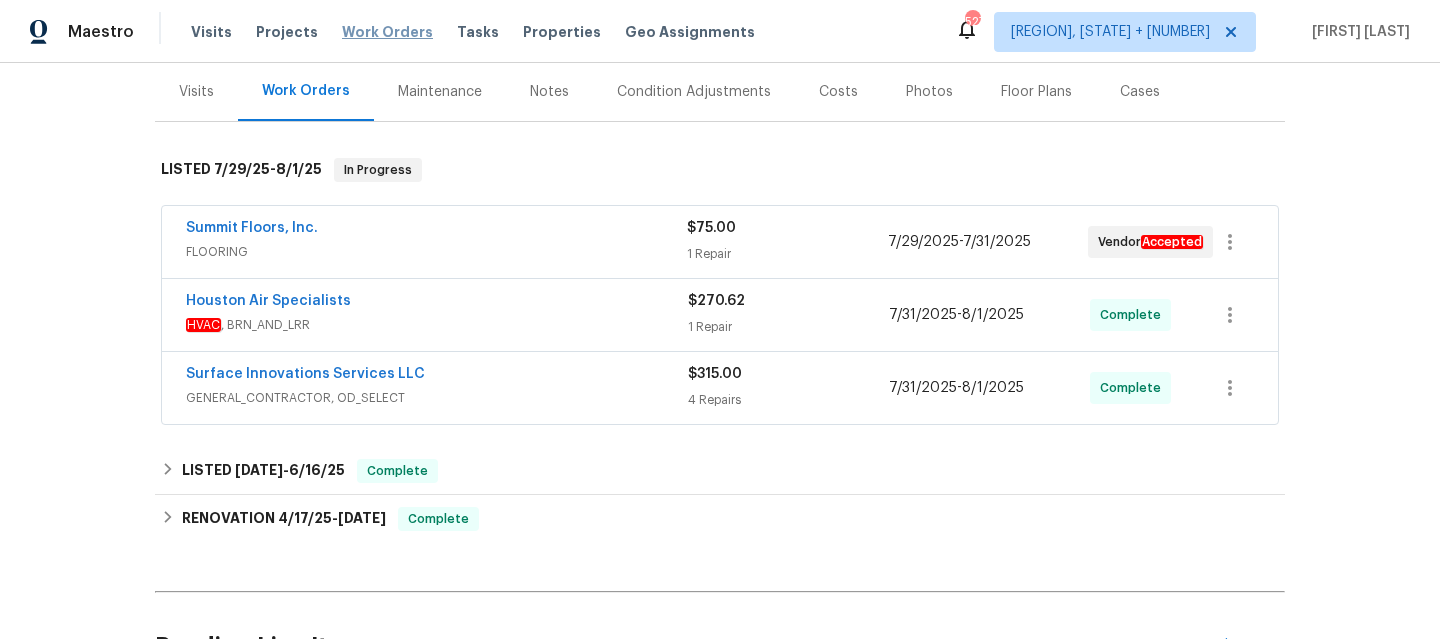 click on "Work Orders" at bounding box center [387, 32] 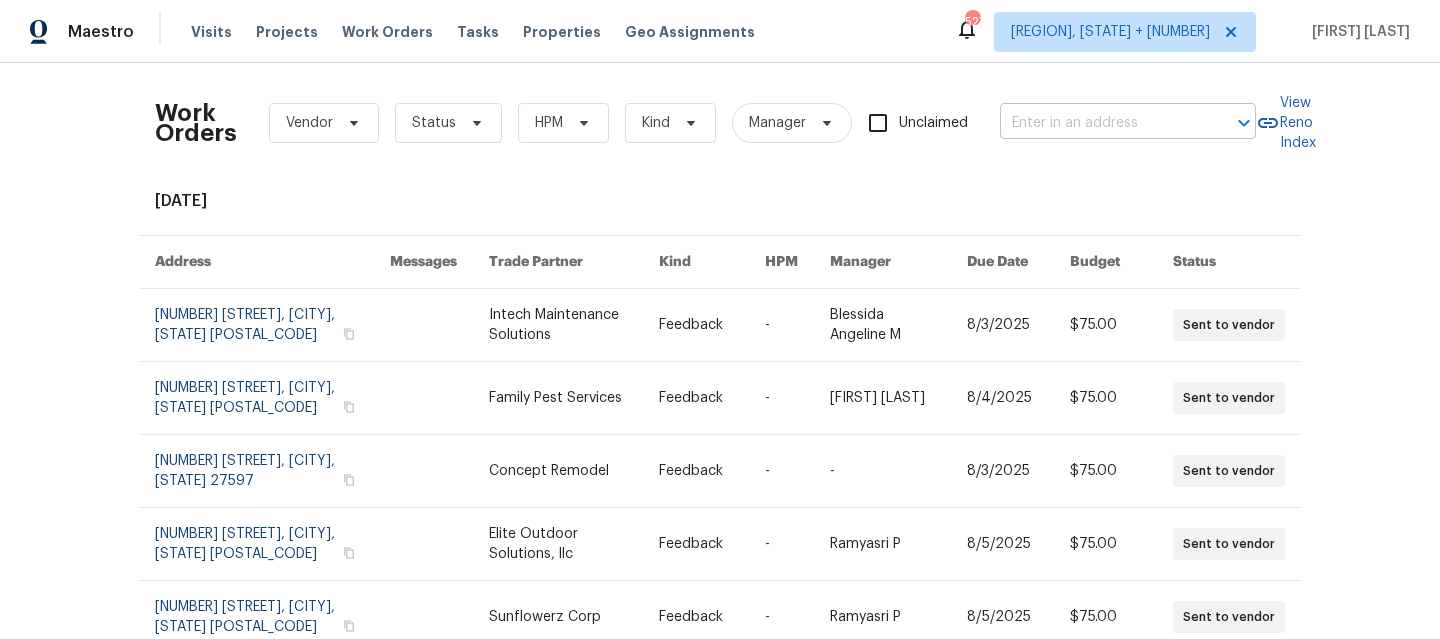 click at bounding box center (1100, 123) 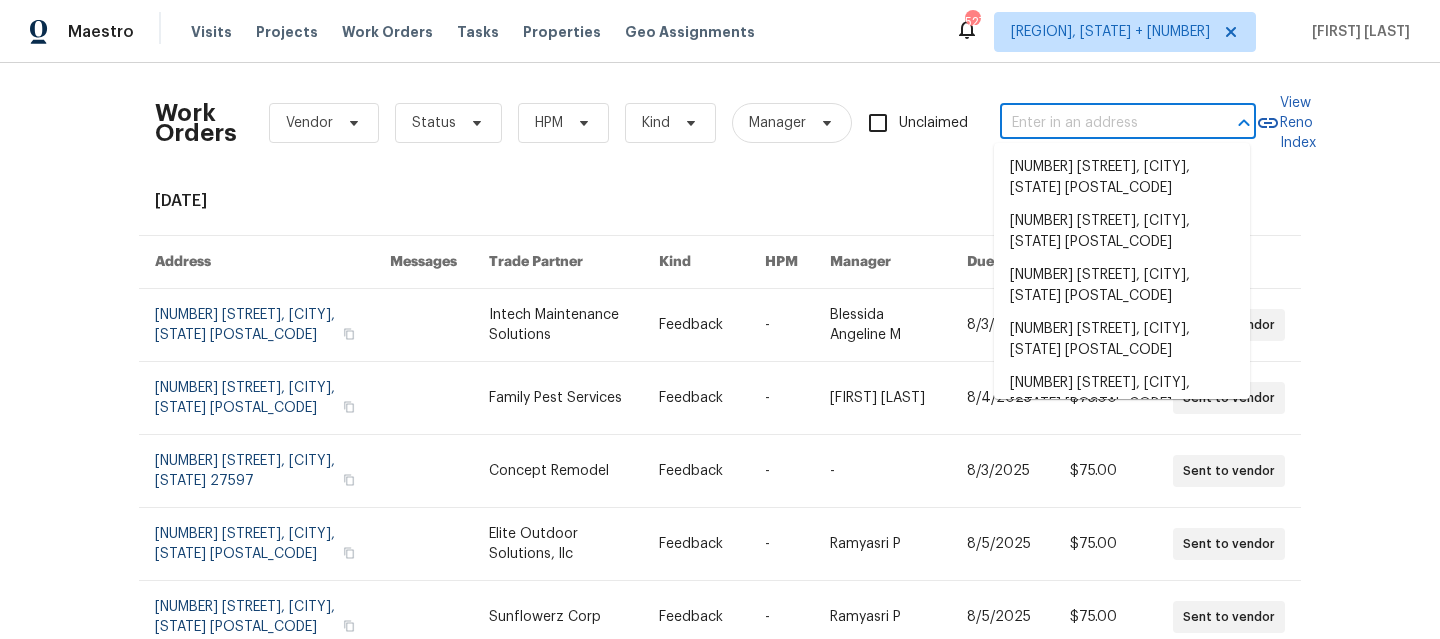paste on "[NUMBER] [STREET], [CITY], [STATE] [POSTAL_CODE]" 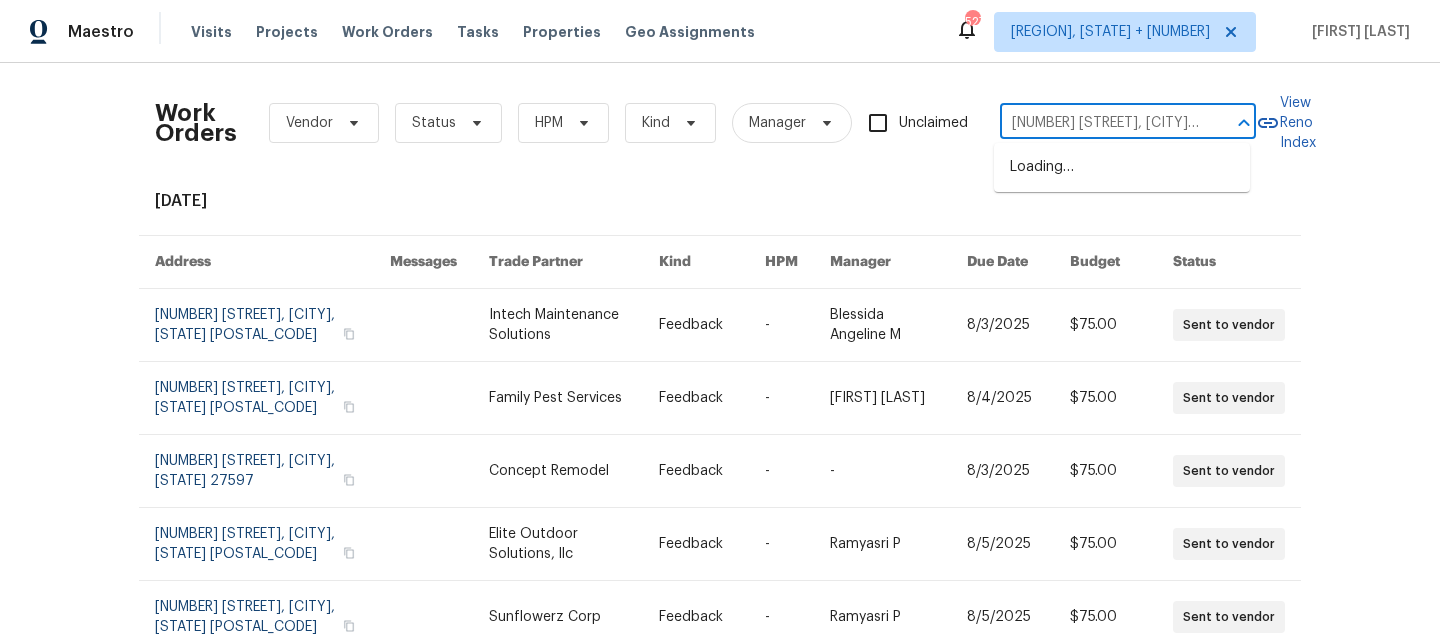 scroll, scrollTop: 0, scrollLeft: 89, axis: horizontal 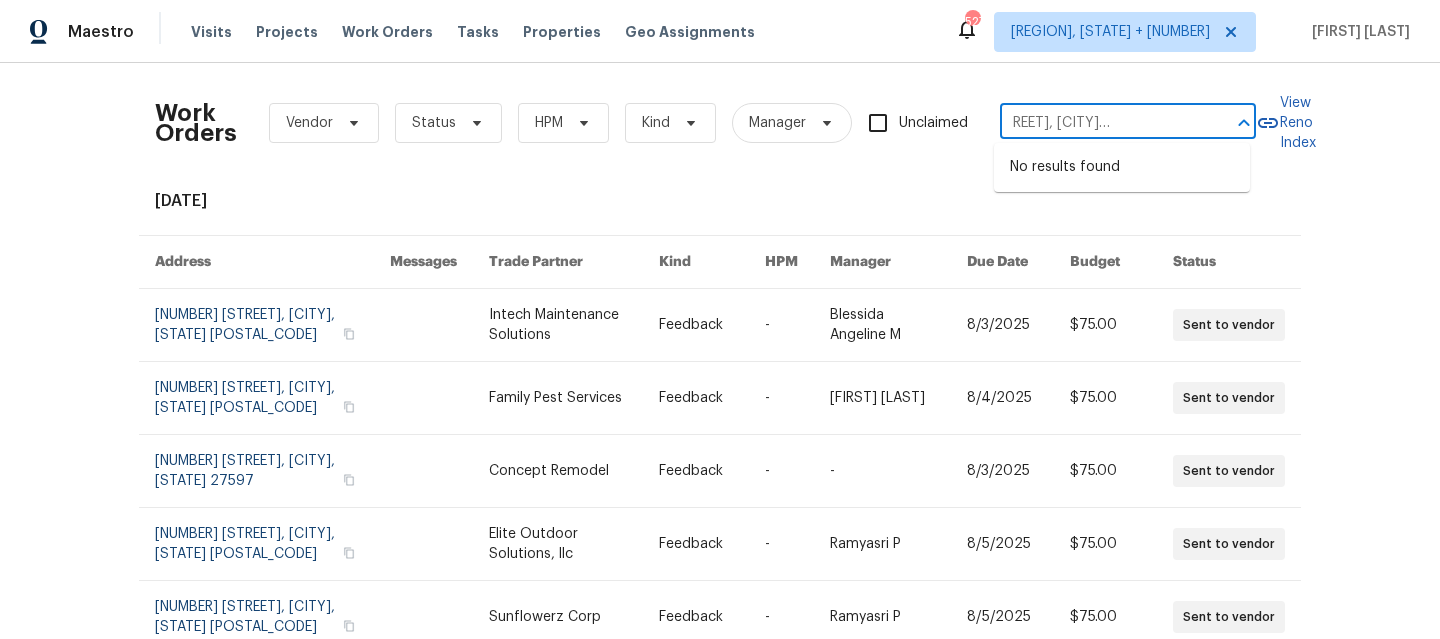 type on "[NUMBER] [STREET], [CITY], [STATE] [POSTAL_CODE]" 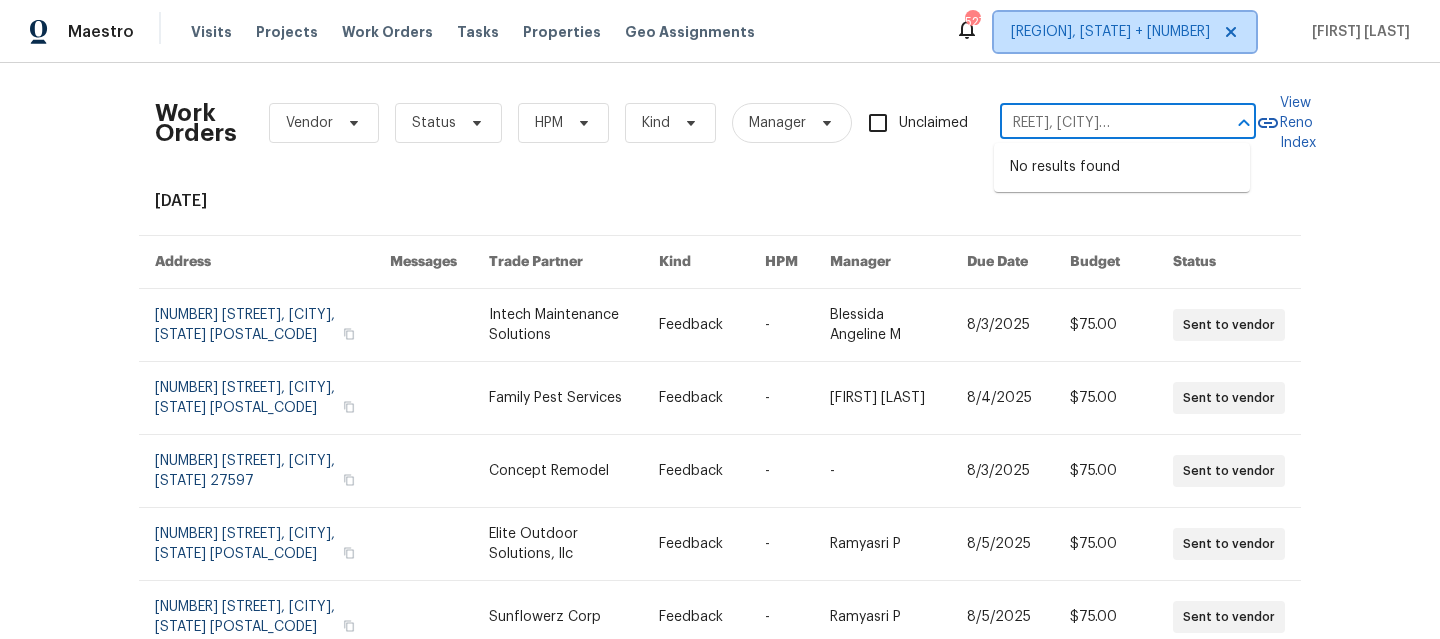 type 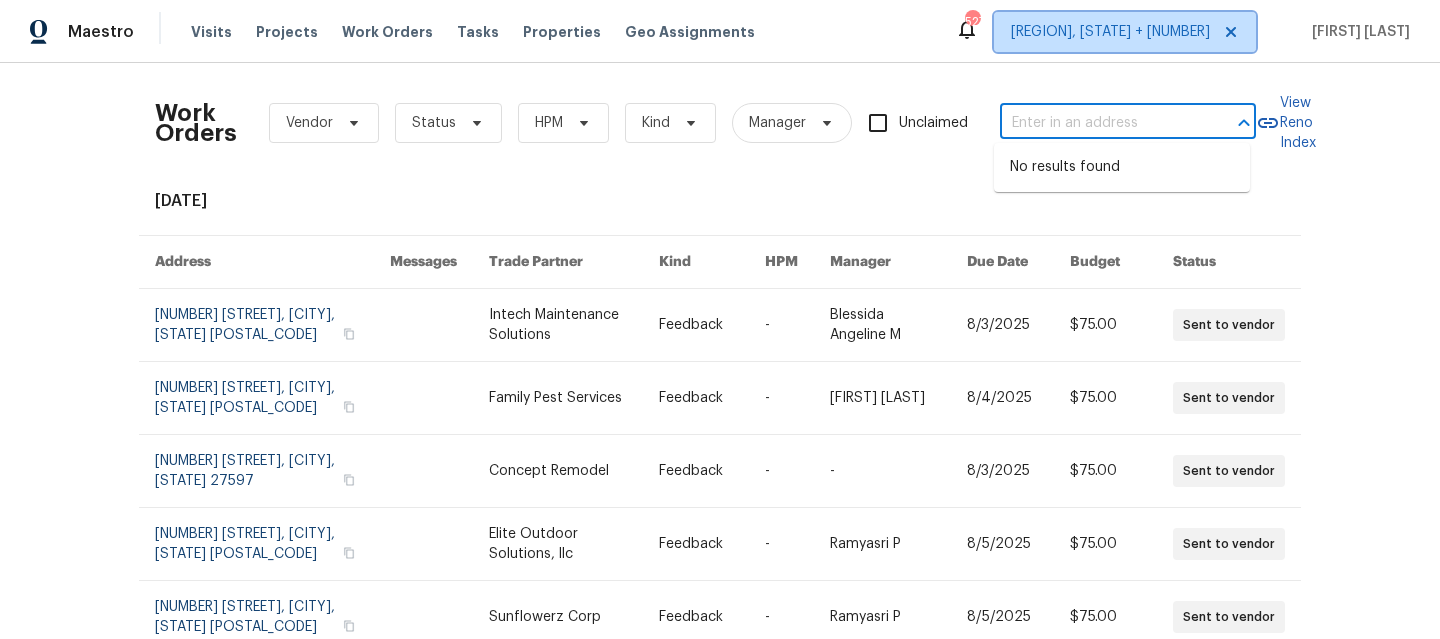 scroll, scrollTop: 0, scrollLeft: 0, axis: both 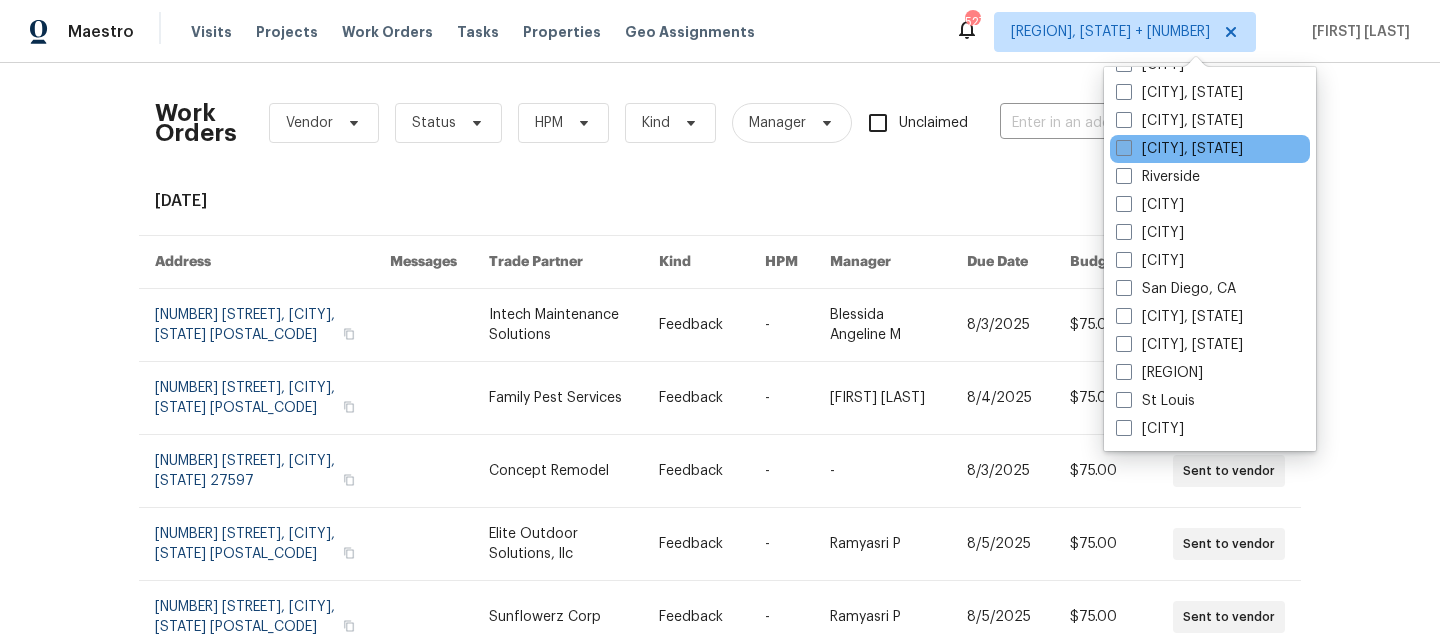 click on "[CITY], [STATE]" at bounding box center (1179, 149) 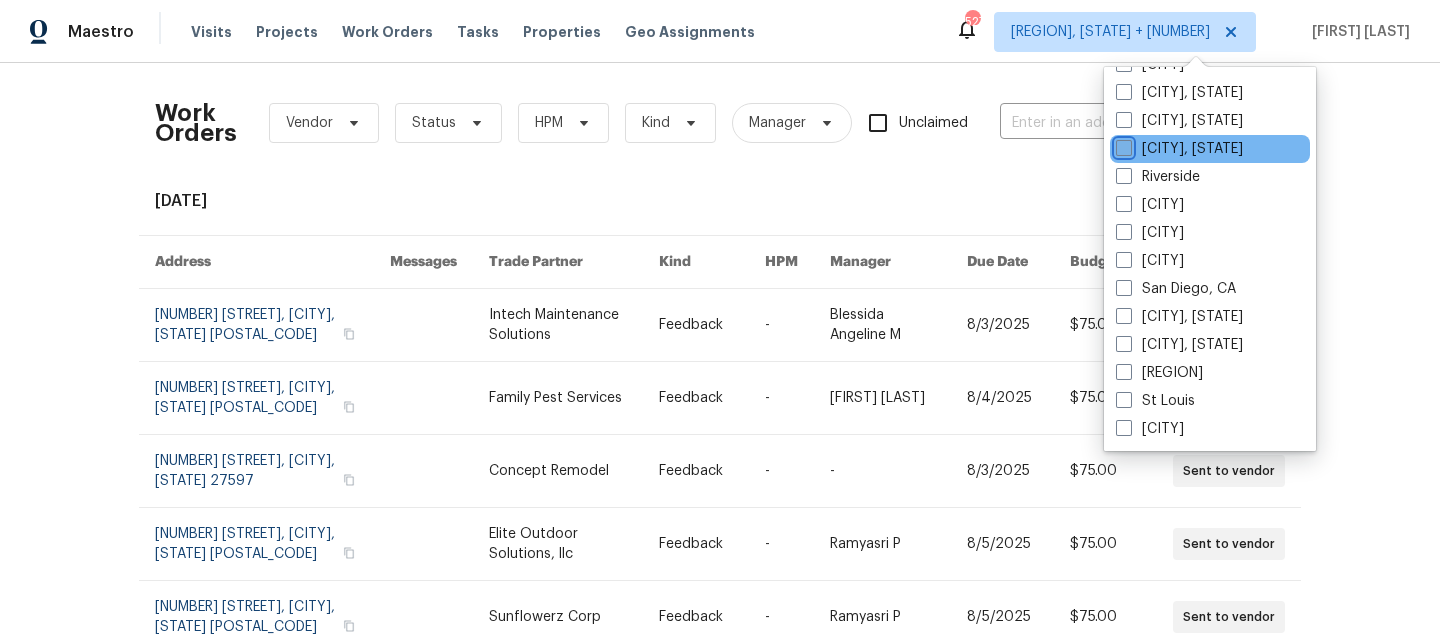 click on "[CITY], [STATE]" at bounding box center [1122, 145] 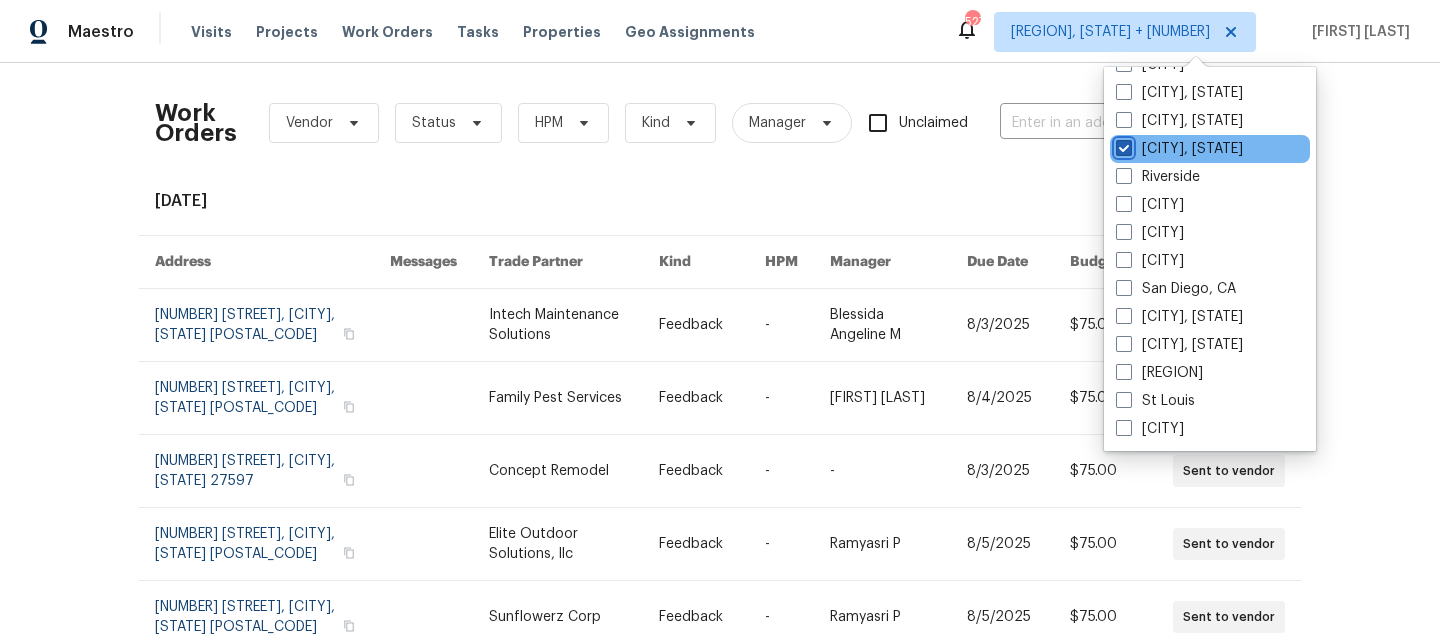 checkbox on "true" 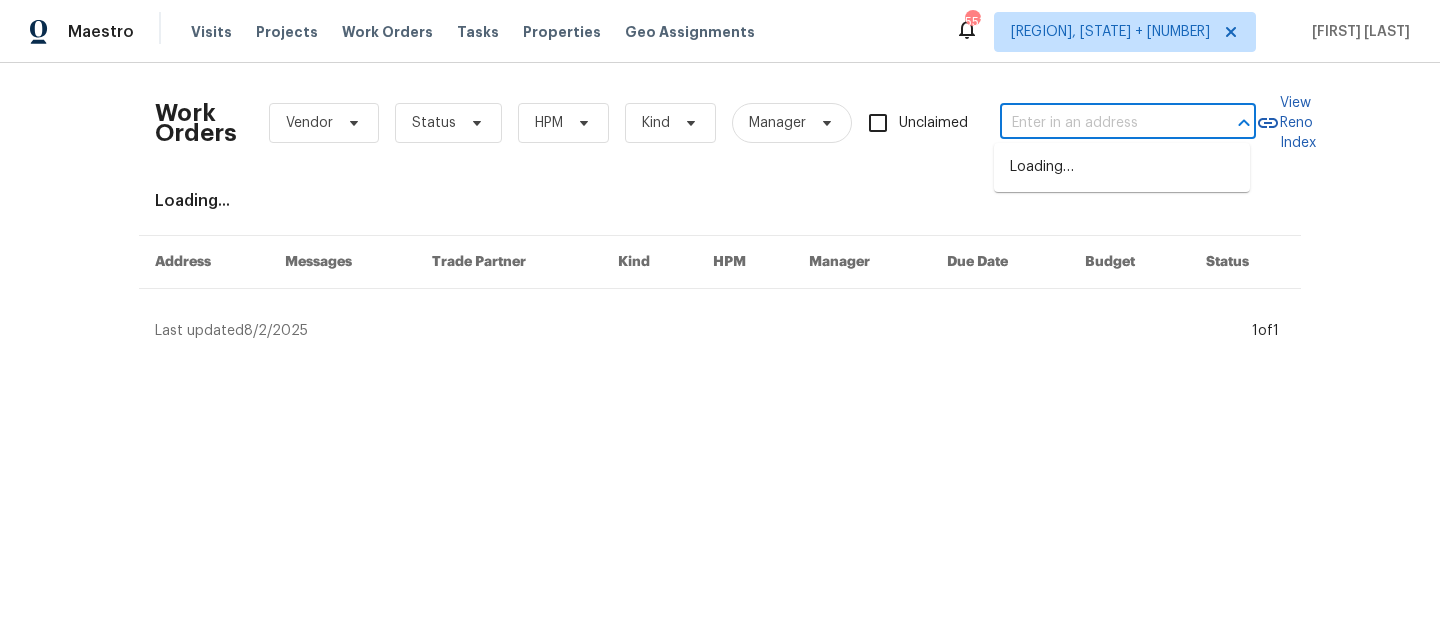 click at bounding box center (1100, 123) 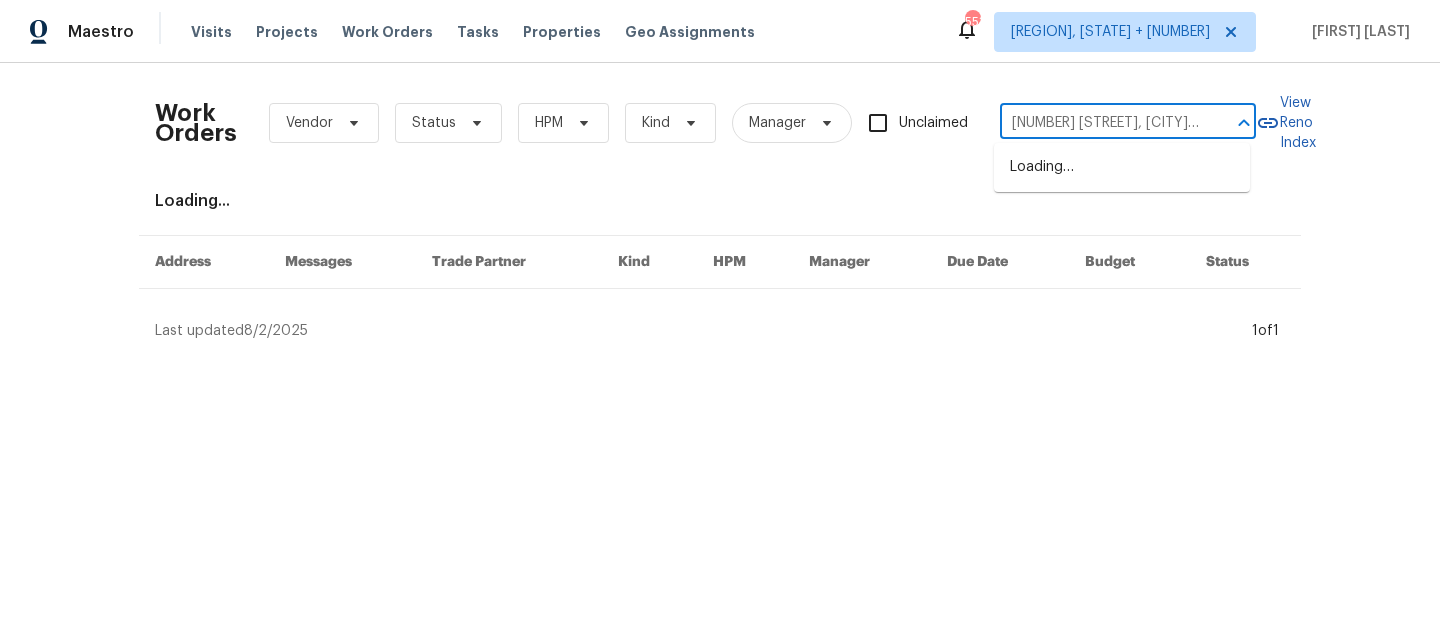 scroll, scrollTop: 0, scrollLeft: 89, axis: horizontal 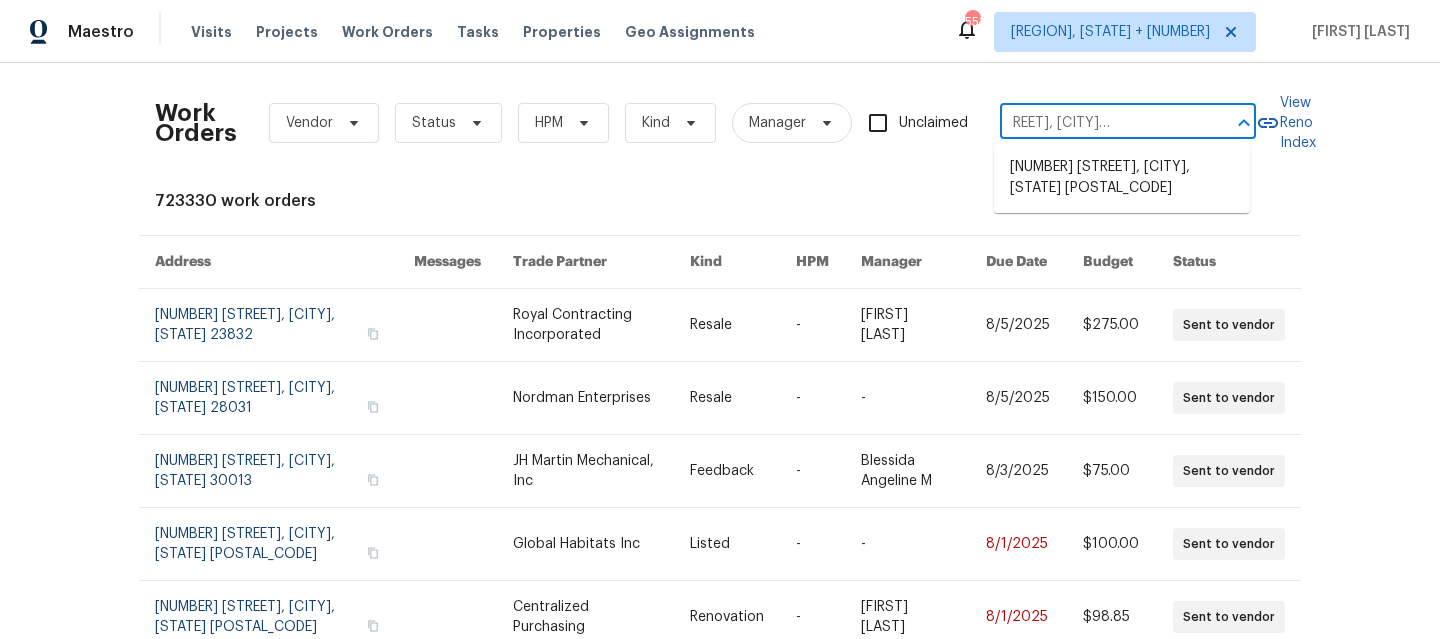 click on "[NUMBER] [STREET], [CITY], [STATE] [POSTAL_CODE]" at bounding box center (1122, 178) 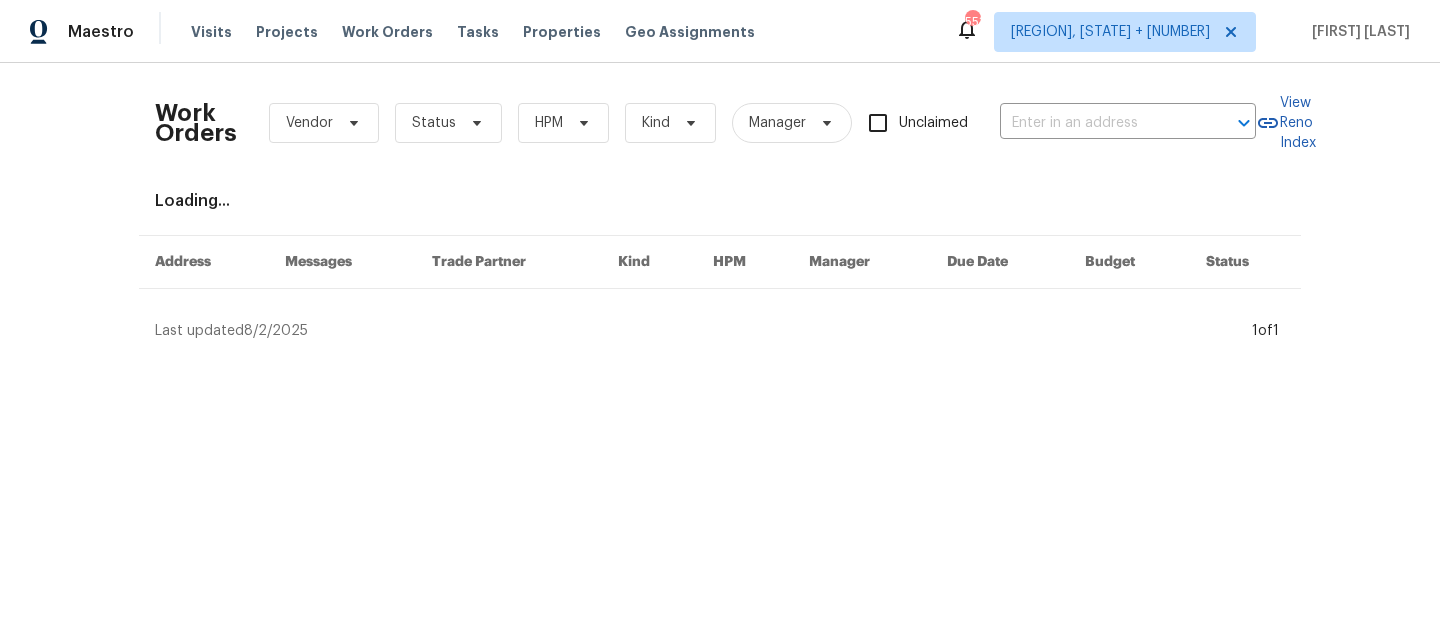 type on "[NUMBER] [STREET], [CITY], [STATE] [POSTAL_CODE]" 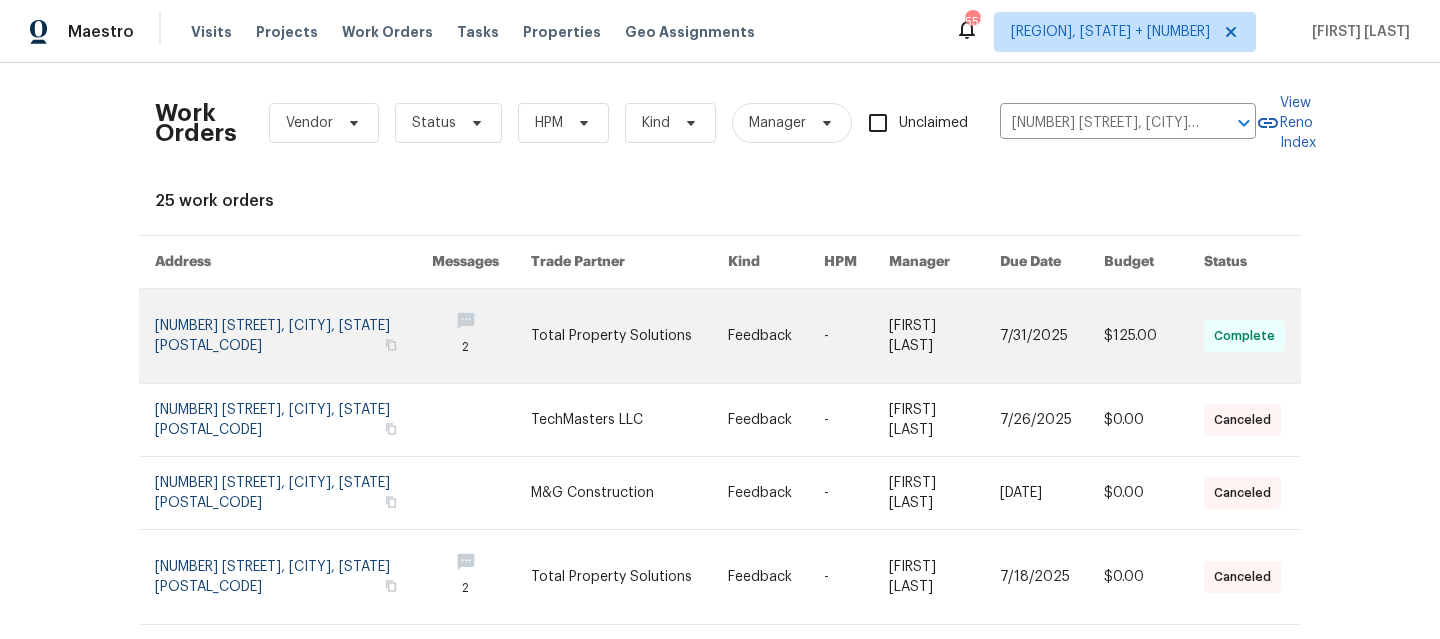 click at bounding box center [293, 336] 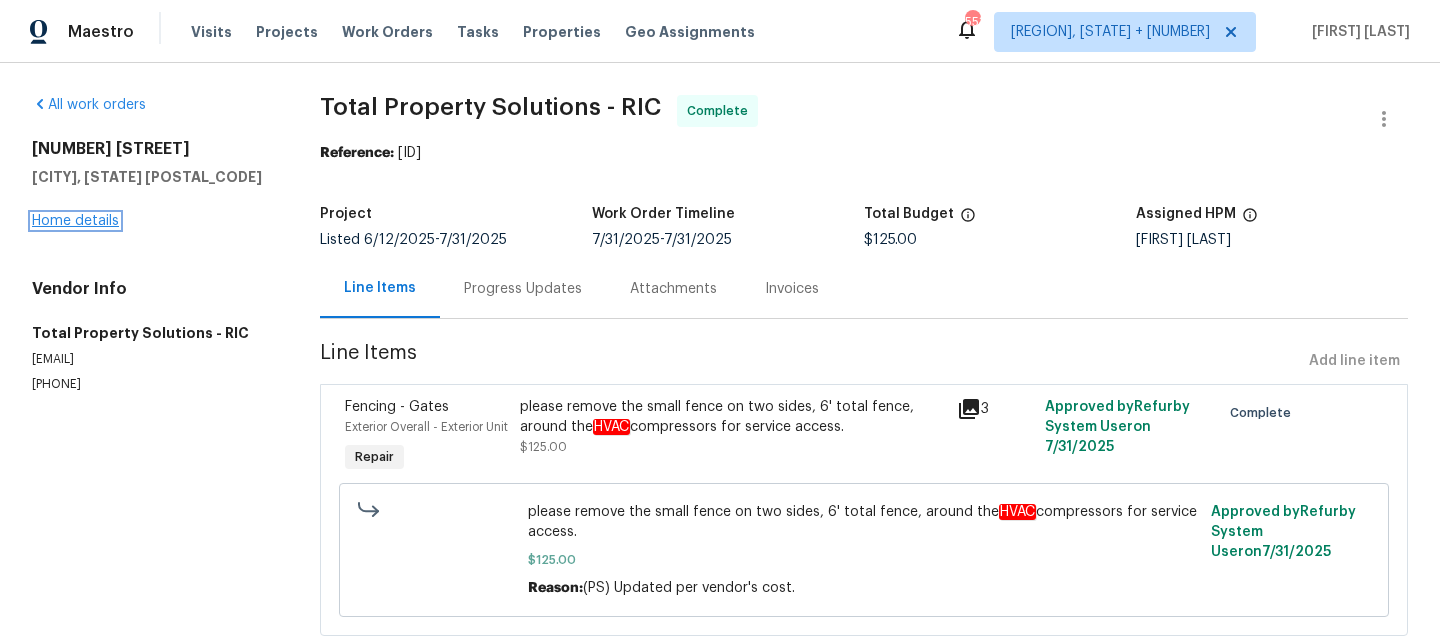 click on "Home details" at bounding box center (75, 221) 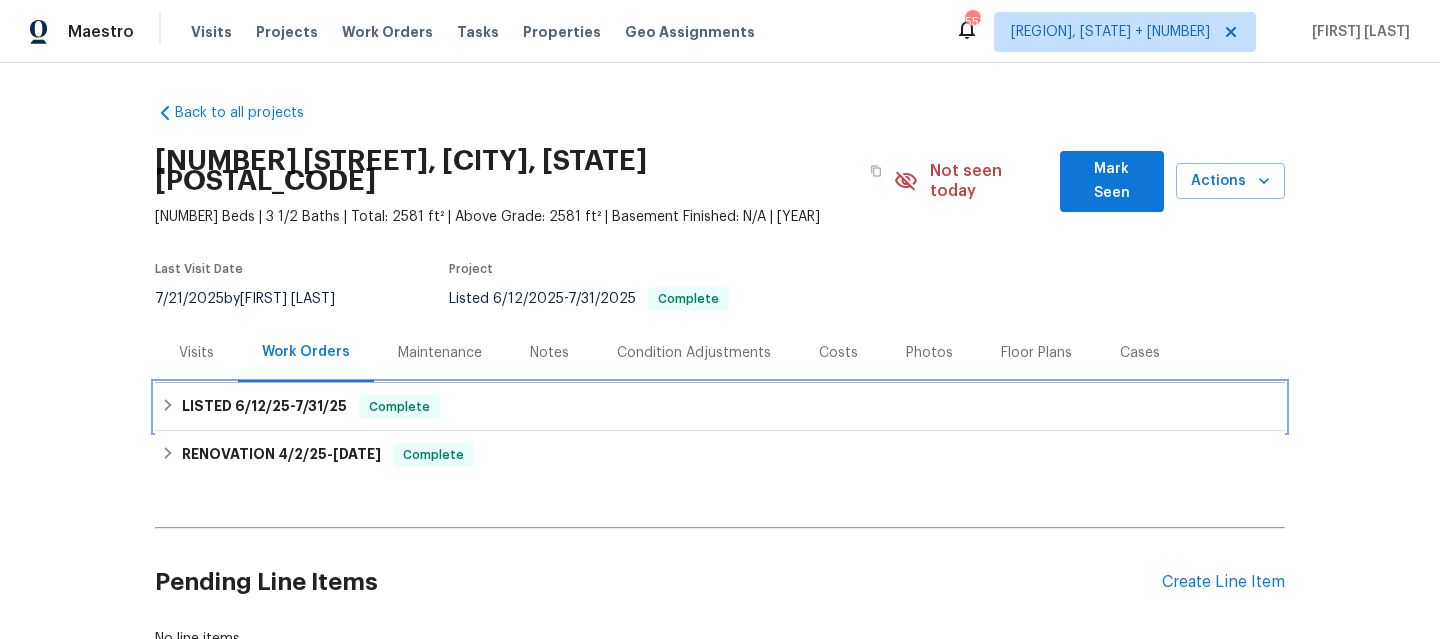 click on "[DATE] - [DATE]" at bounding box center (720, 407) 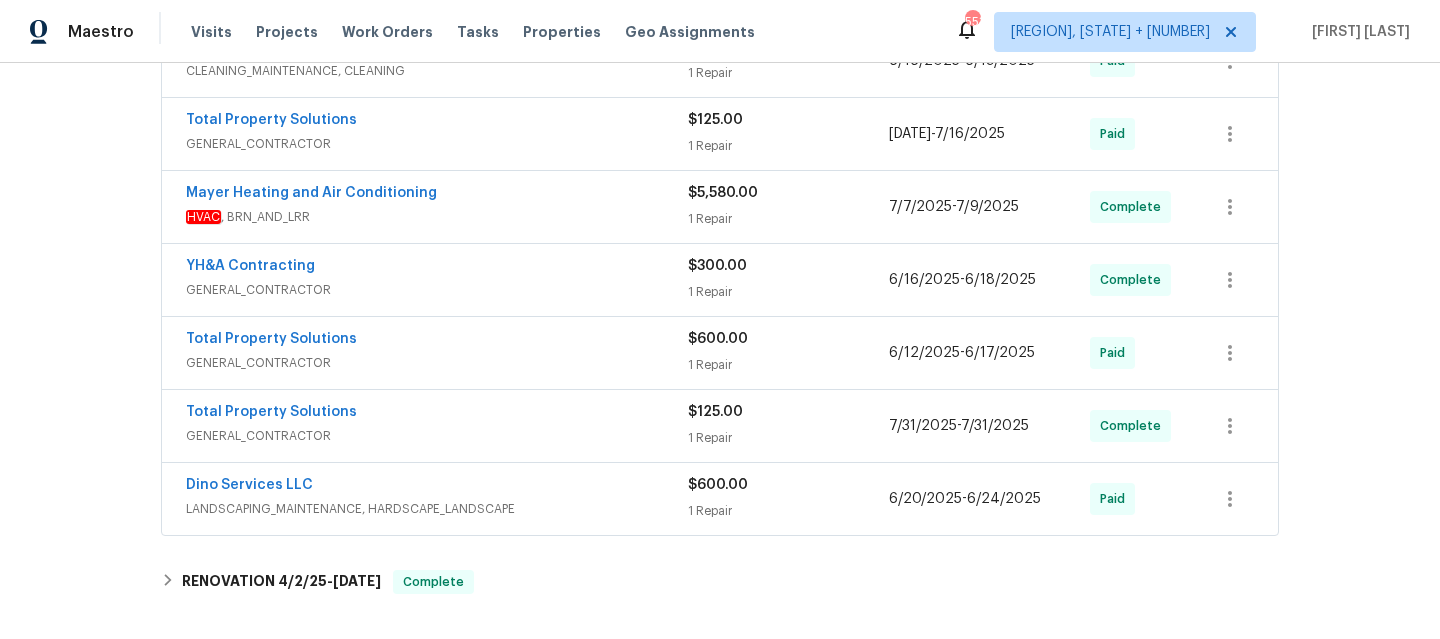 scroll, scrollTop: 444, scrollLeft: 0, axis: vertical 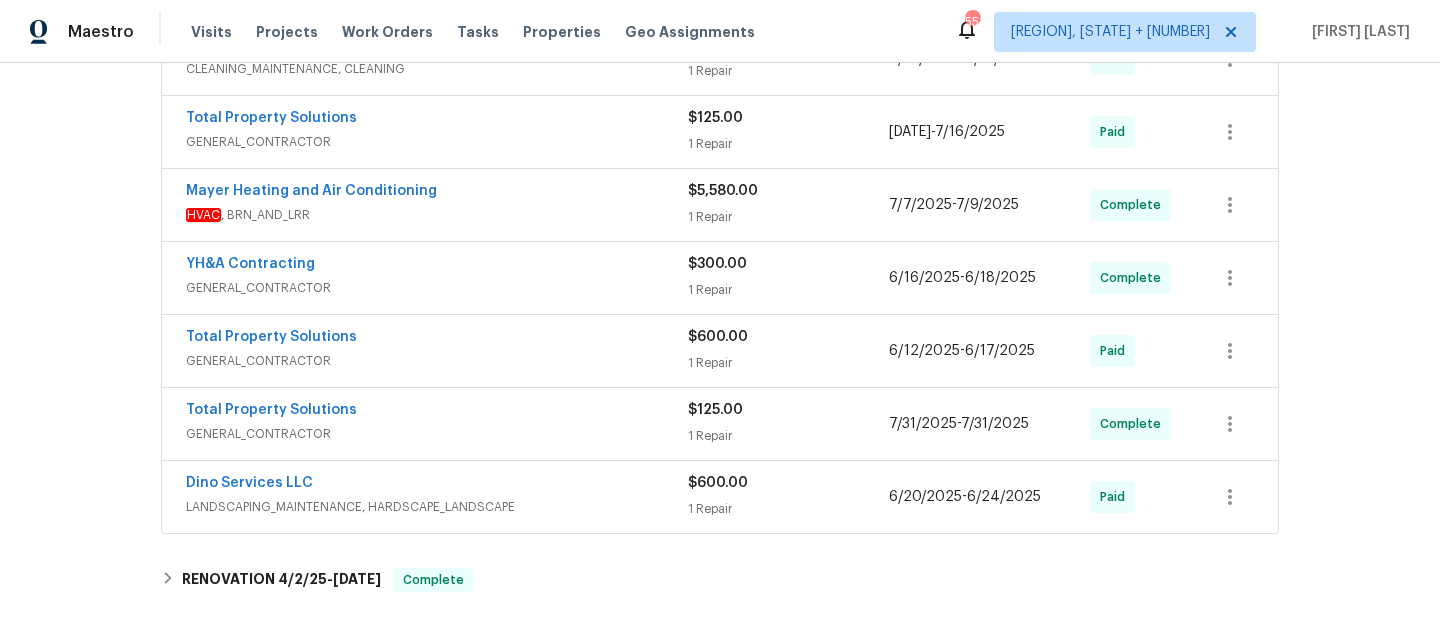 click on "LANDSCAPING_MAINTENANCE, HARDSCAPE_LANDSCAPE" at bounding box center [437, 507] 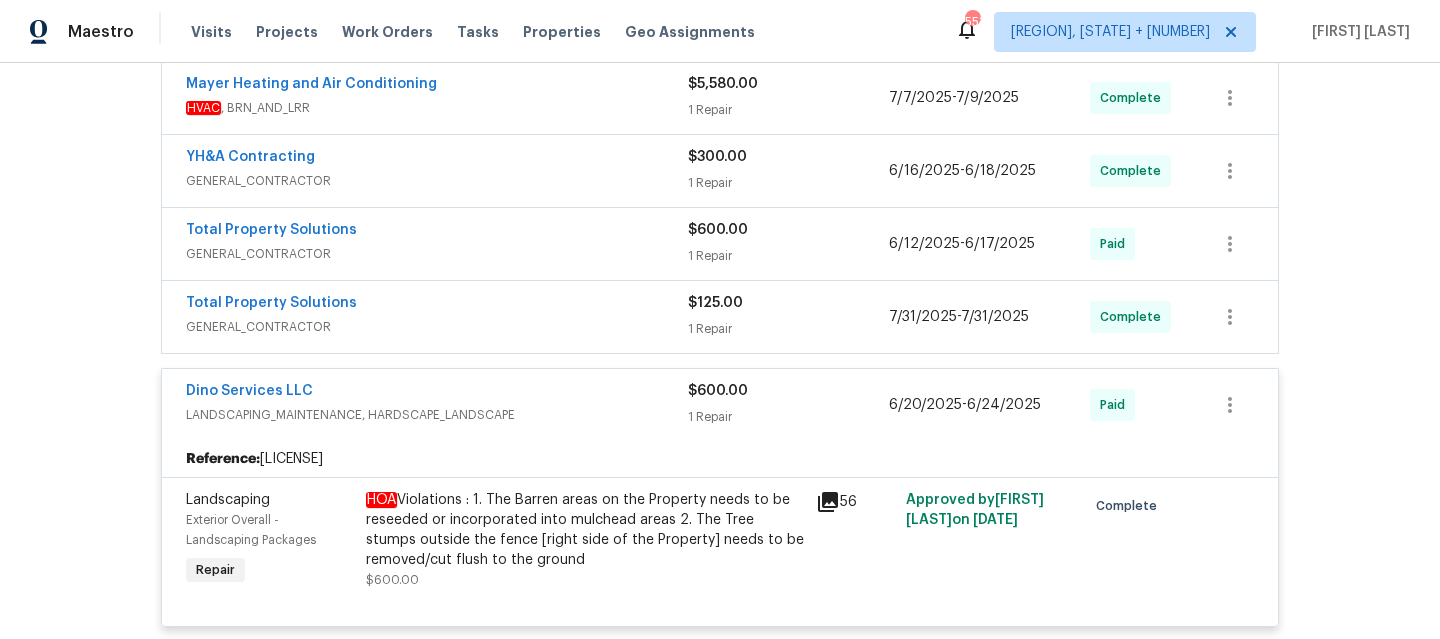 scroll, scrollTop: 549, scrollLeft: 0, axis: vertical 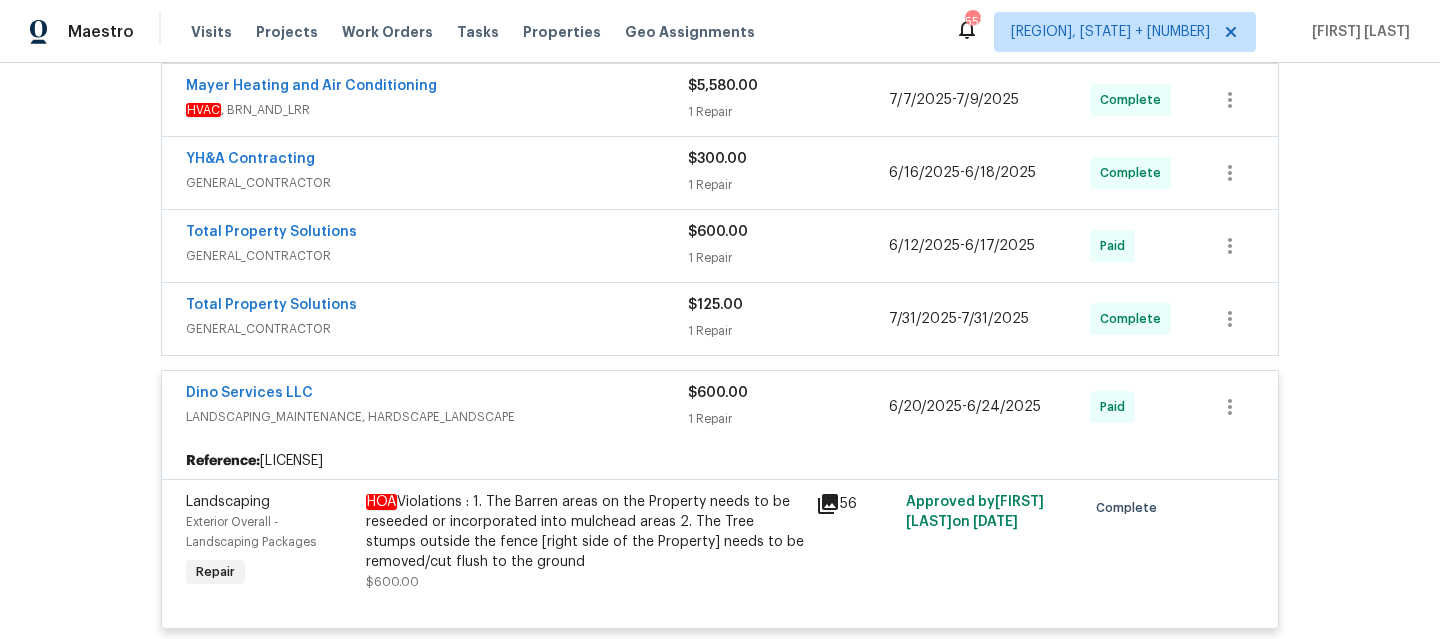 click on "LANDSCAPING_MAINTENANCE, HARDSCAPE_LANDSCAPE" at bounding box center (437, 417) 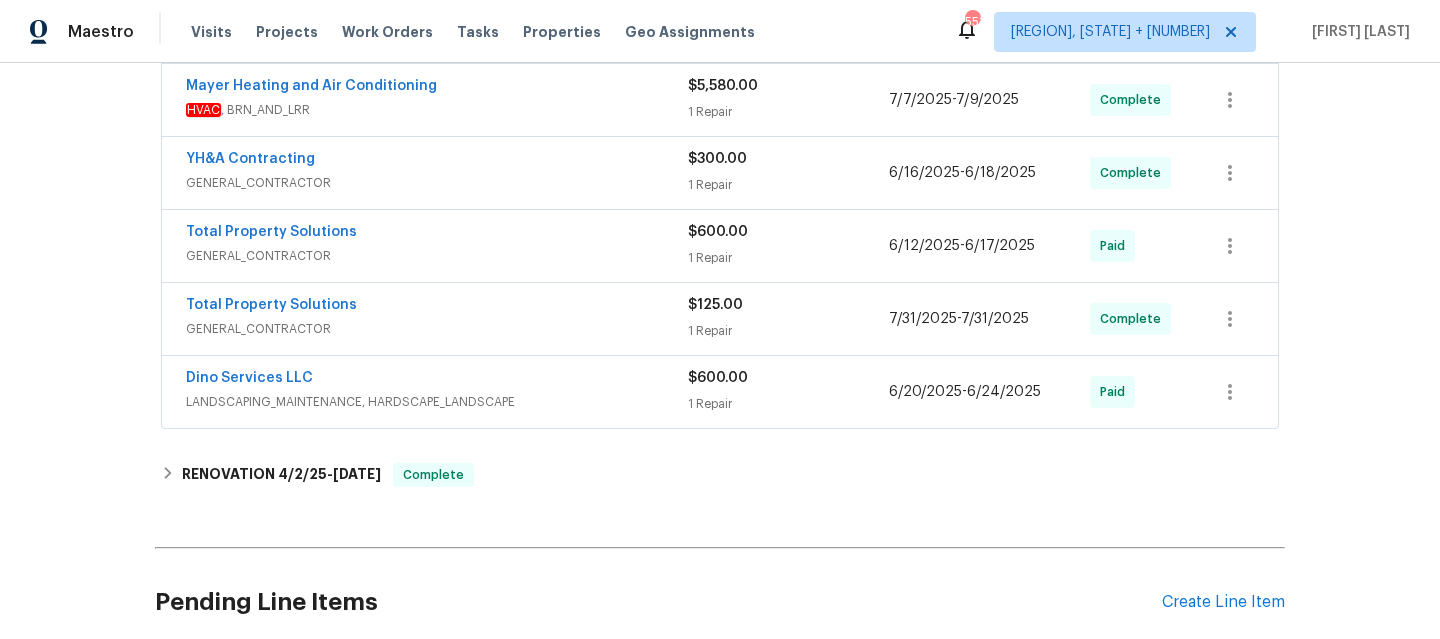click on "Total Property Solutions" at bounding box center (437, 307) 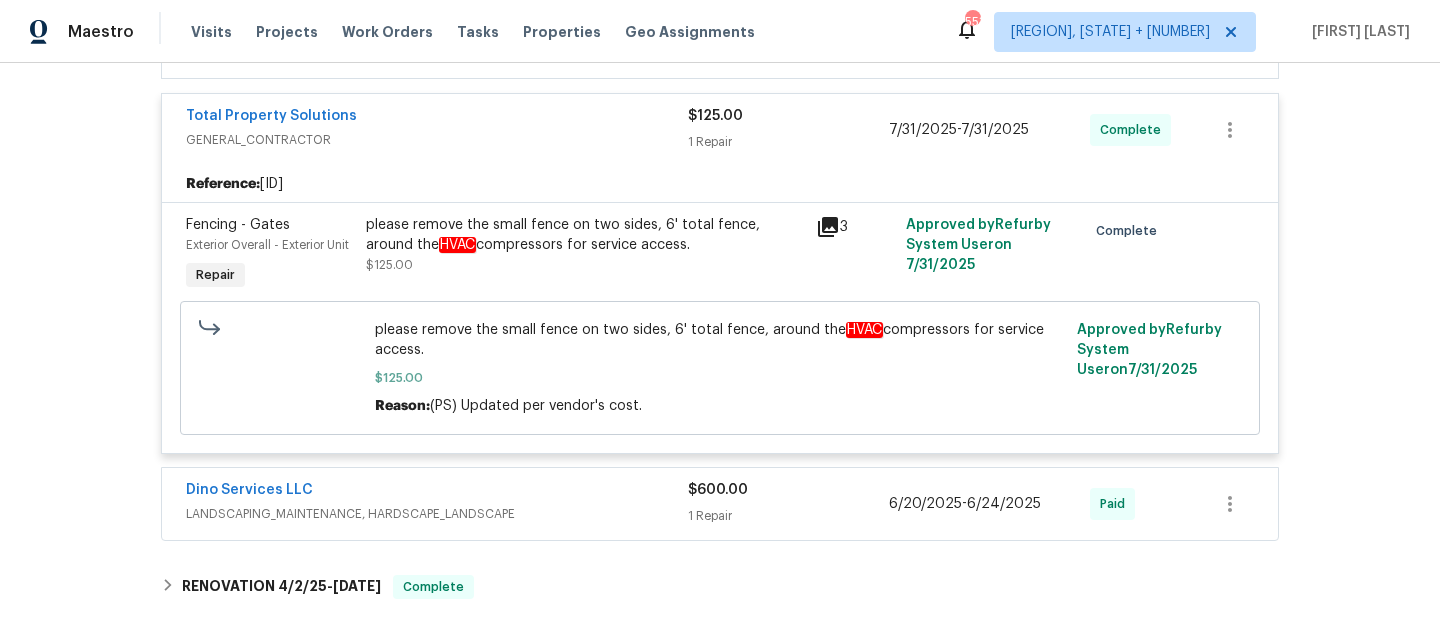 scroll, scrollTop: 558, scrollLeft: 0, axis: vertical 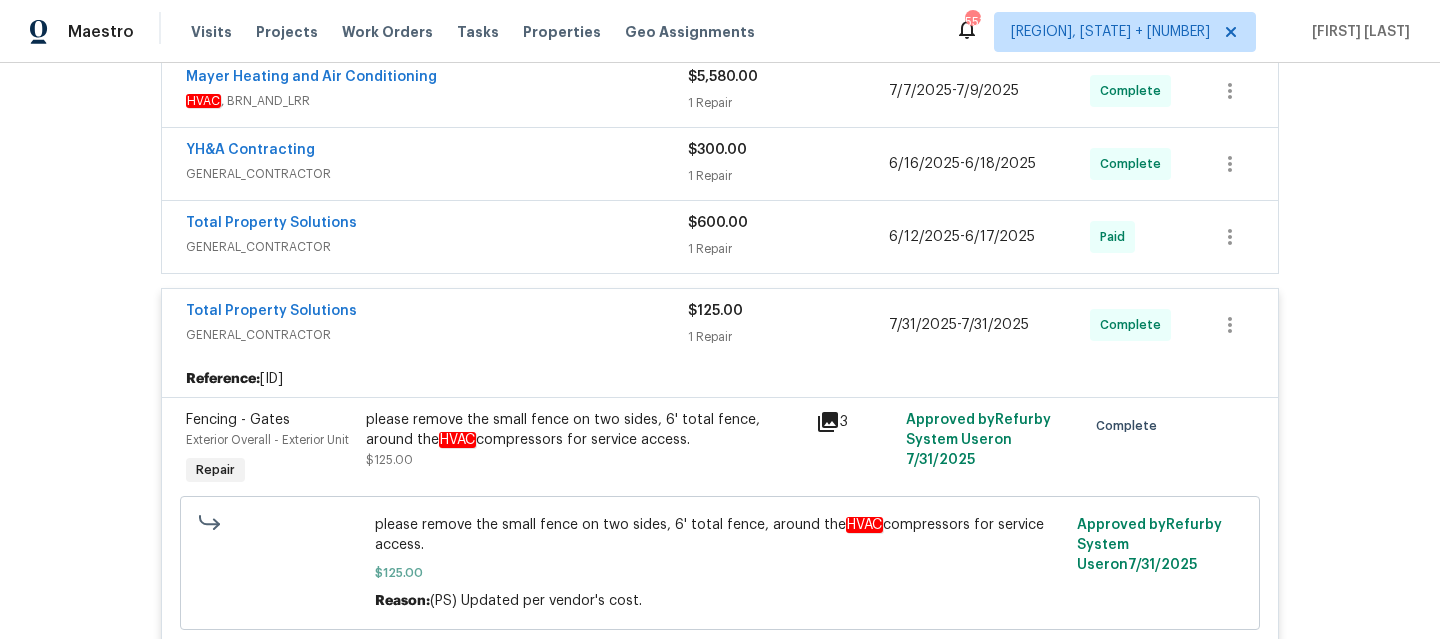 click on "GENERAL_CONTRACTOR" at bounding box center (437, 335) 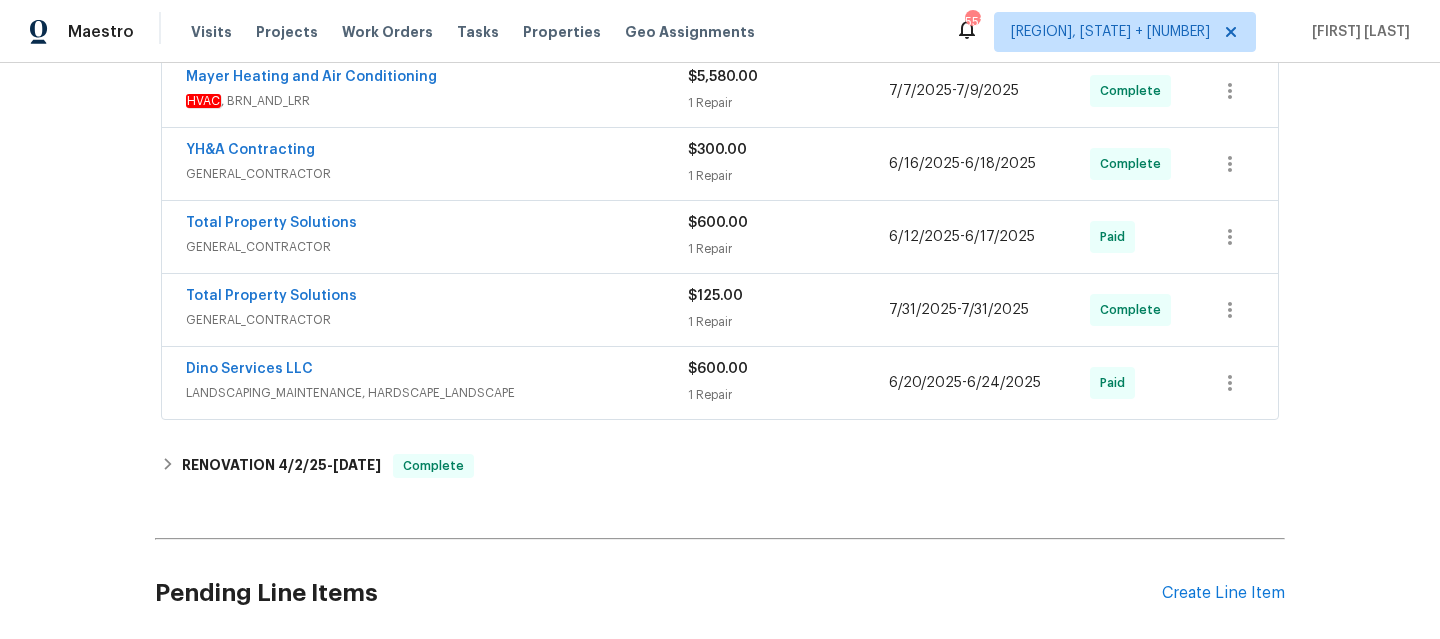 click on "[COMPANY_NAME]" at bounding box center [437, 237] 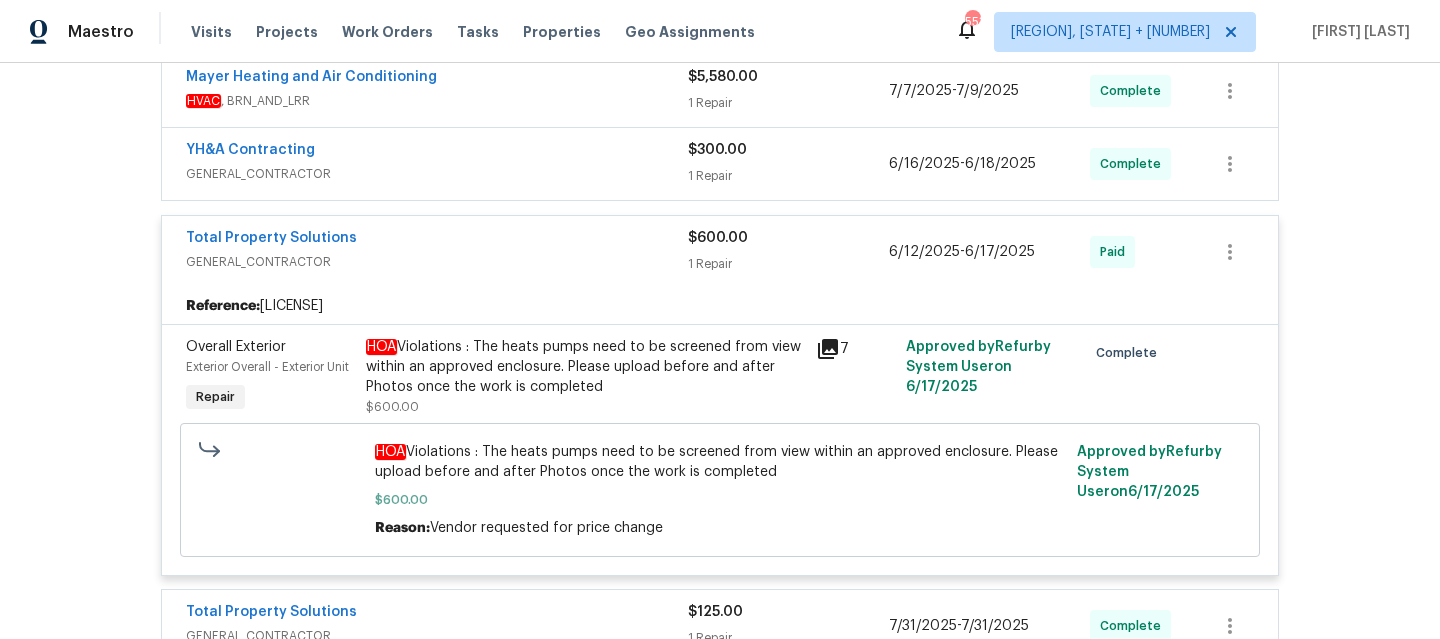click on "GENERAL_CONTRACTOR" at bounding box center (437, 262) 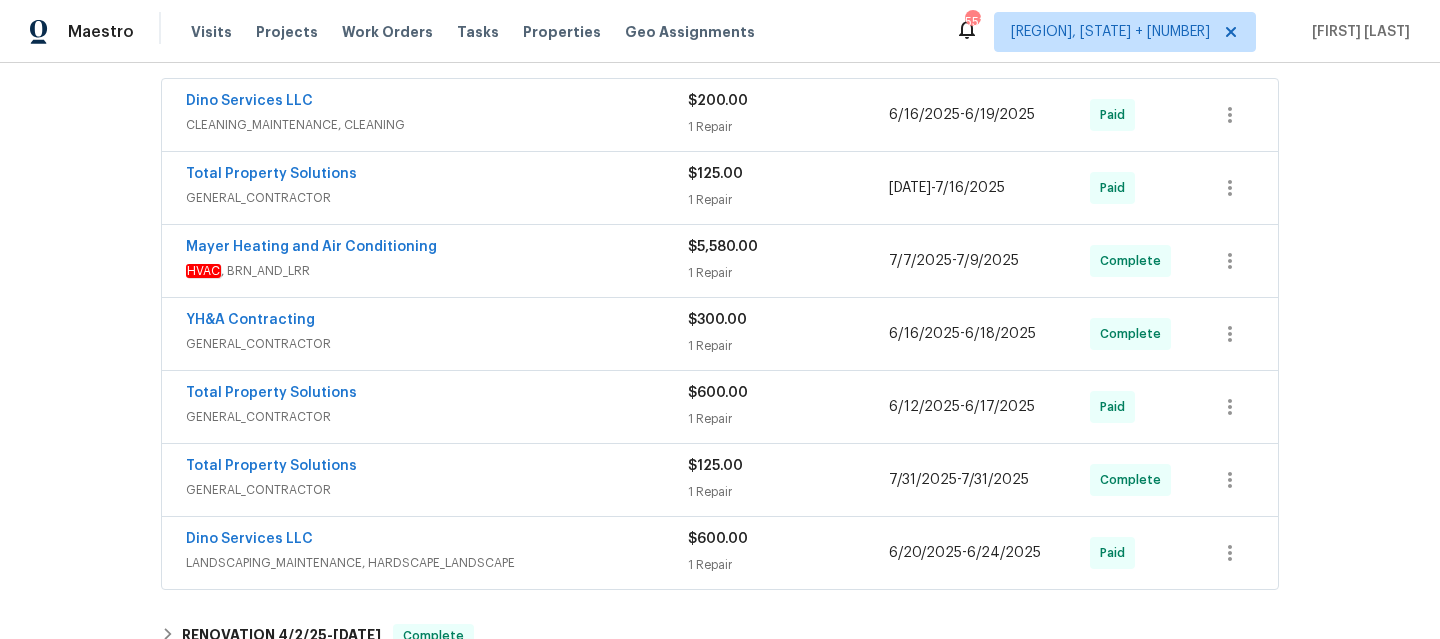 scroll, scrollTop: 387, scrollLeft: 0, axis: vertical 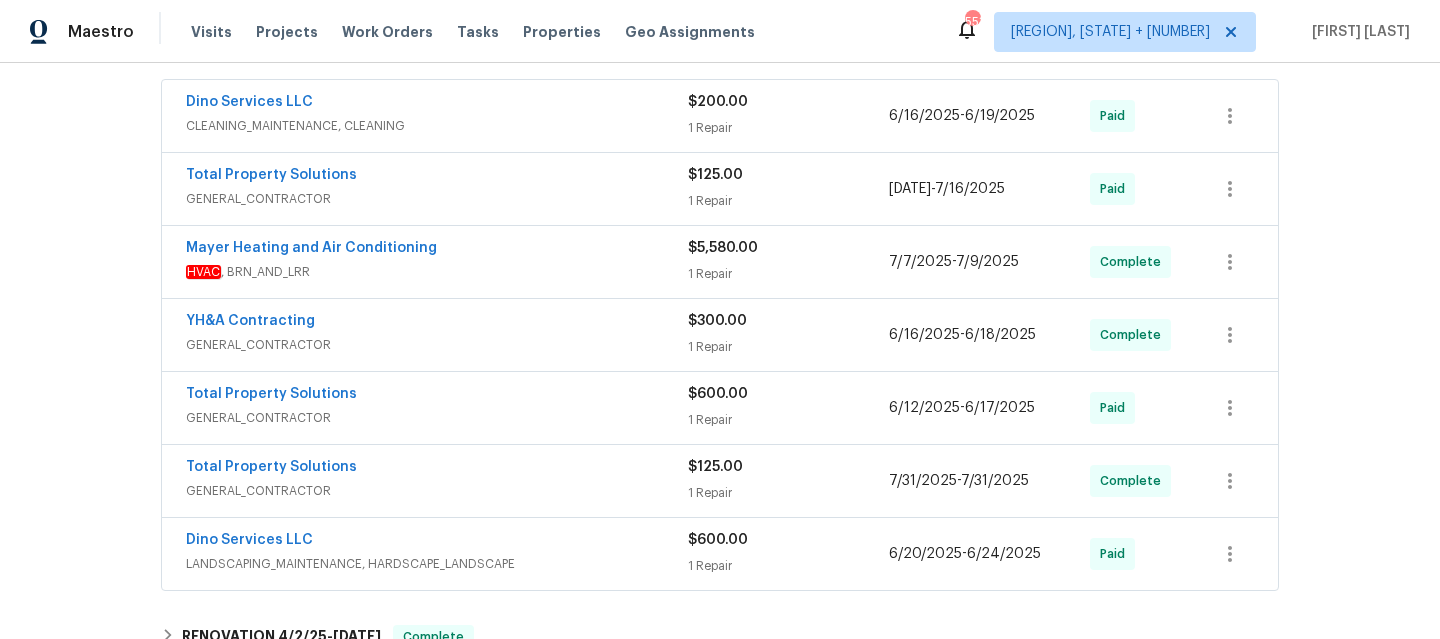 click on "GENERAL_CONTRACTOR" at bounding box center [437, 345] 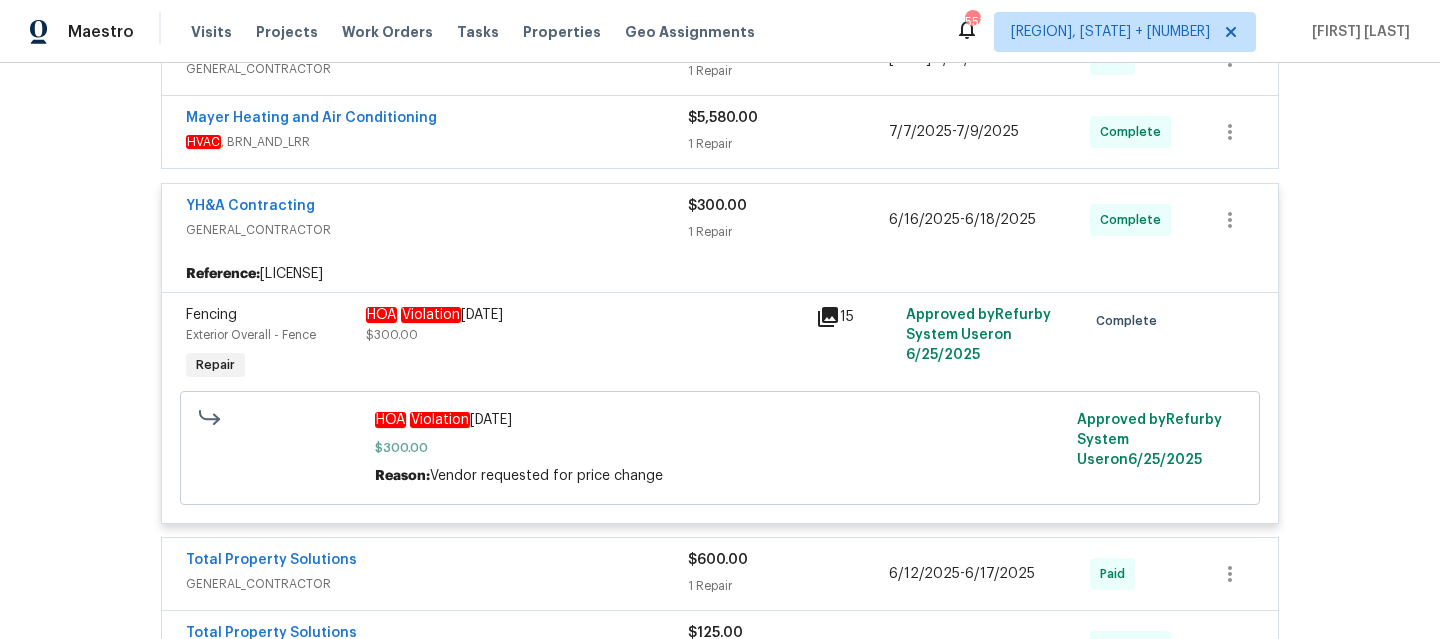 scroll, scrollTop: 422, scrollLeft: 0, axis: vertical 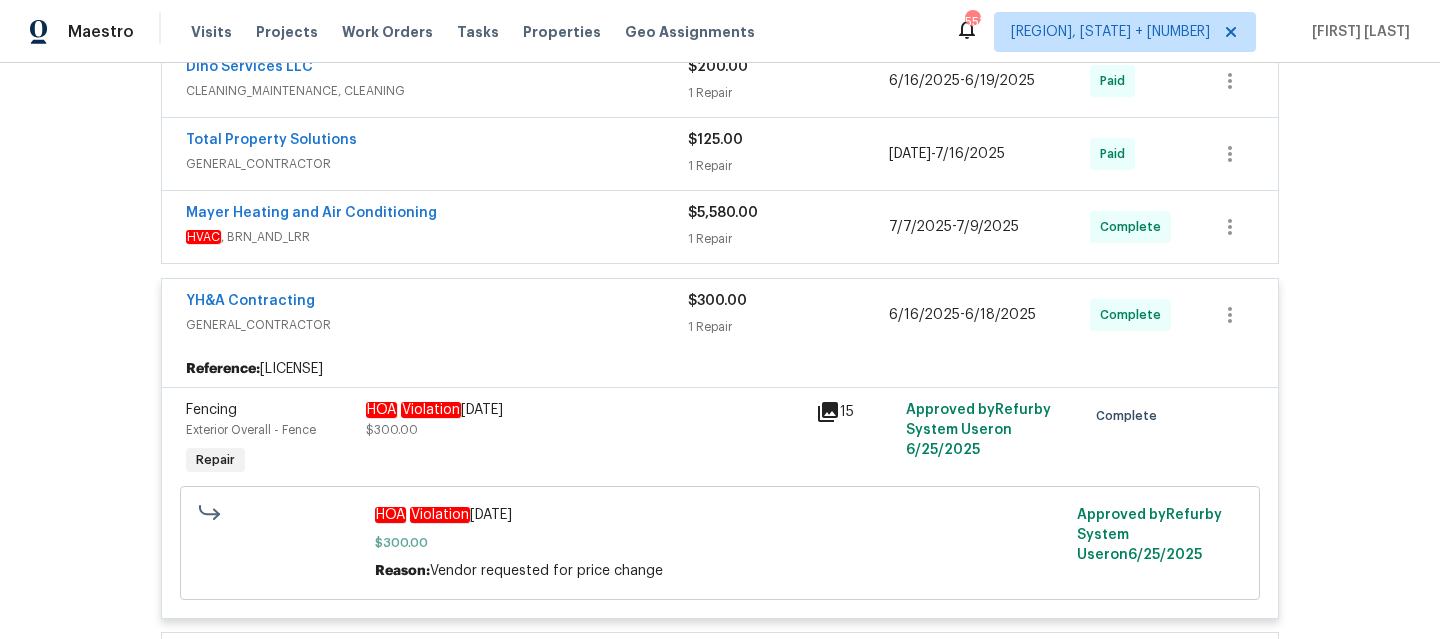 click on "GENERAL_CONTRACTOR" at bounding box center [437, 325] 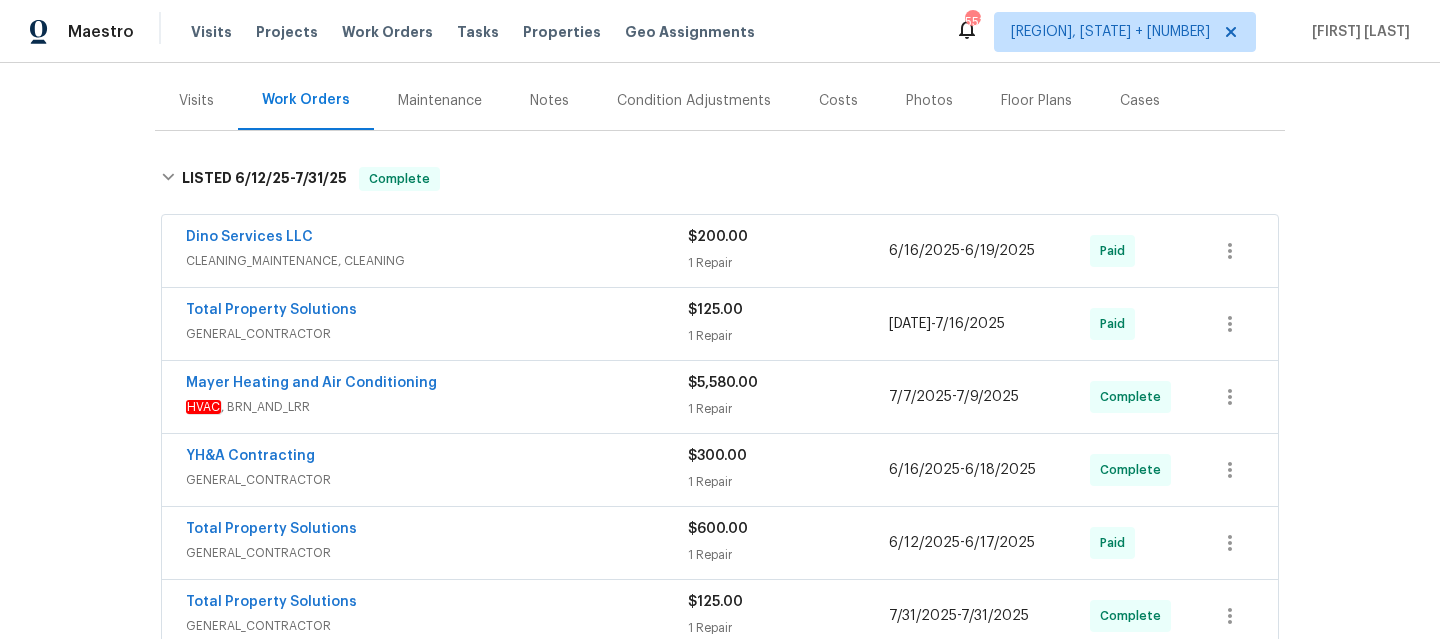 scroll, scrollTop: 251, scrollLeft: 0, axis: vertical 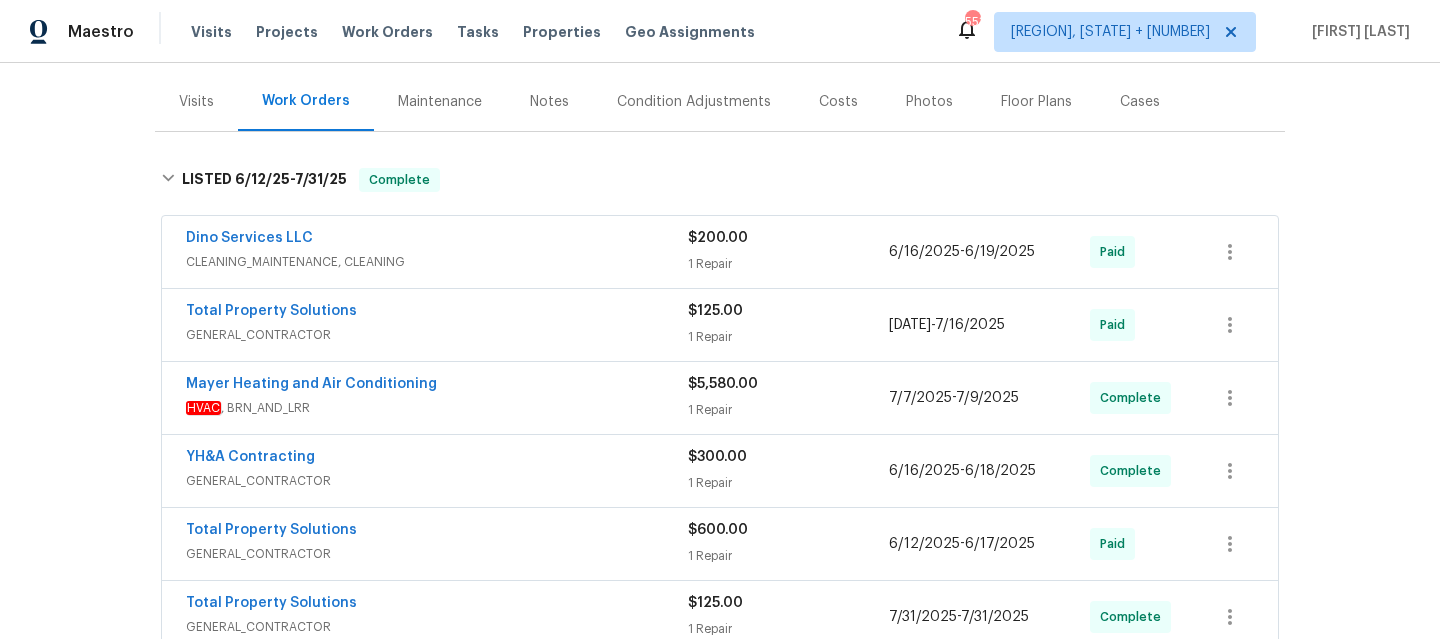 click on "HVAC , BRN_AND_LRR" at bounding box center [437, 408] 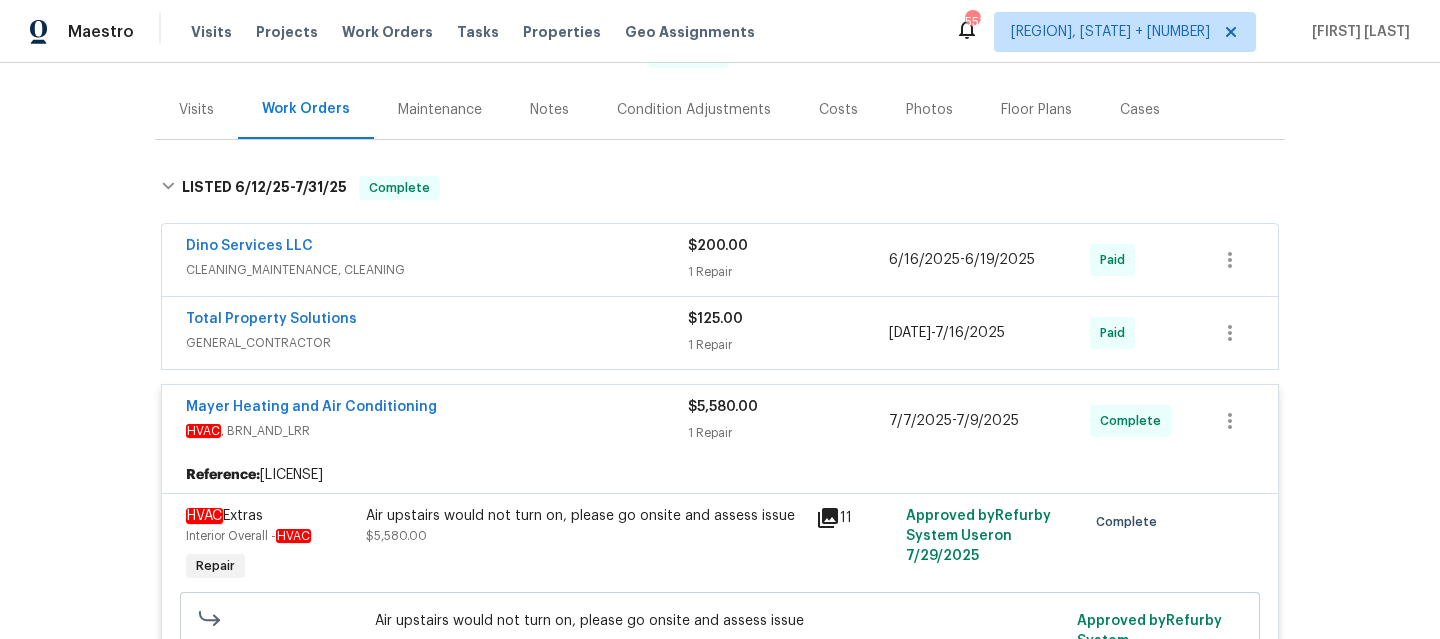 scroll, scrollTop: 229, scrollLeft: 0, axis: vertical 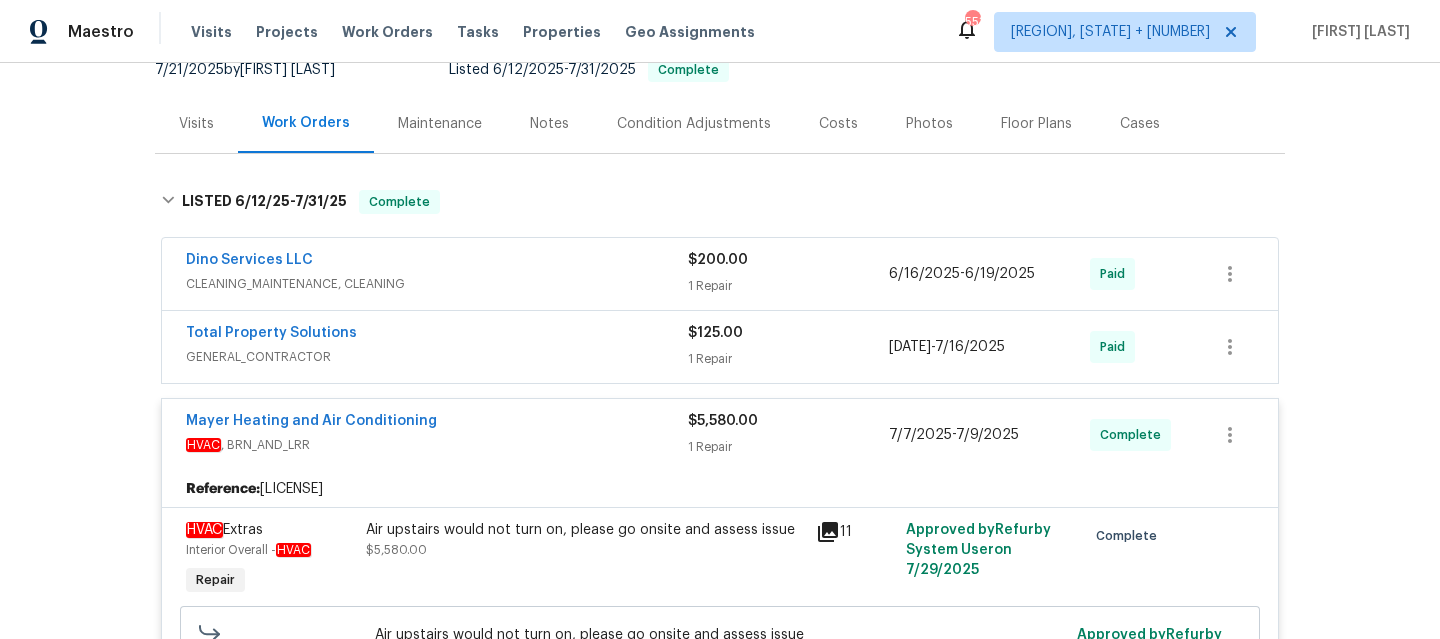 click on "GENERAL_CONTRACTOR" at bounding box center [437, 357] 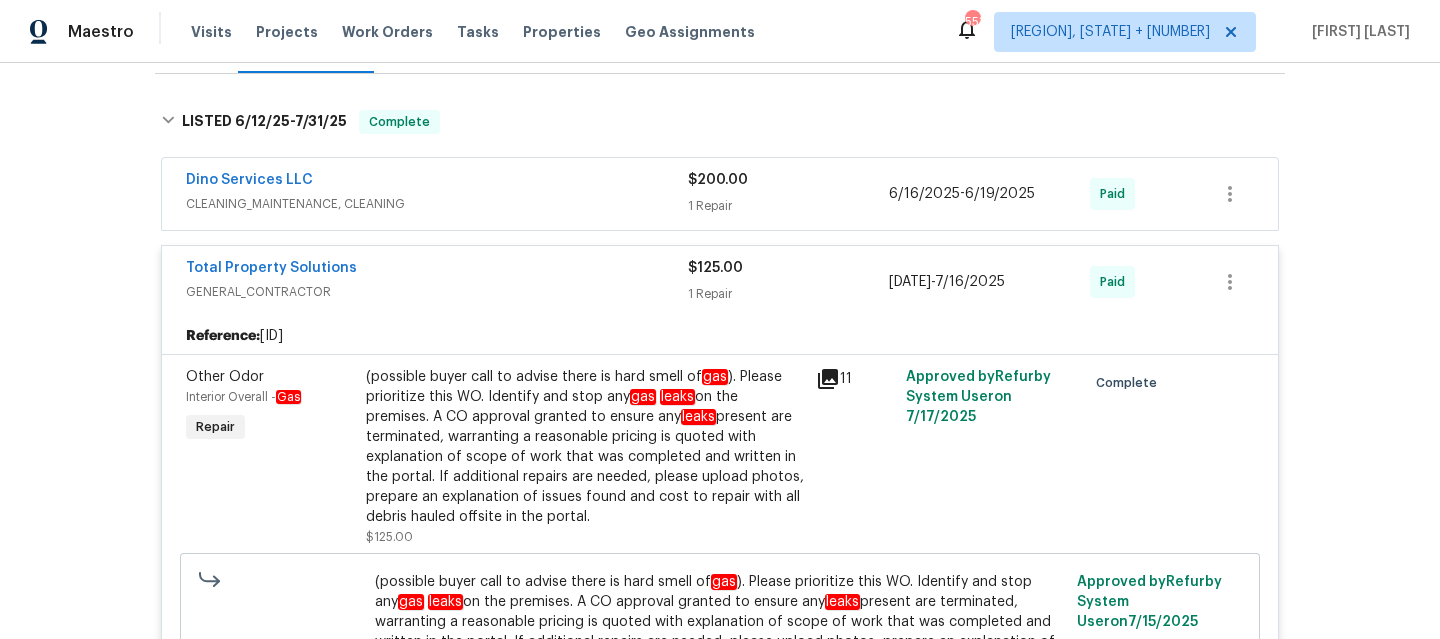 scroll, scrollTop: 306, scrollLeft: 0, axis: vertical 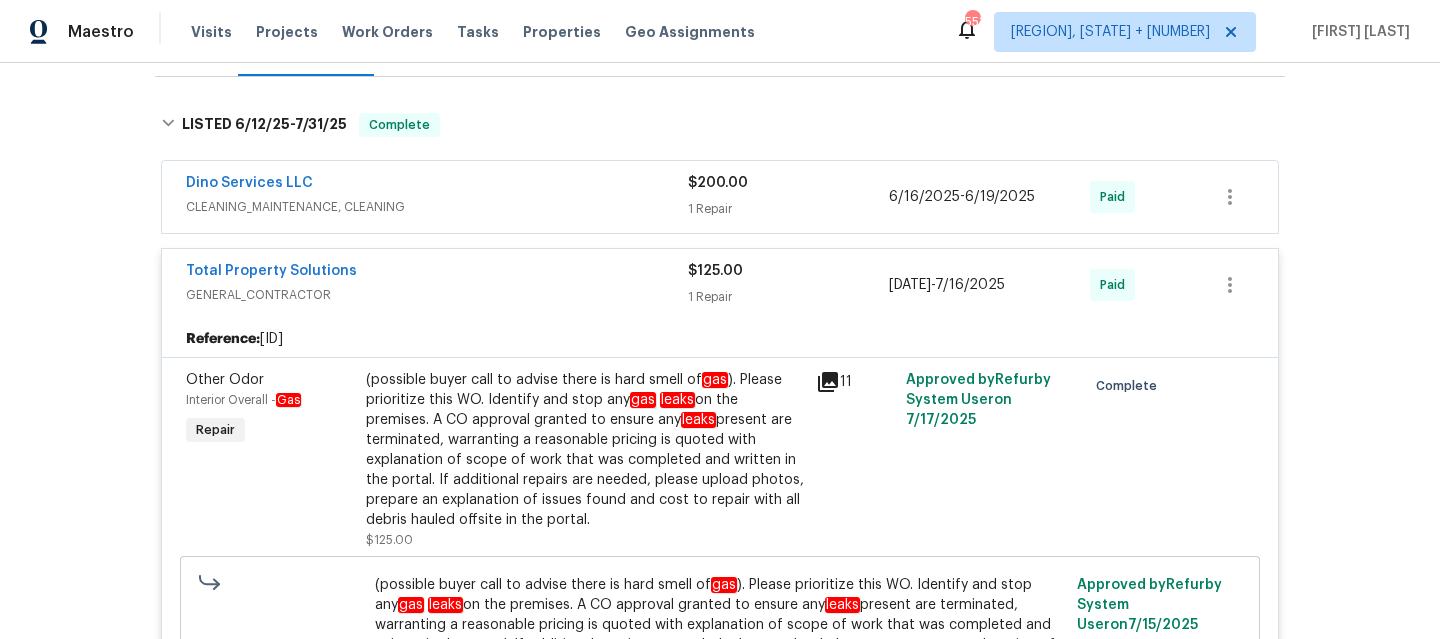 click on "[COMPANY_NAME]" at bounding box center (437, 285) 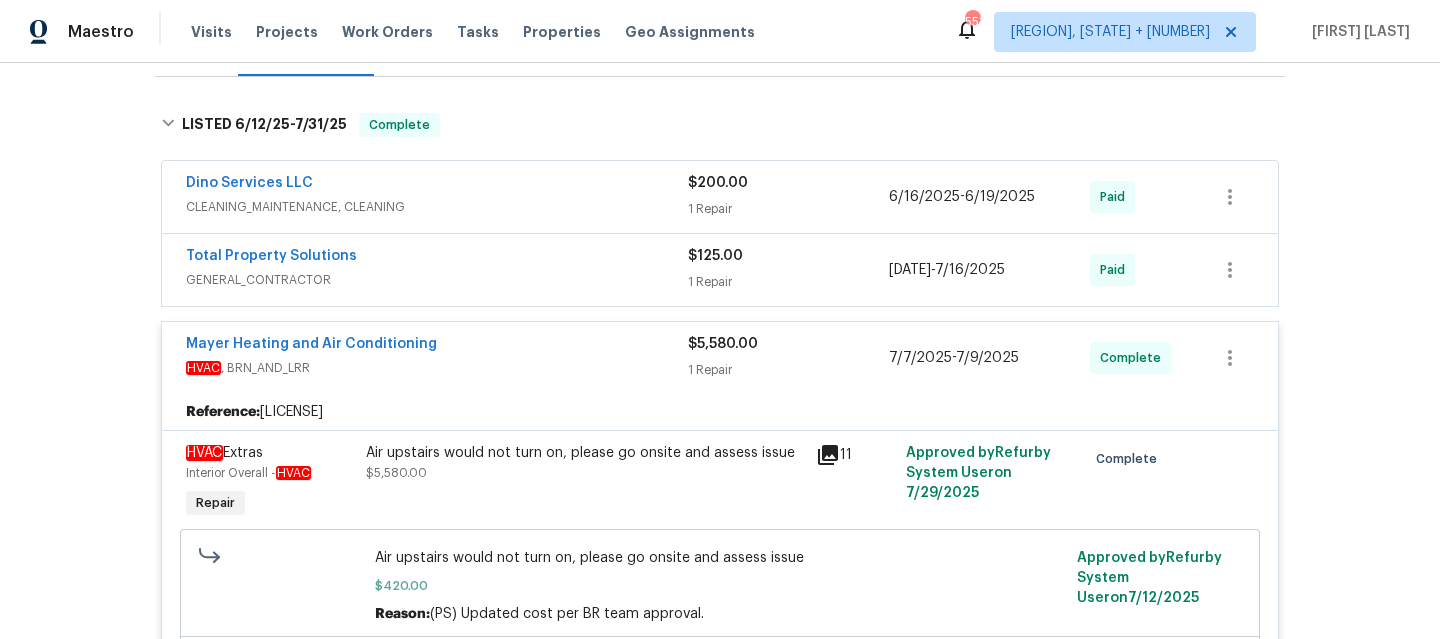 click on "Dino Services LLC" at bounding box center [437, 185] 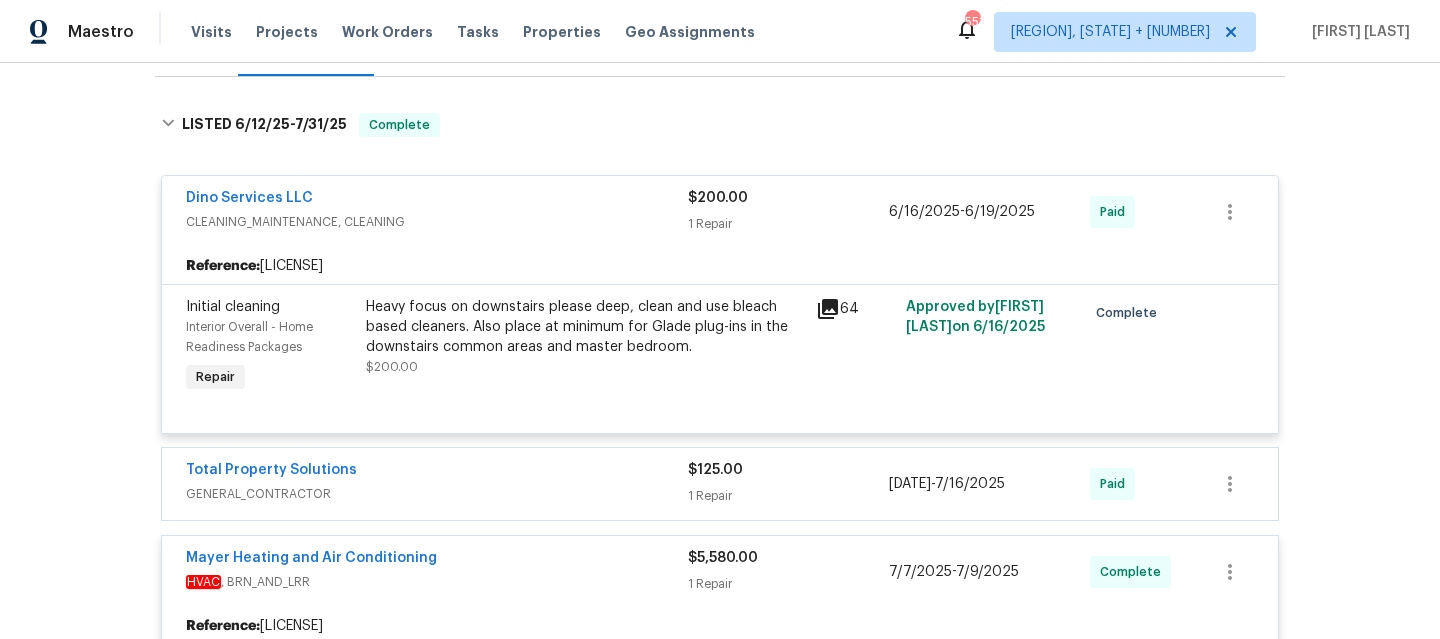 click on "CLEANING_MAINTENANCE, CLEANING" at bounding box center [437, 222] 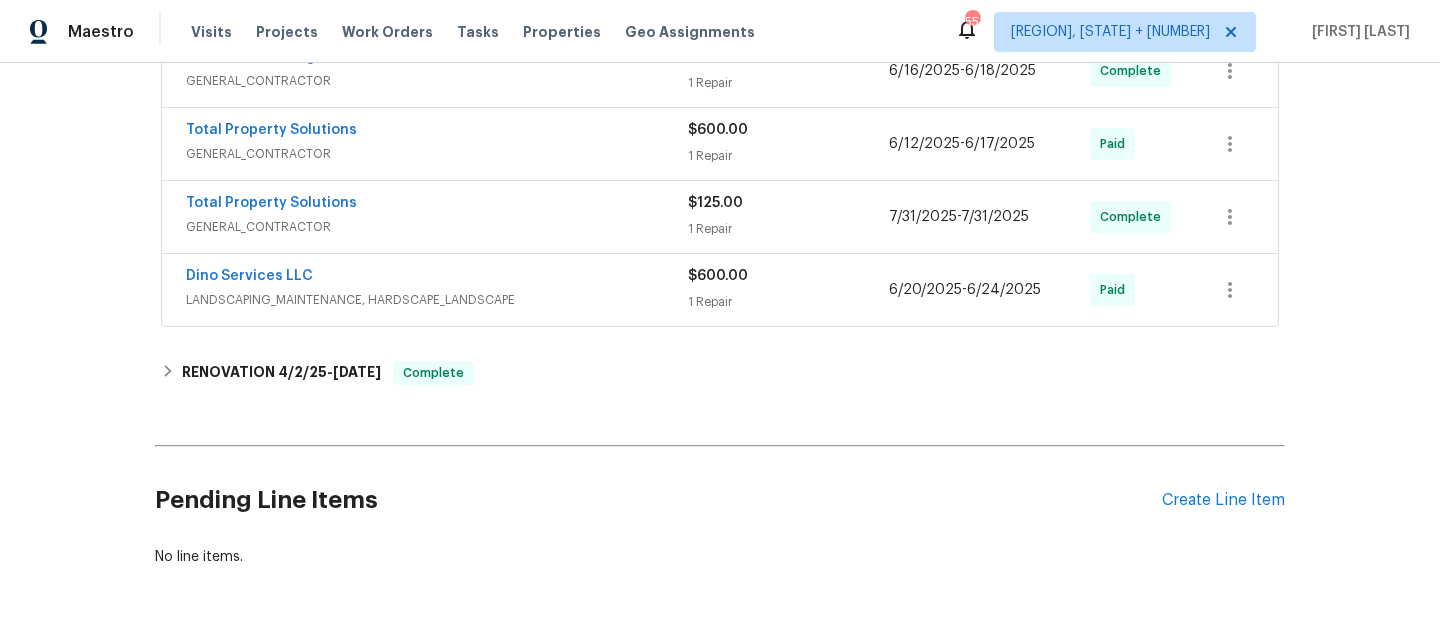 scroll, scrollTop: 1055, scrollLeft: 0, axis: vertical 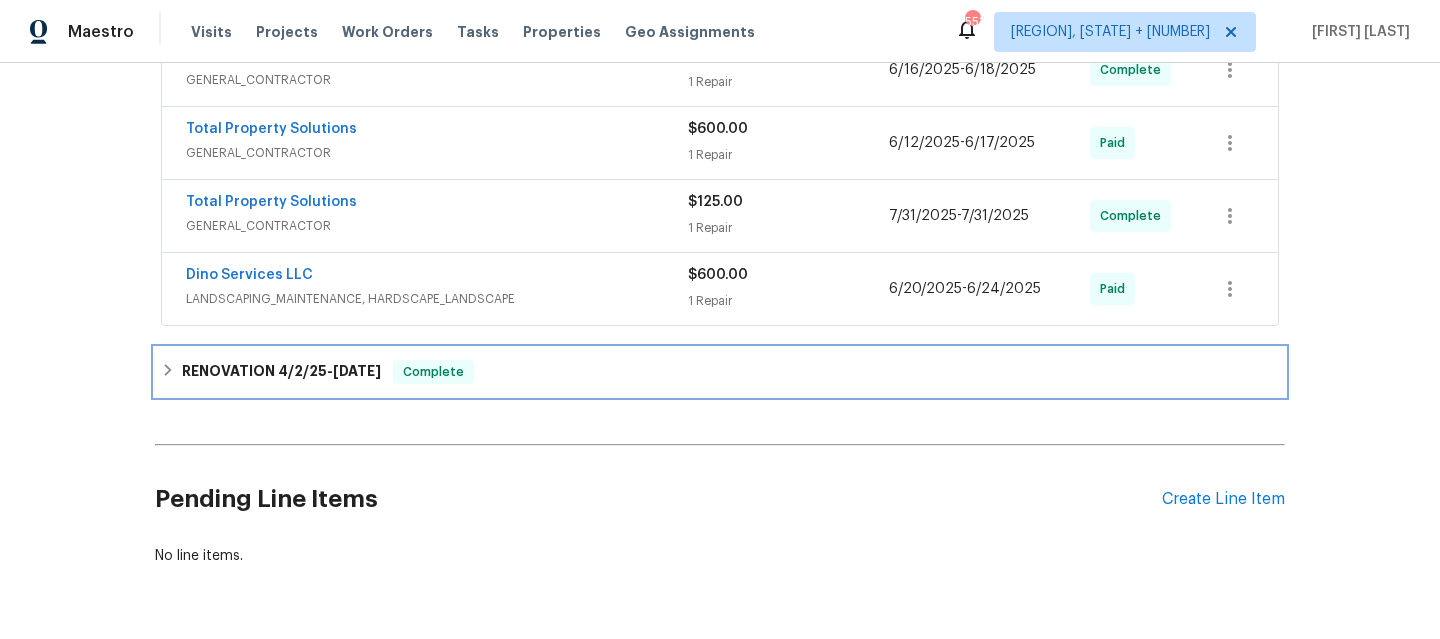click on "RENOVATION [DATE] - [DATE] Complete" at bounding box center (720, 372) 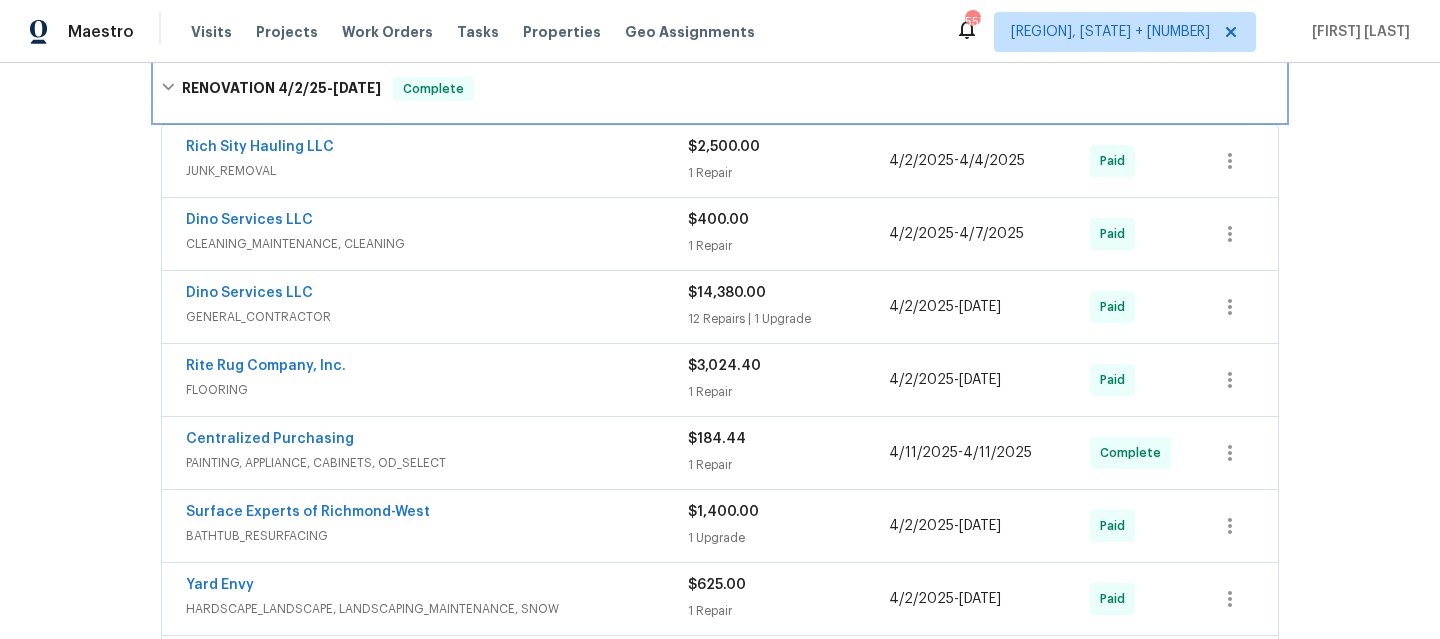scroll, scrollTop: 1200, scrollLeft: 0, axis: vertical 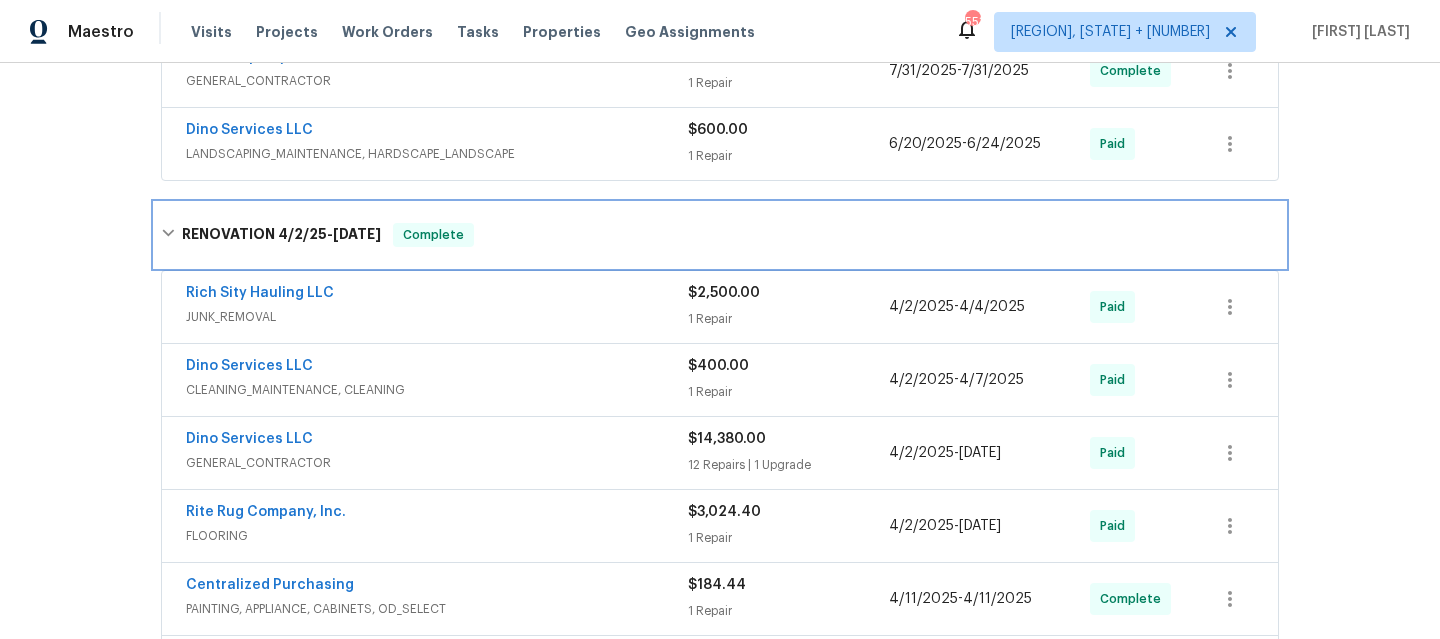 click on "RENOVATION [DATE] - [DATE] Complete" at bounding box center [720, 235] 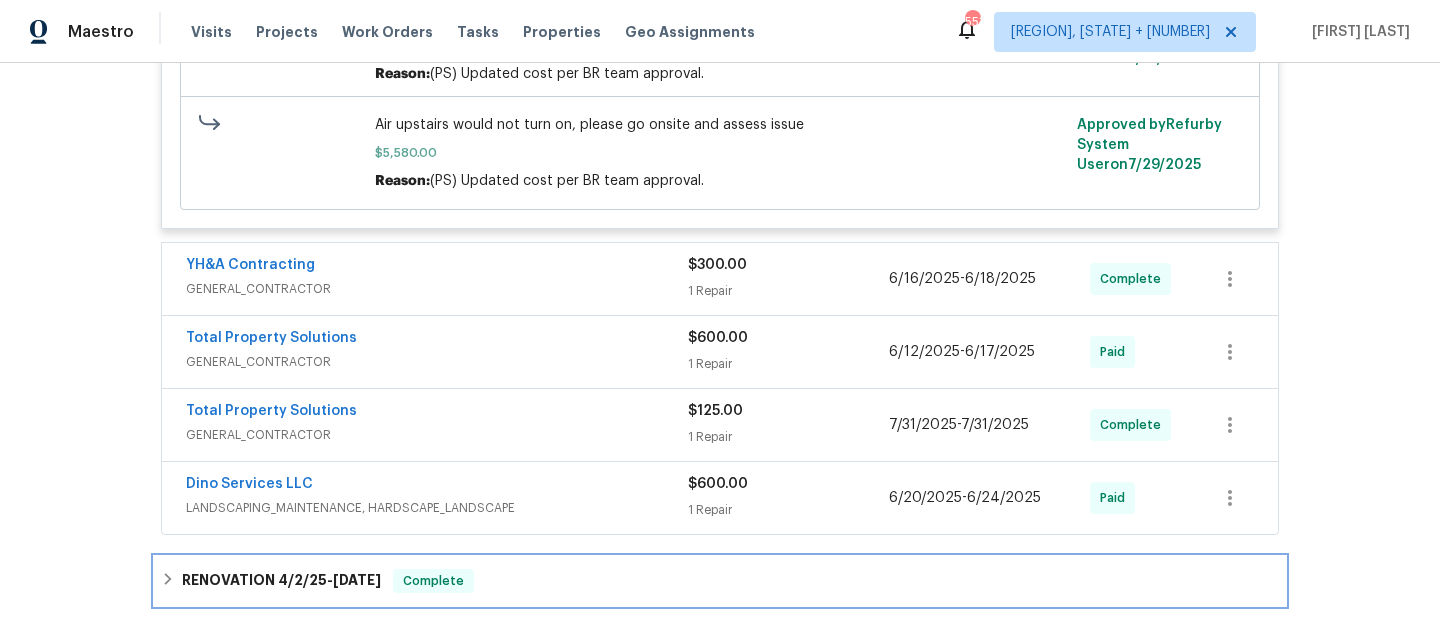 scroll, scrollTop: 322, scrollLeft: 0, axis: vertical 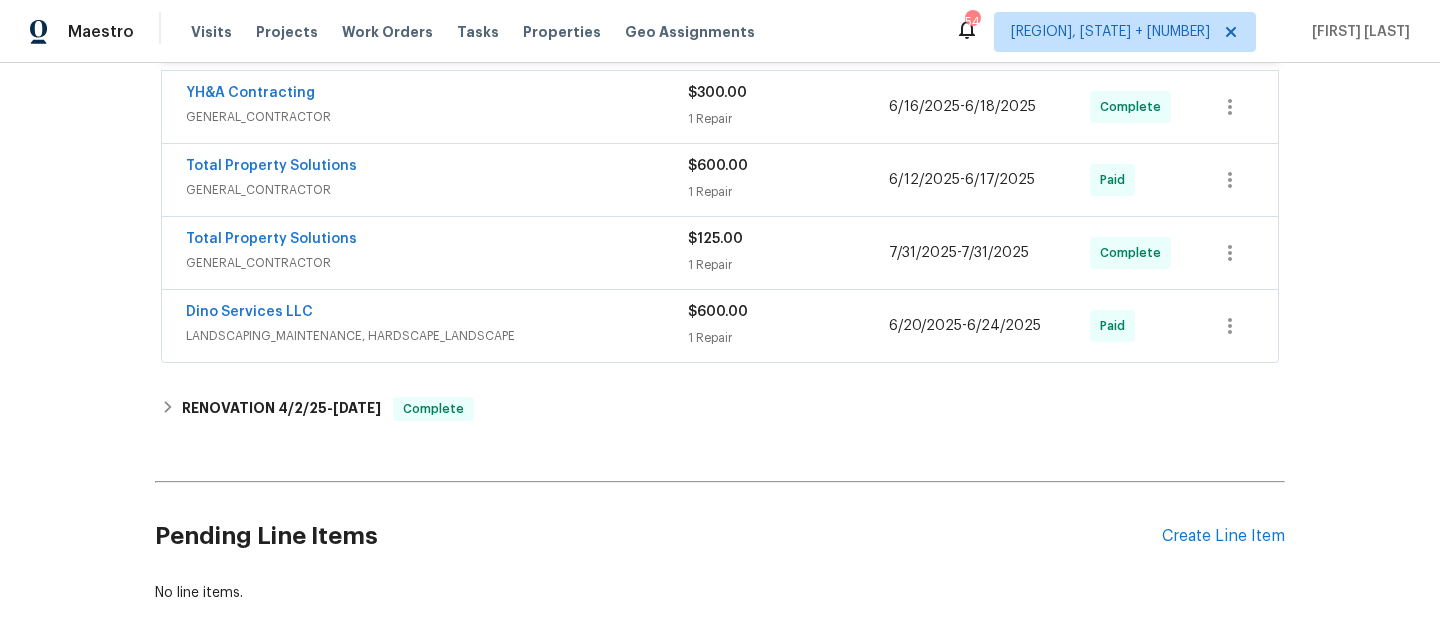 click on "Dino Services LLC" at bounding box center [437, 314] 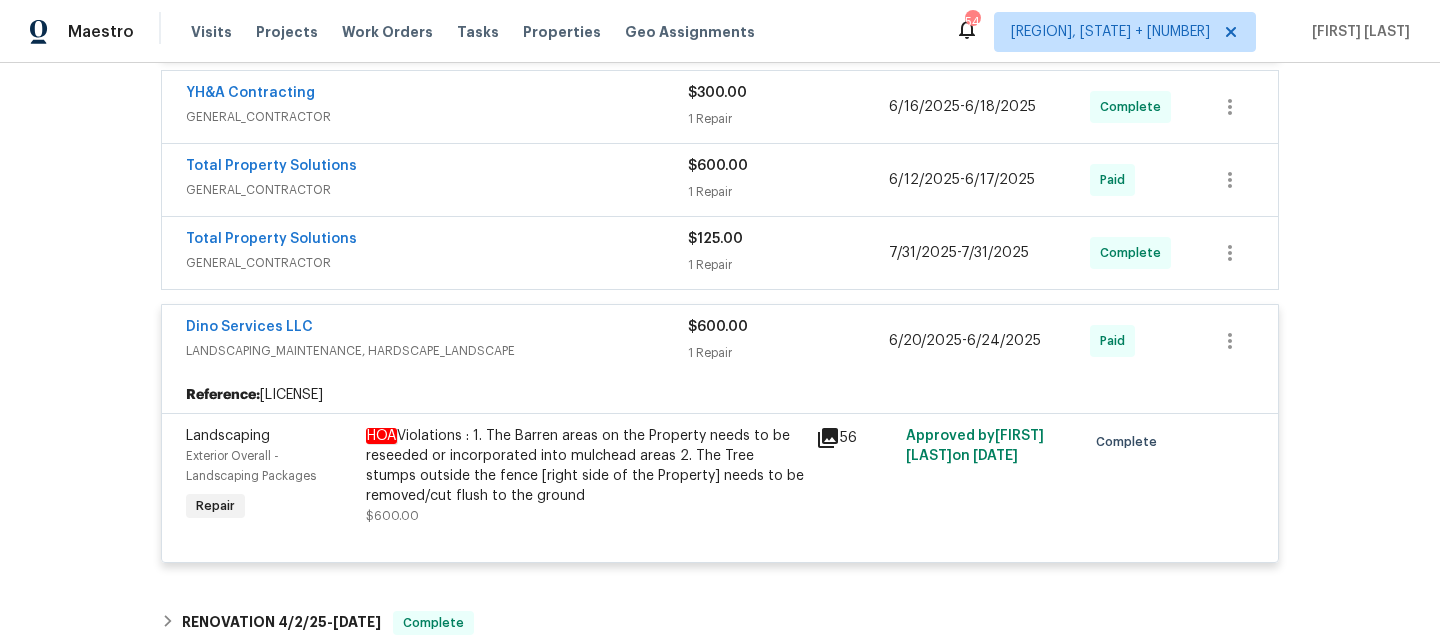 click on "LANDSCAPING_MAINTENANCE, HARDSCAPE_LANDSCAPE" at bounding box center [437, 351] 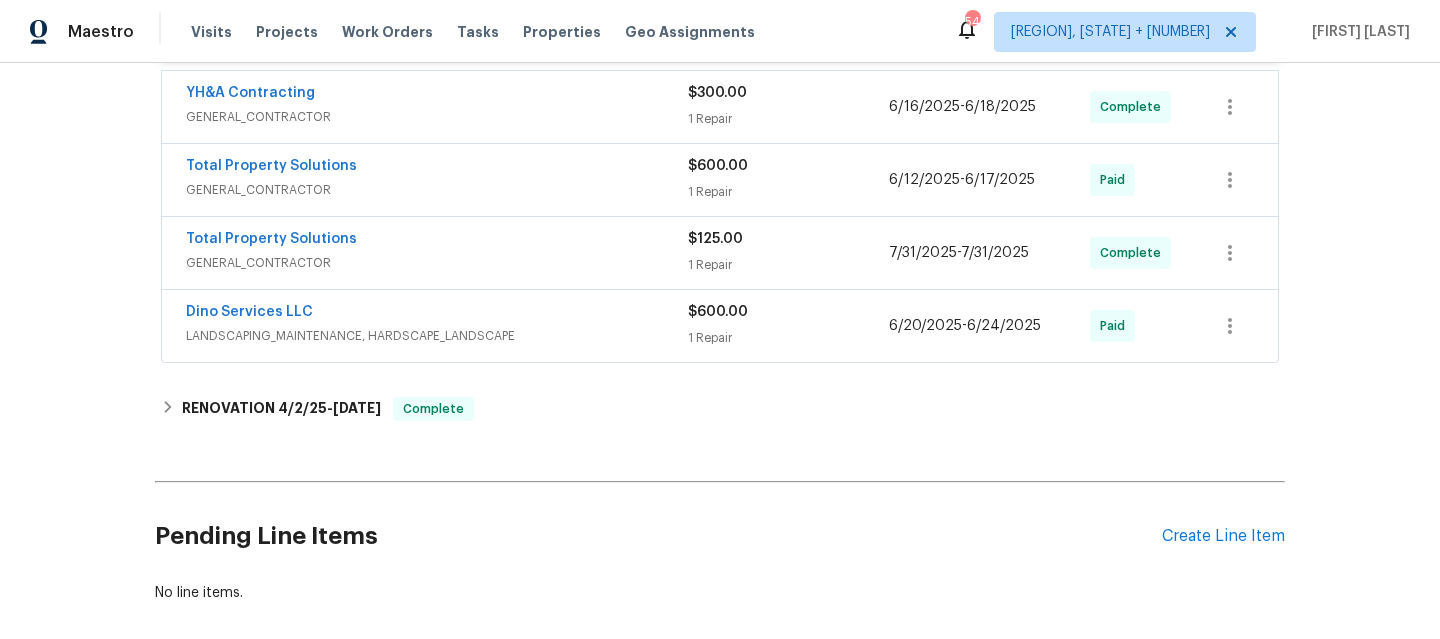 click on "GENERAL_CONTRACTOR" at bounding box center (437, 263) 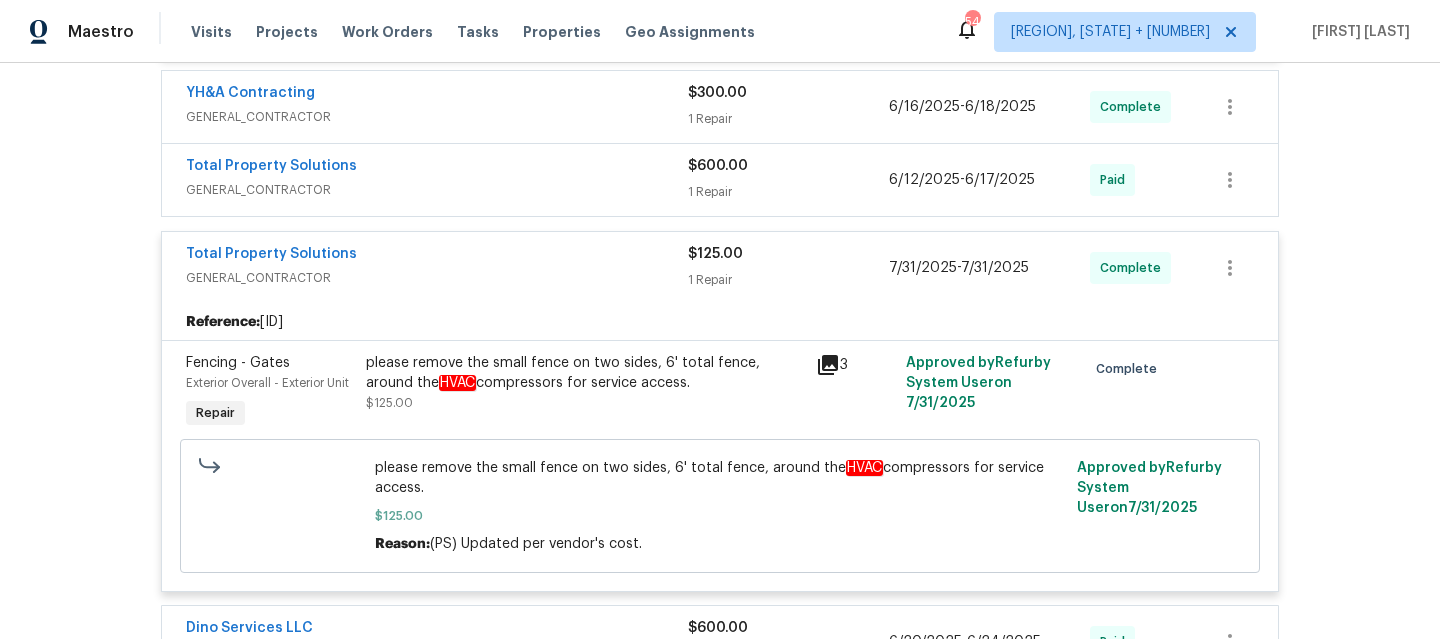 click on "GENERAL_CONTRACTOR" at bounding box center (437, 278) 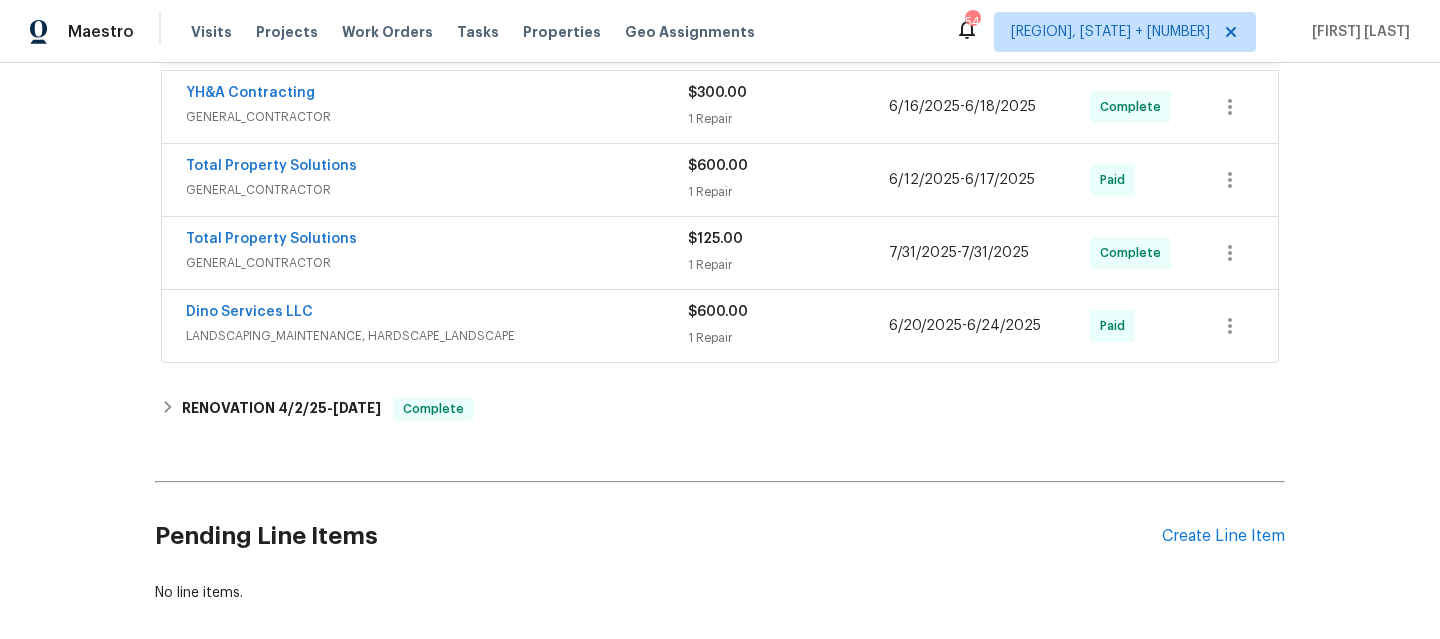 click on "[COMPANY_NAME]" at bounding box center [437, 180] 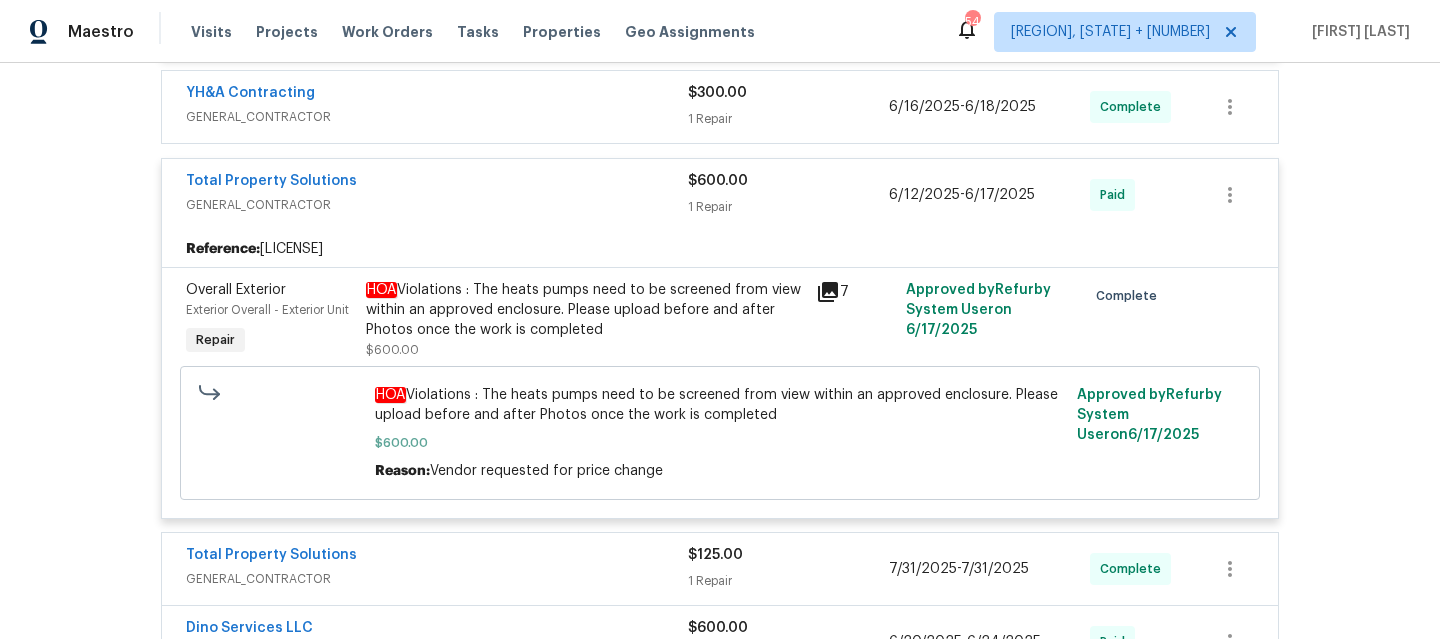 click on "GENERAL_CONTRACTOR" at bounding box center (437, 205) 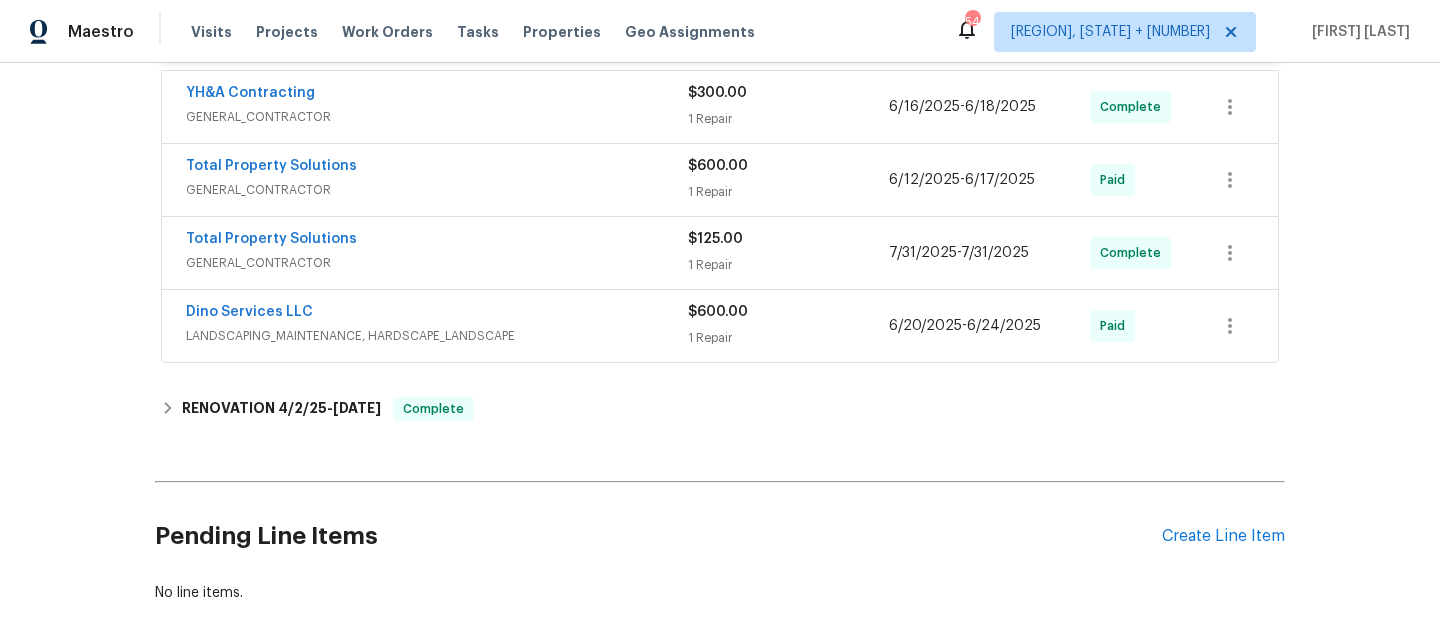 scroll, scrollTop: 934, scrollLeft: 0, axis: vertical 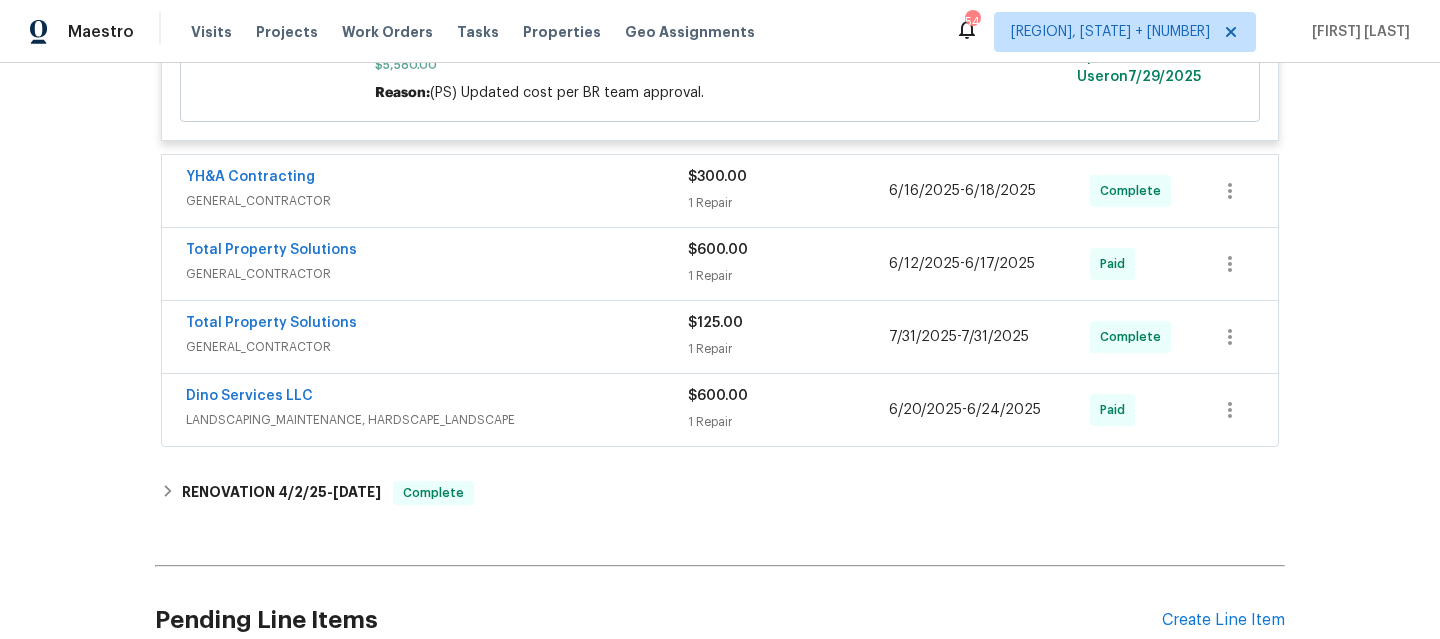 click on "GENERAL_CONTRACTOR" at bounding box center (437, 201) 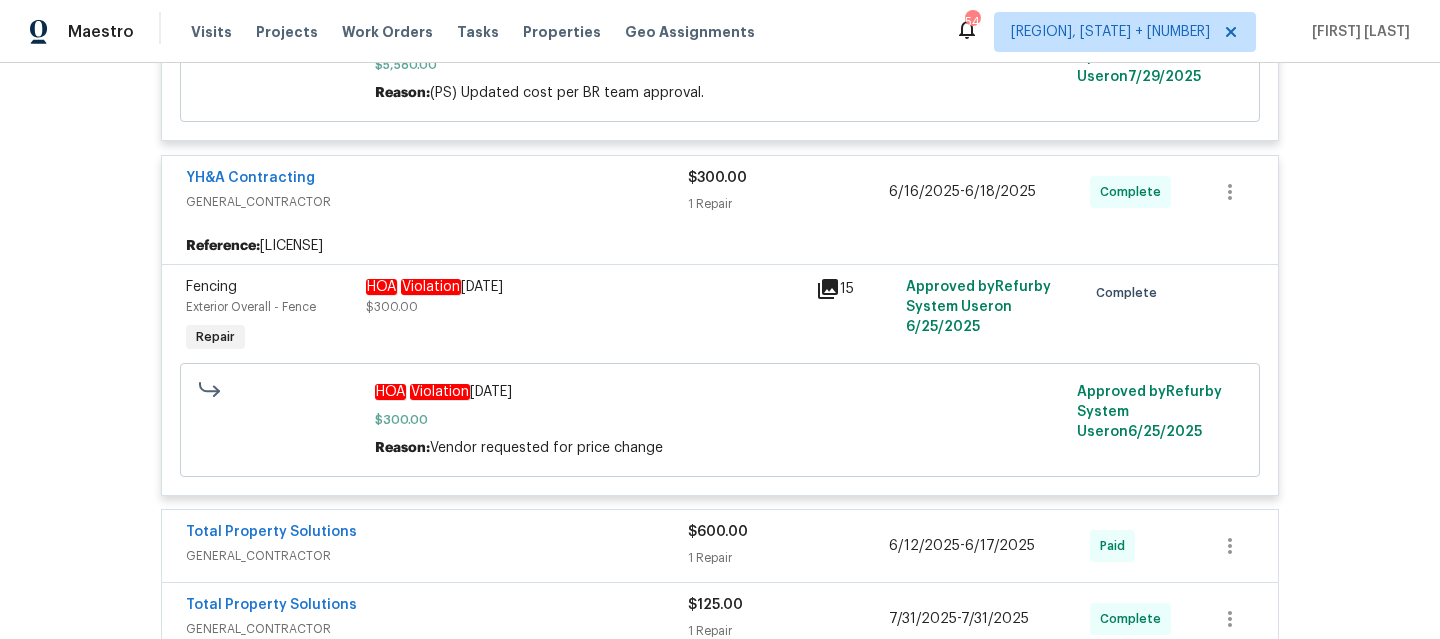 click on "GENERAL_CONTRACTOR" at bounding box center (437, 202) 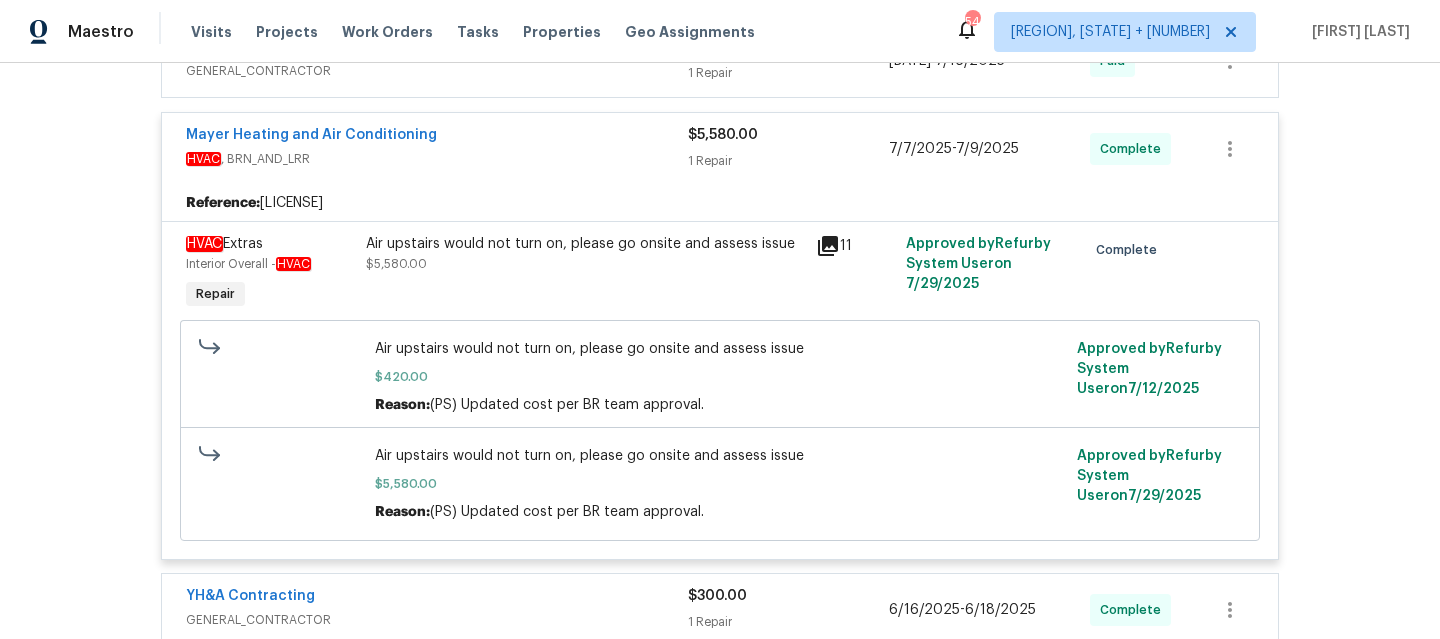 scroll, scrollTop: 371, scrollLeft: 0, axis: vertical 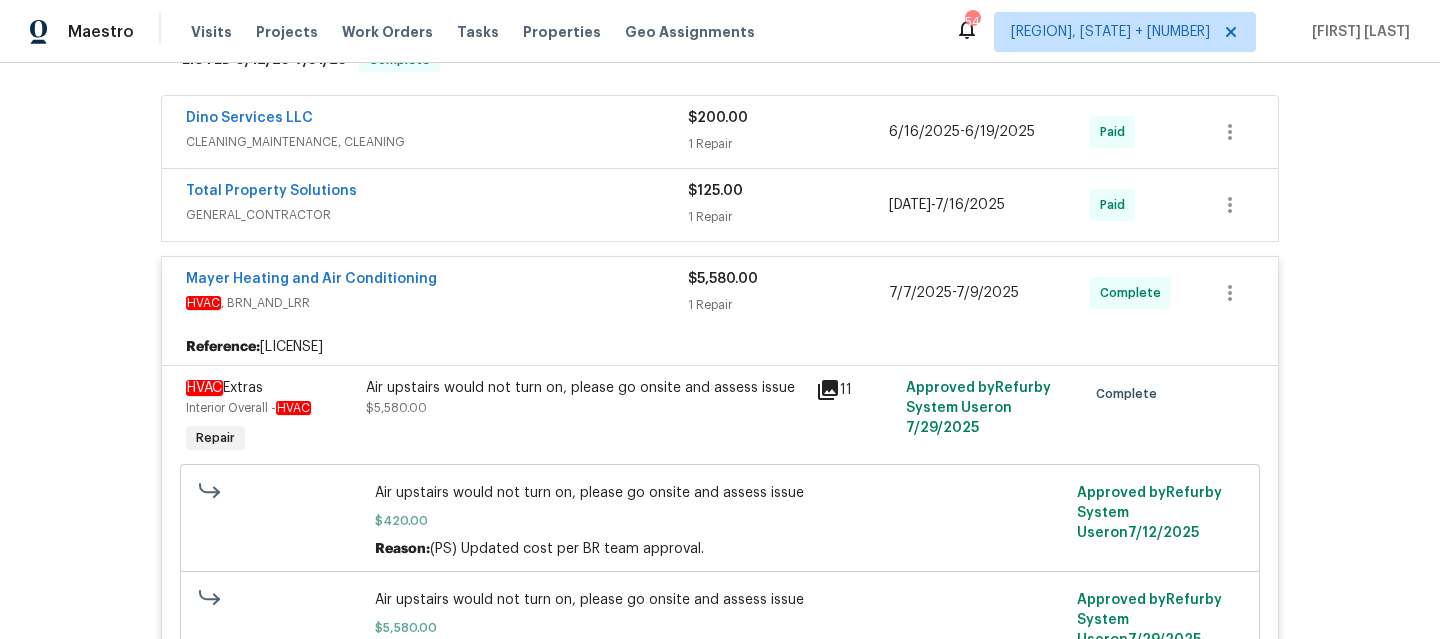 click on "Total Property Solutions" at bounding box center (437, 193) 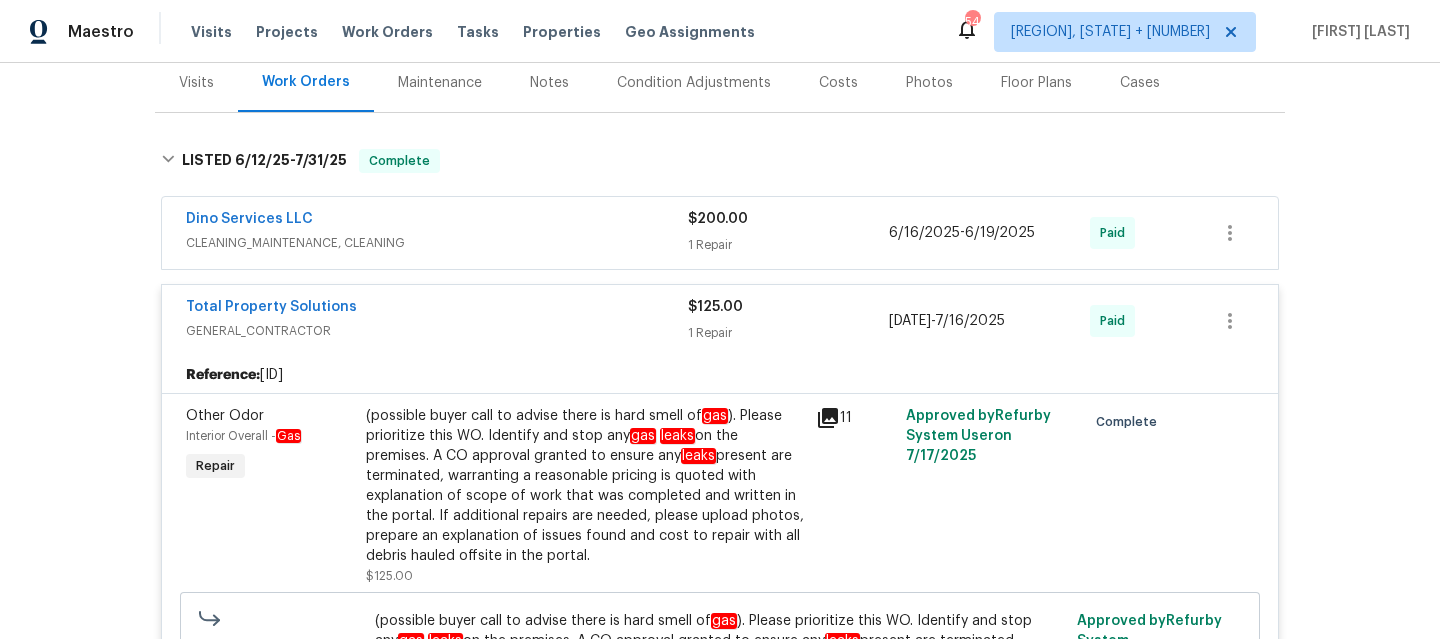scroll, scrollTop: 271, scrollLeft: 0, axis: vertical 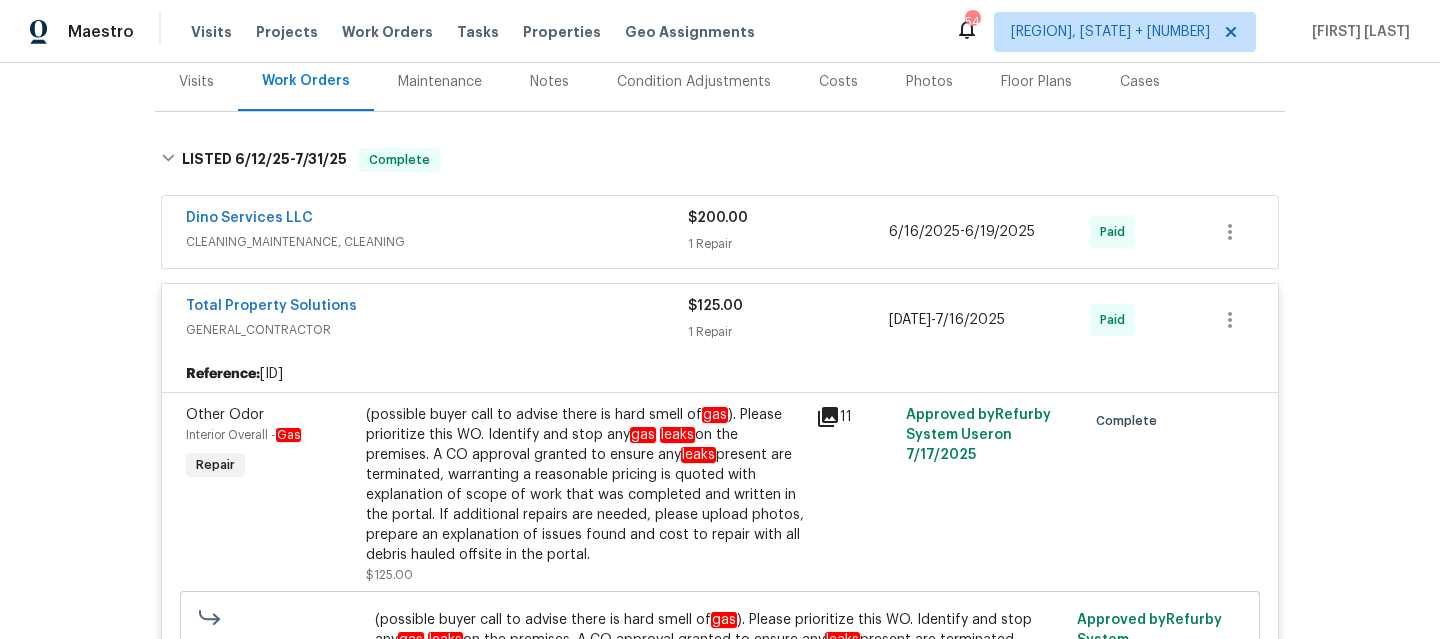 click on "Dino Services LLC" at bounding box center [437, 220] 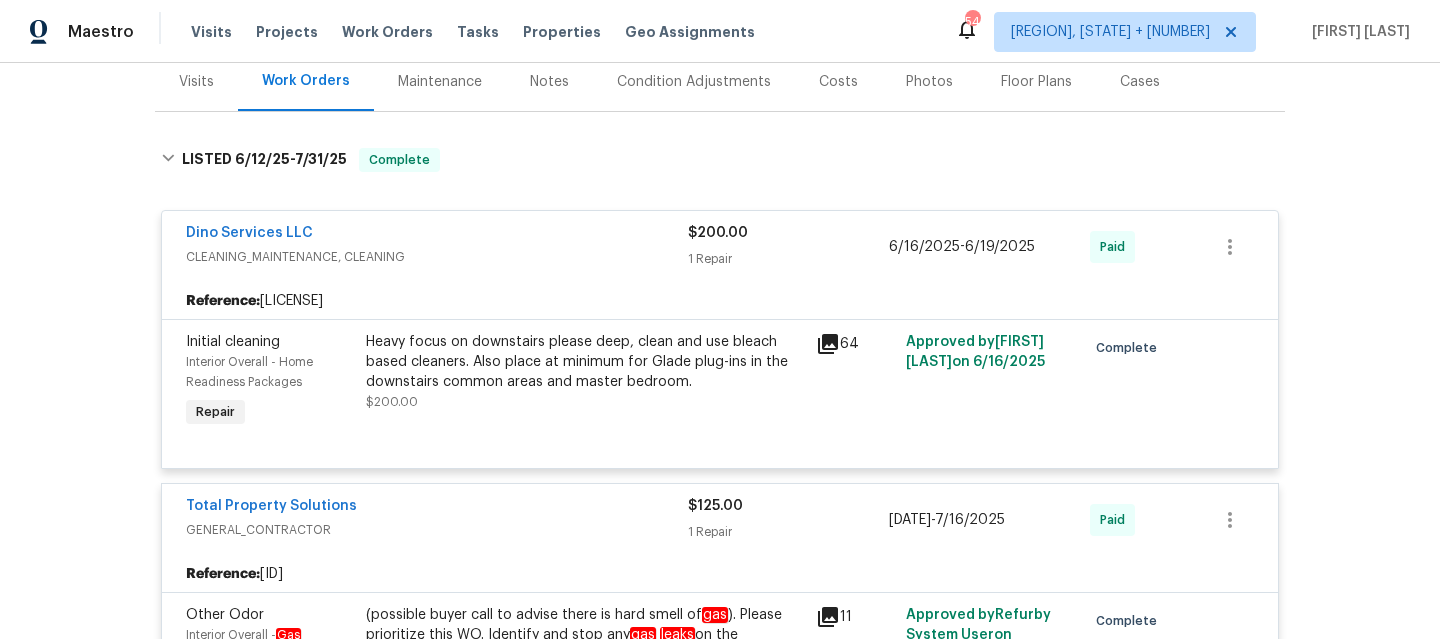click on "Dino Services LLC" at bounding box center (437, 235) 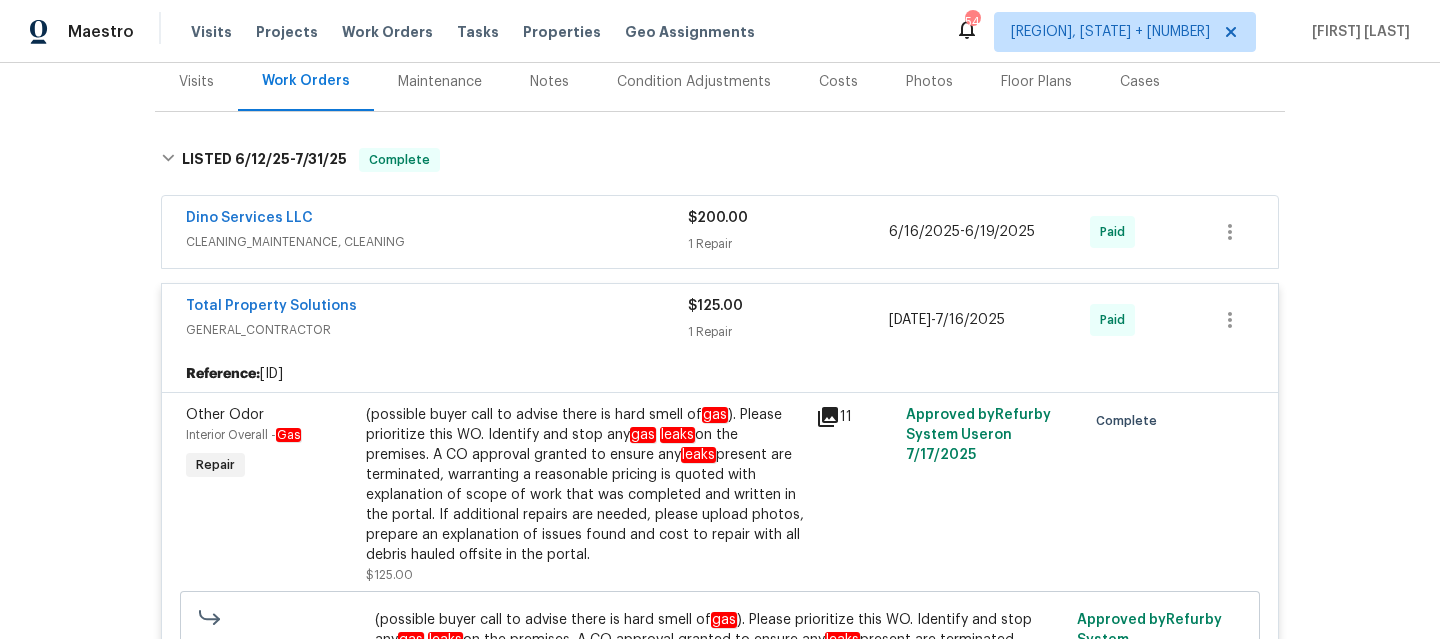 click on "Total Property Solutions" at bounding box center (437, 308) 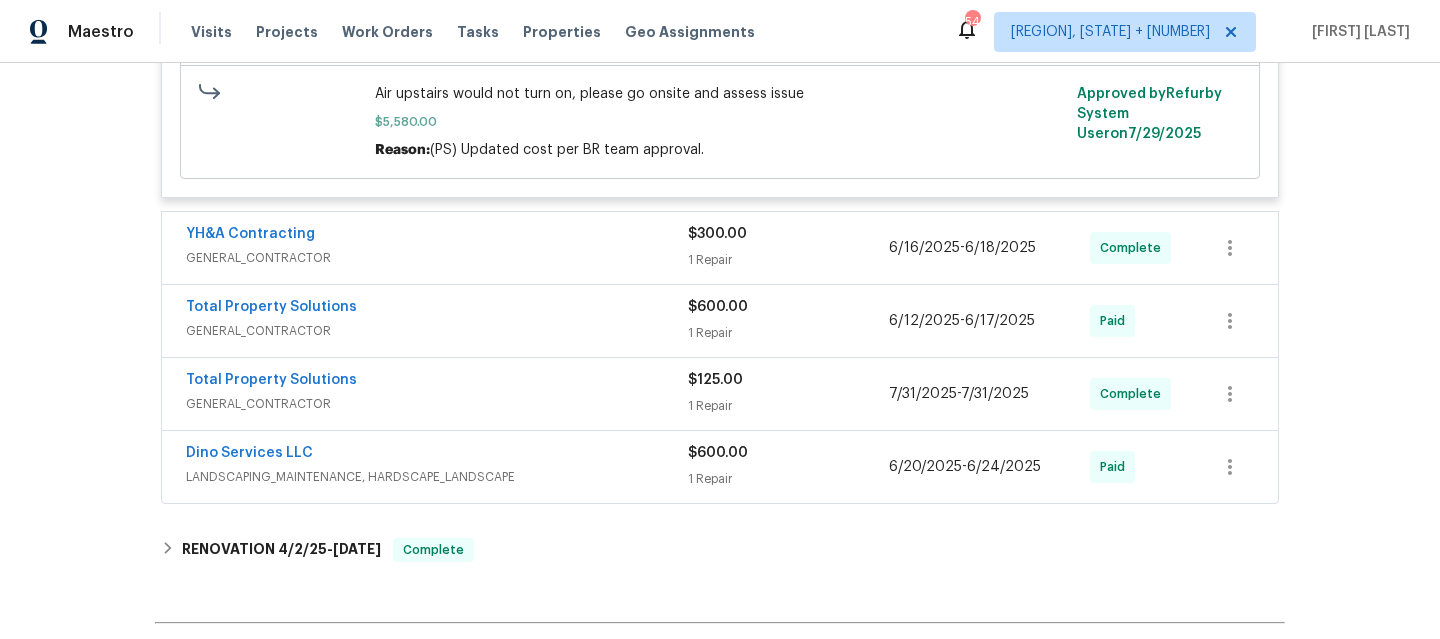 scroll, scrollTop: 934, scrollLeft: 0, axis: vertical 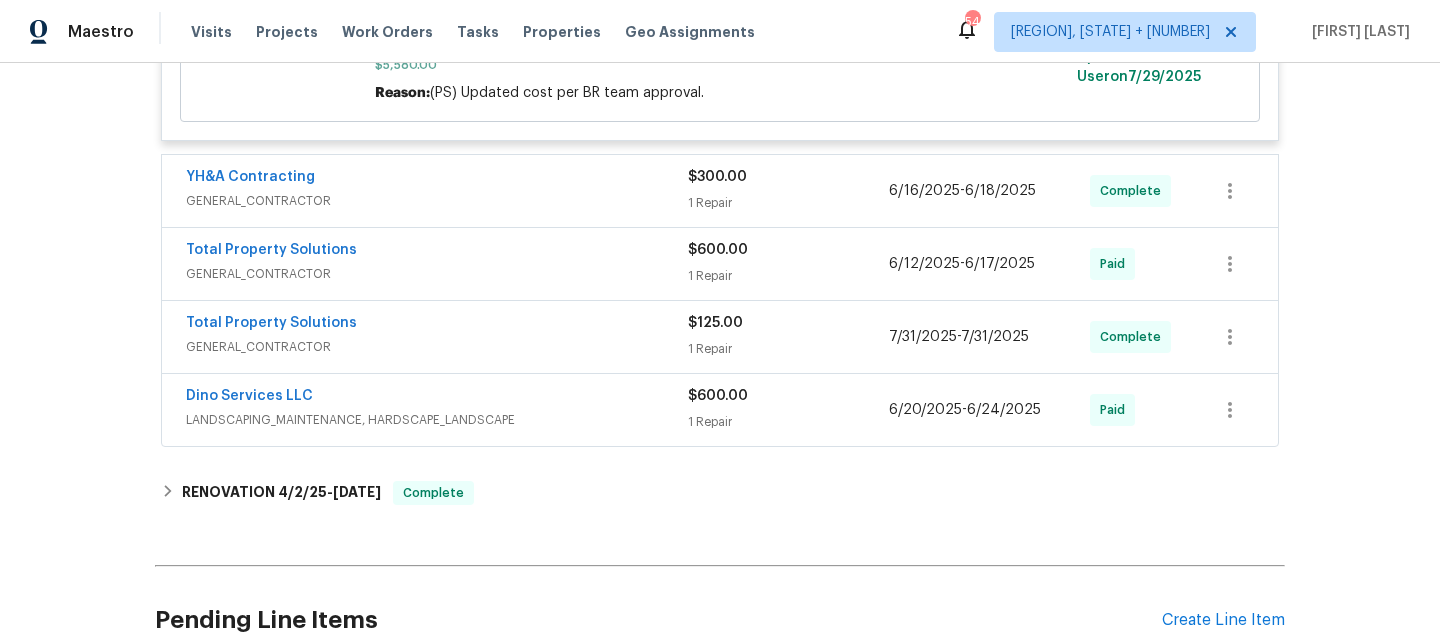 click on "GENERAL_CONTRACTOR" at bounding box center (437, 201) 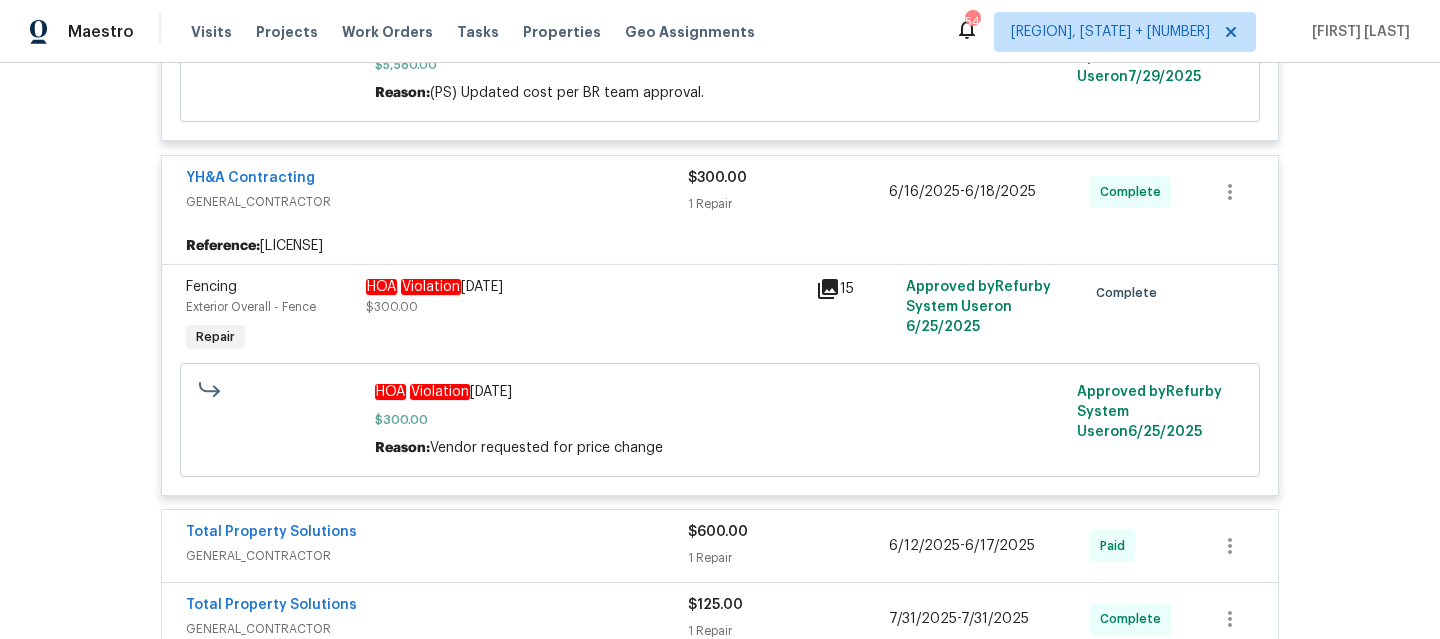 click on "GENERAL_CONTRACTOR" at bounding box center (437, 202) 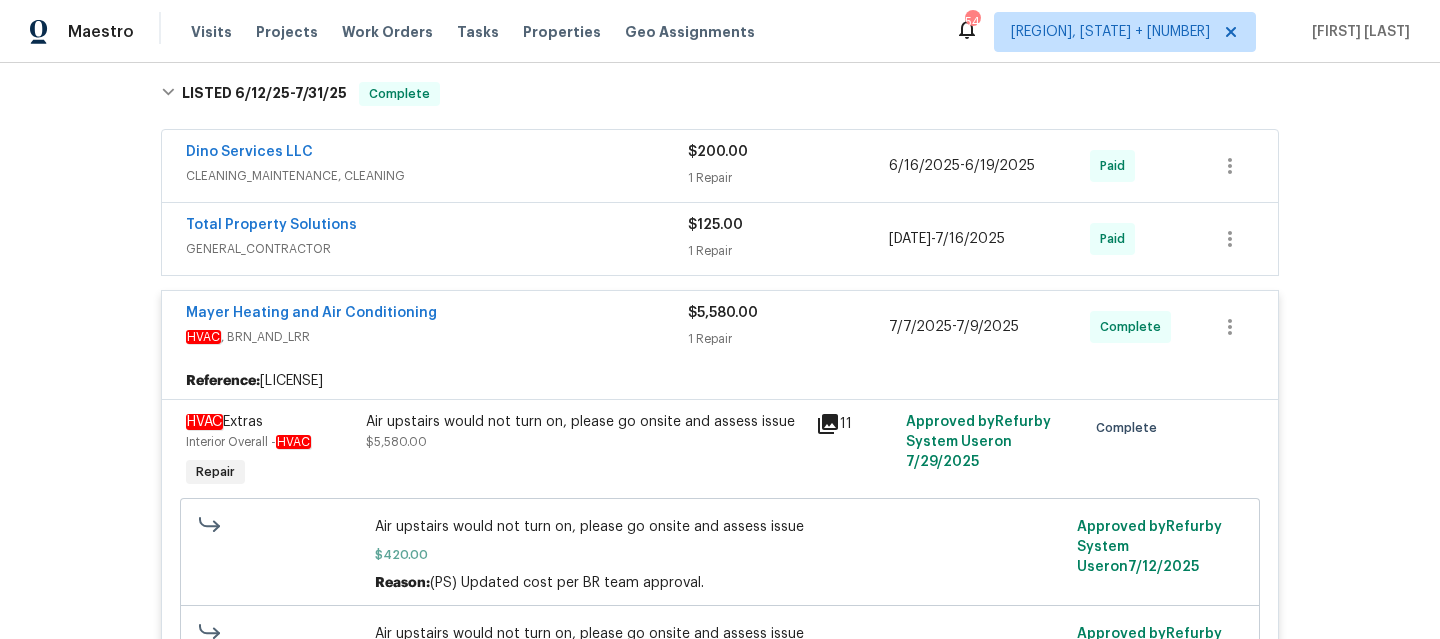 scroll, scrollTop: 353, scrollLeft: 0, axis: vertical 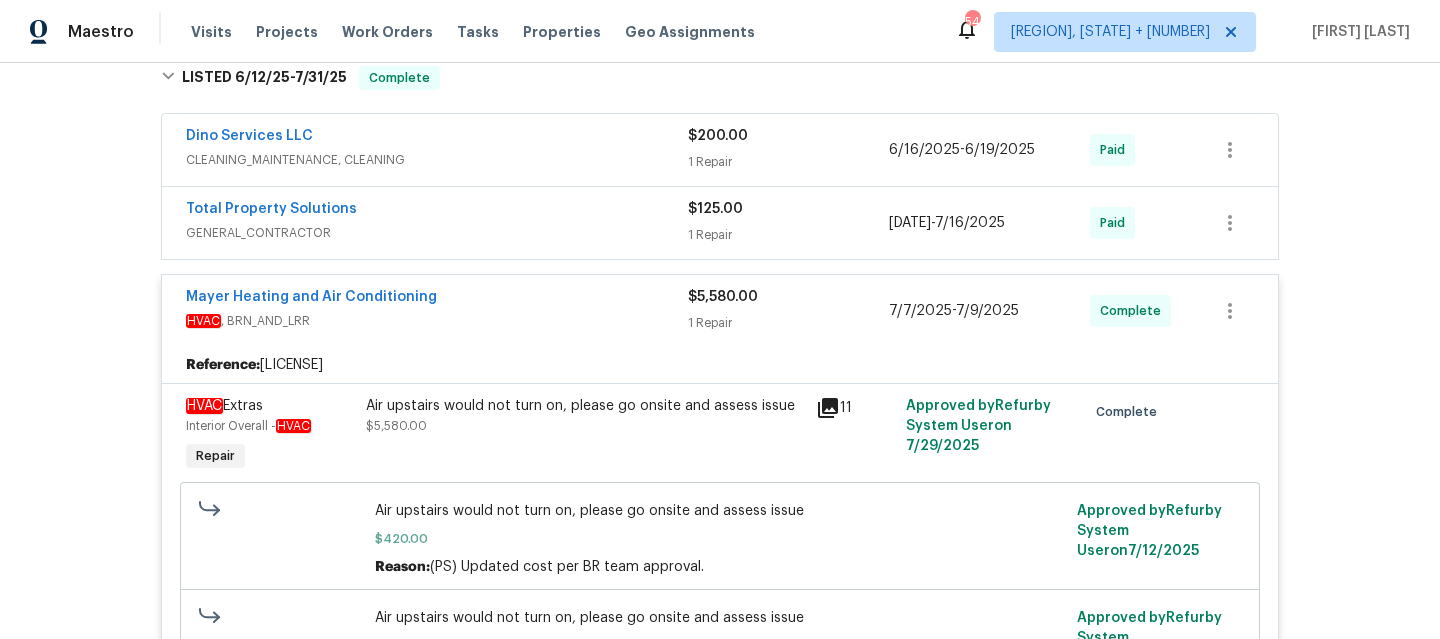 click on "Air upstairs would not turn on, please go onsite and assess issue" at bounding box center [585, 406] 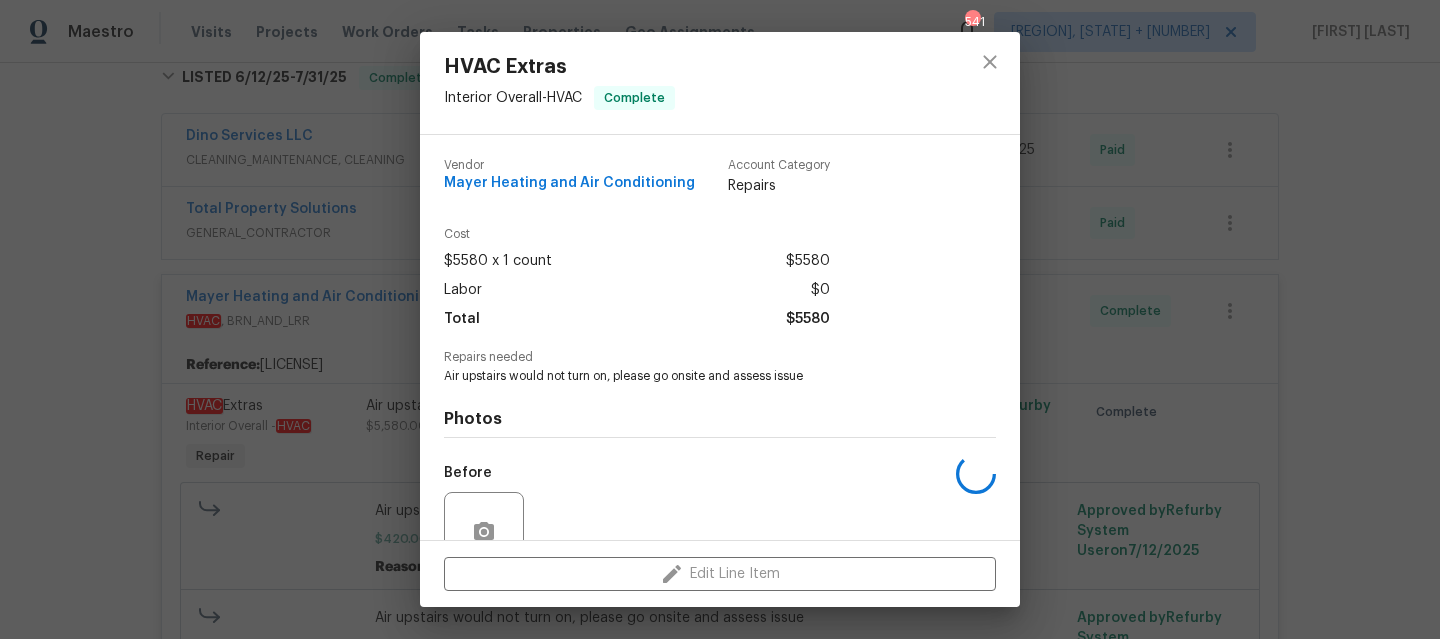scroll, scrollTop: 181, scrollLeft: 0, axis: vertical 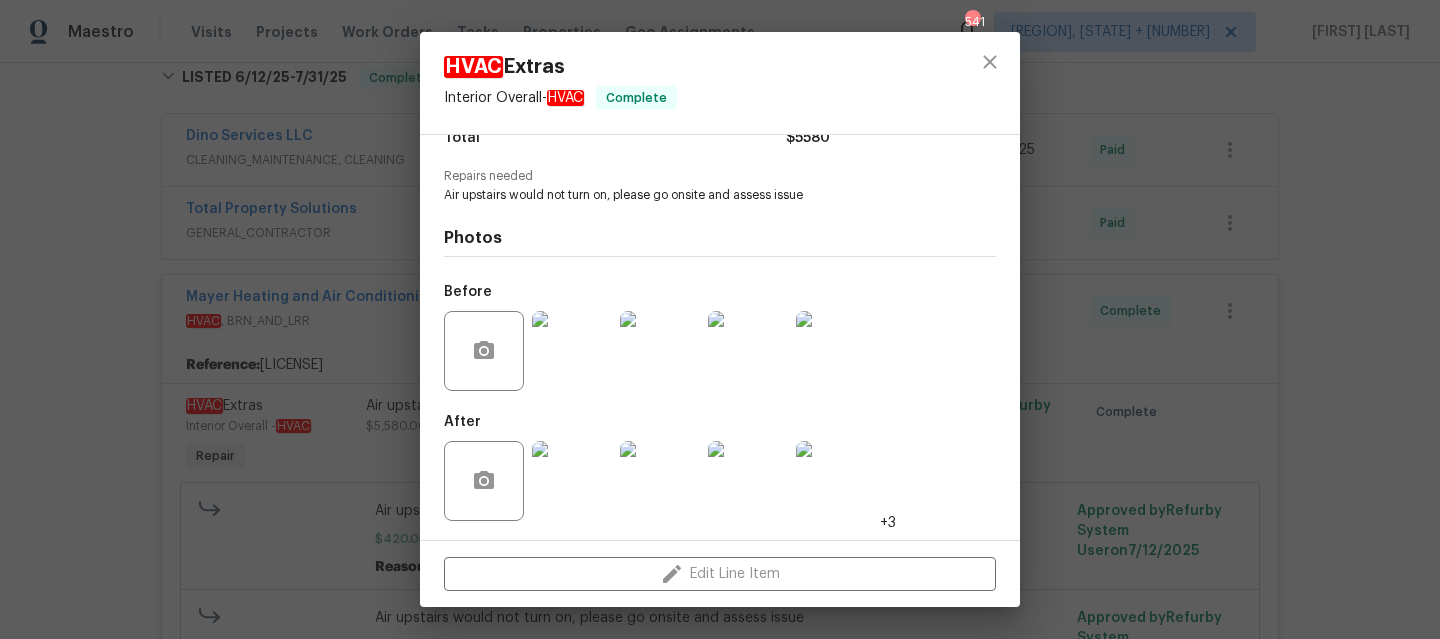 click at bounding box center [572, 481] 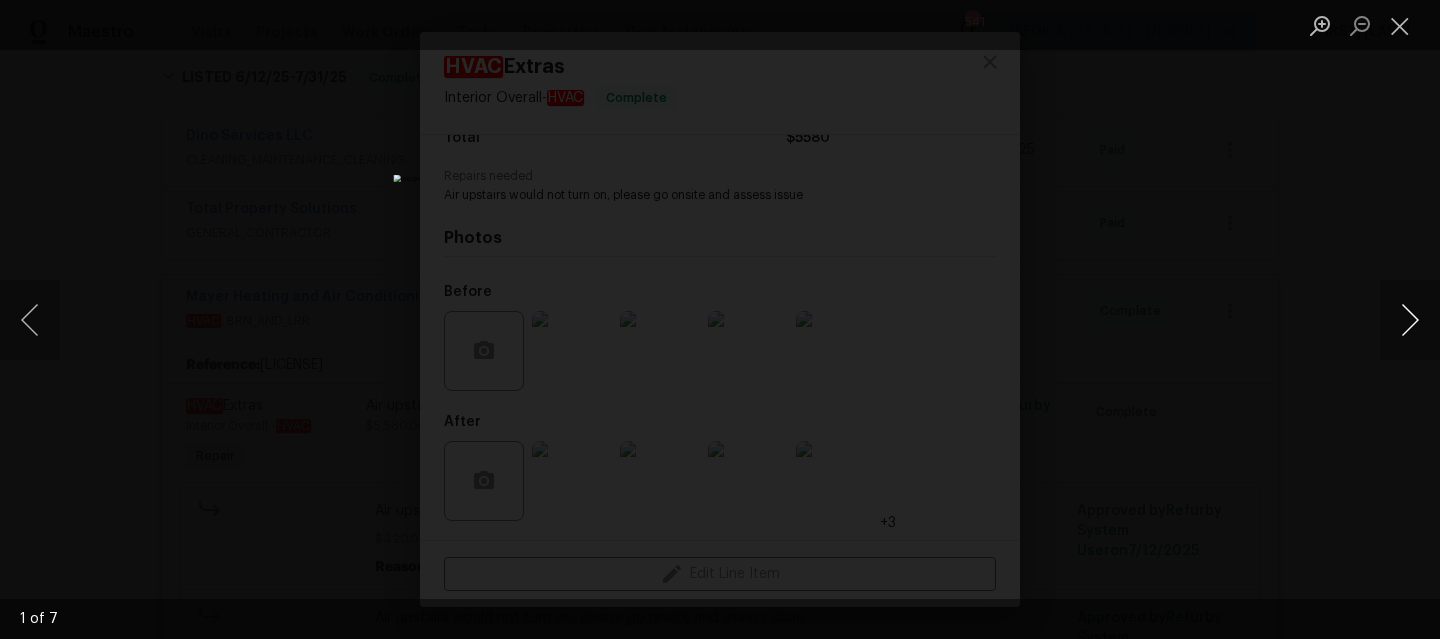 click at bounding box center (1410, 320) 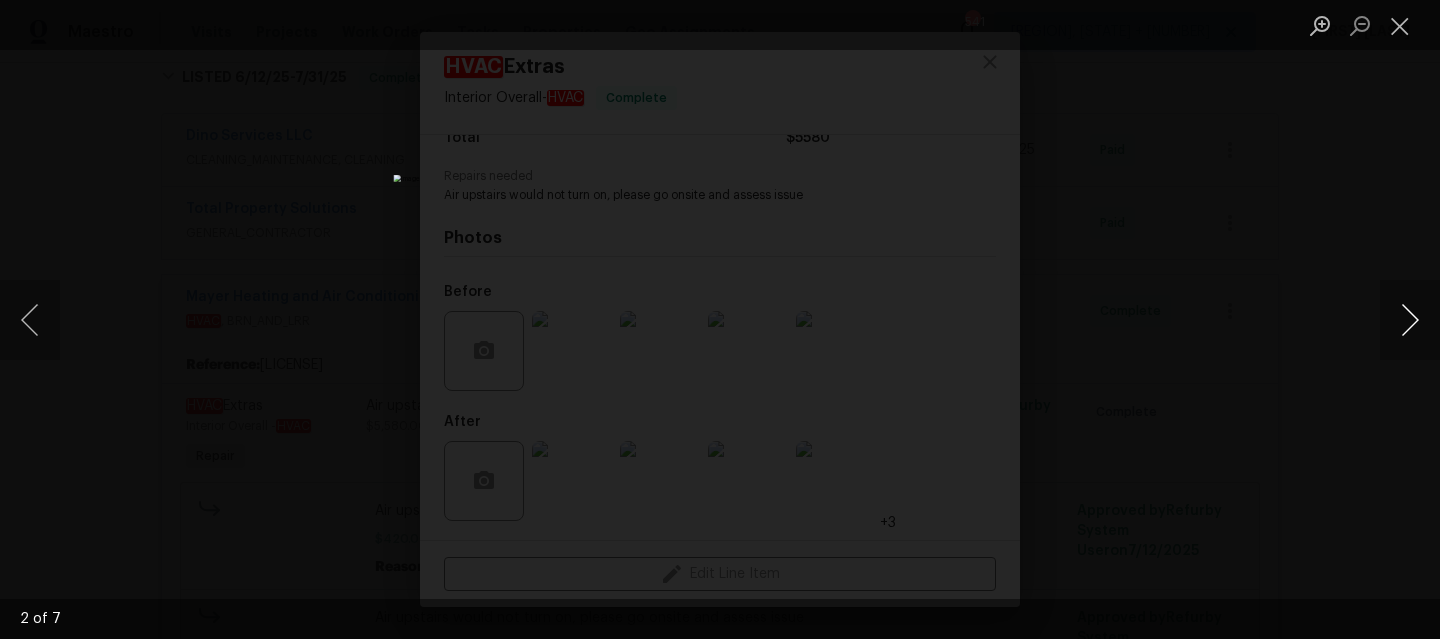 click at bounding box center (1410, 320) 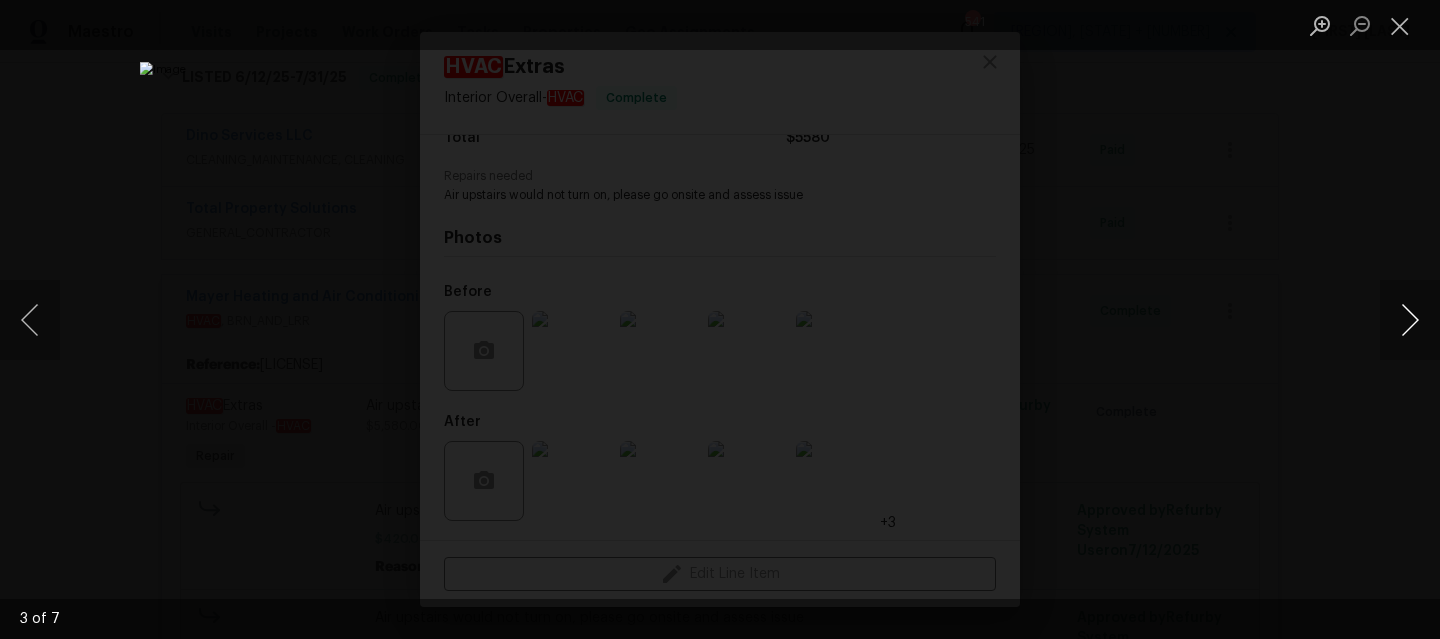 click at bounding box center (1410, 320) 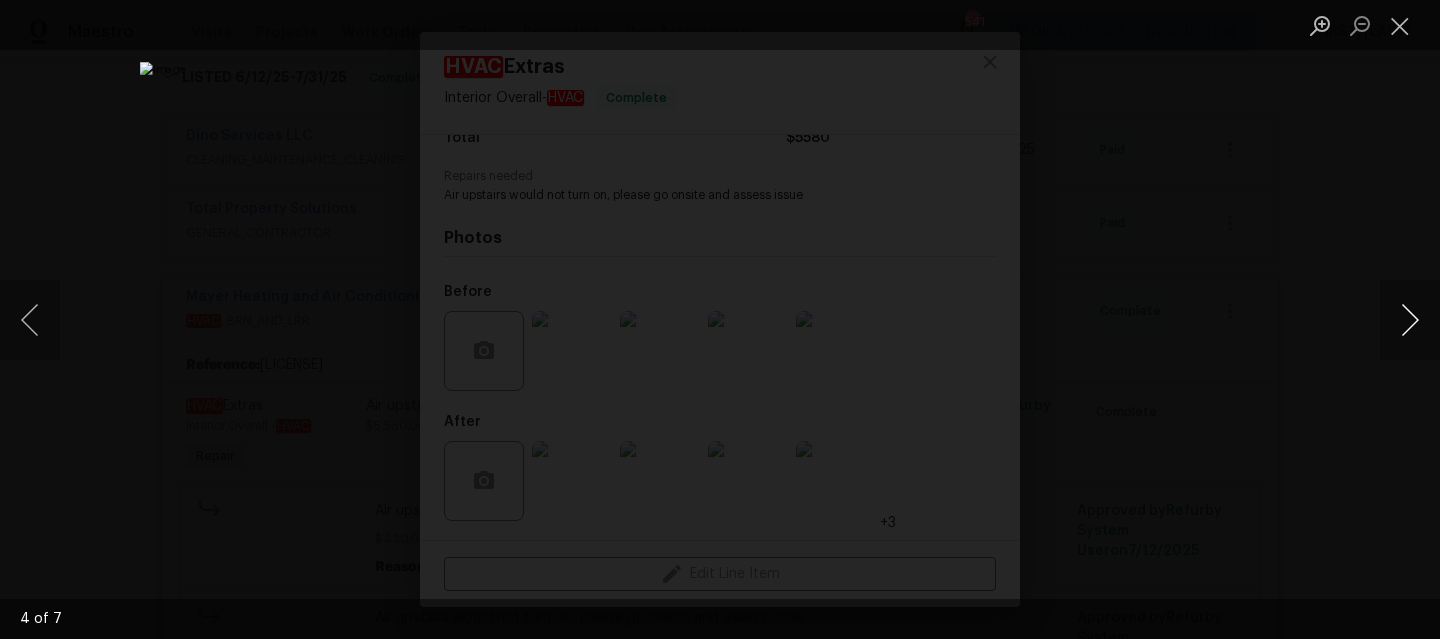 click at bounding box center [1410, 320] 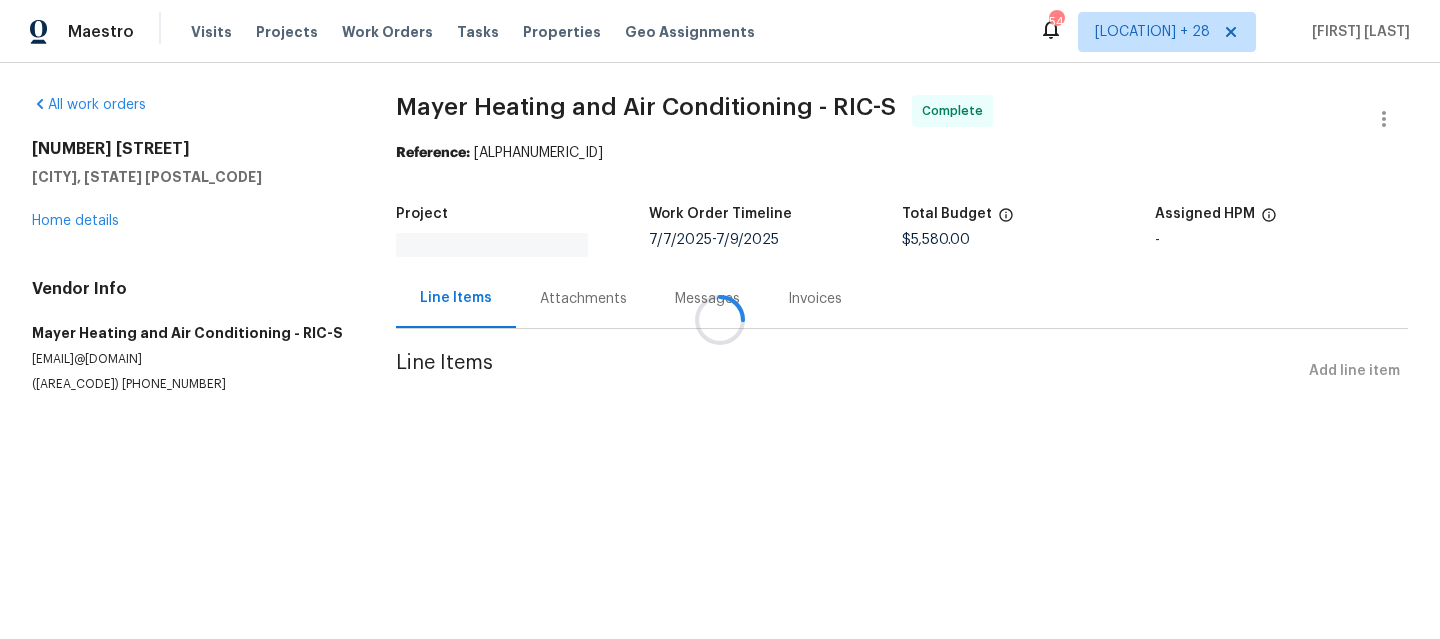 scroll, scrollTop: 0, scrollLeft: 0, axis: both 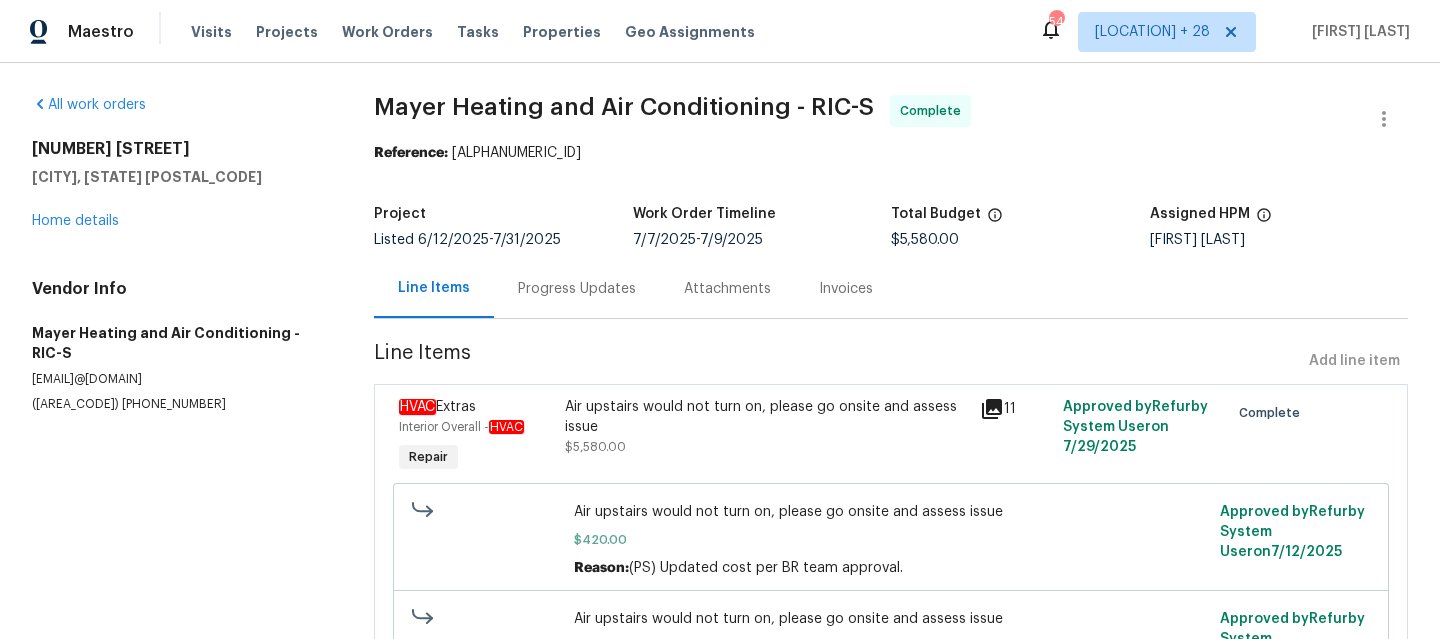 click on "Progress Updates" at bounding box center (577, 288) 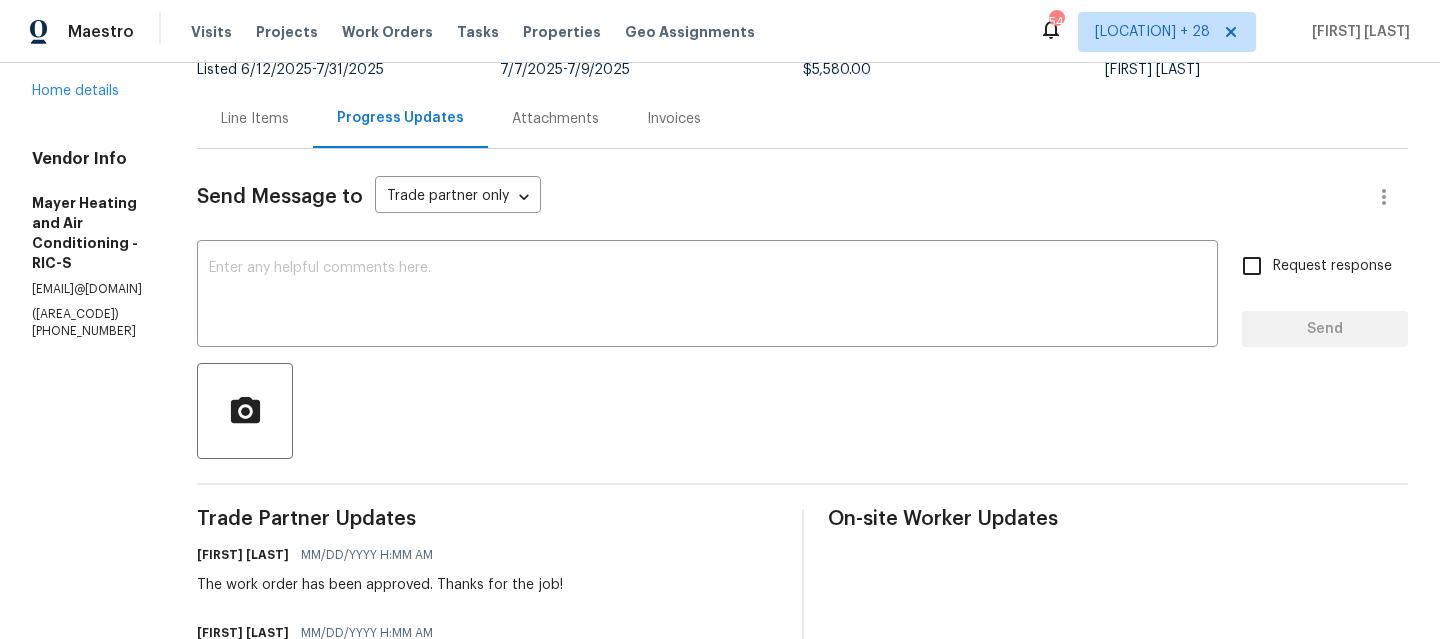 scroll, scrollTop: 104, scrollLeft: 0, axis: vertical 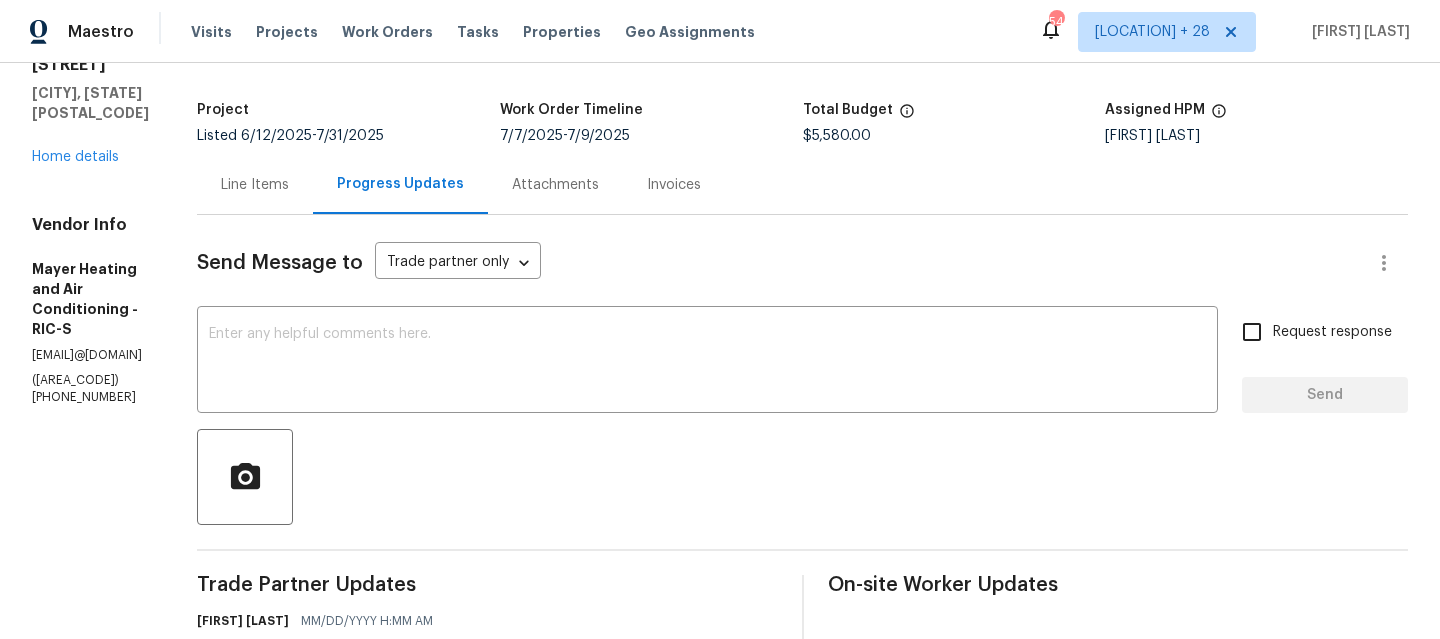 click on "Line Items" at bounding box center (255, 185) 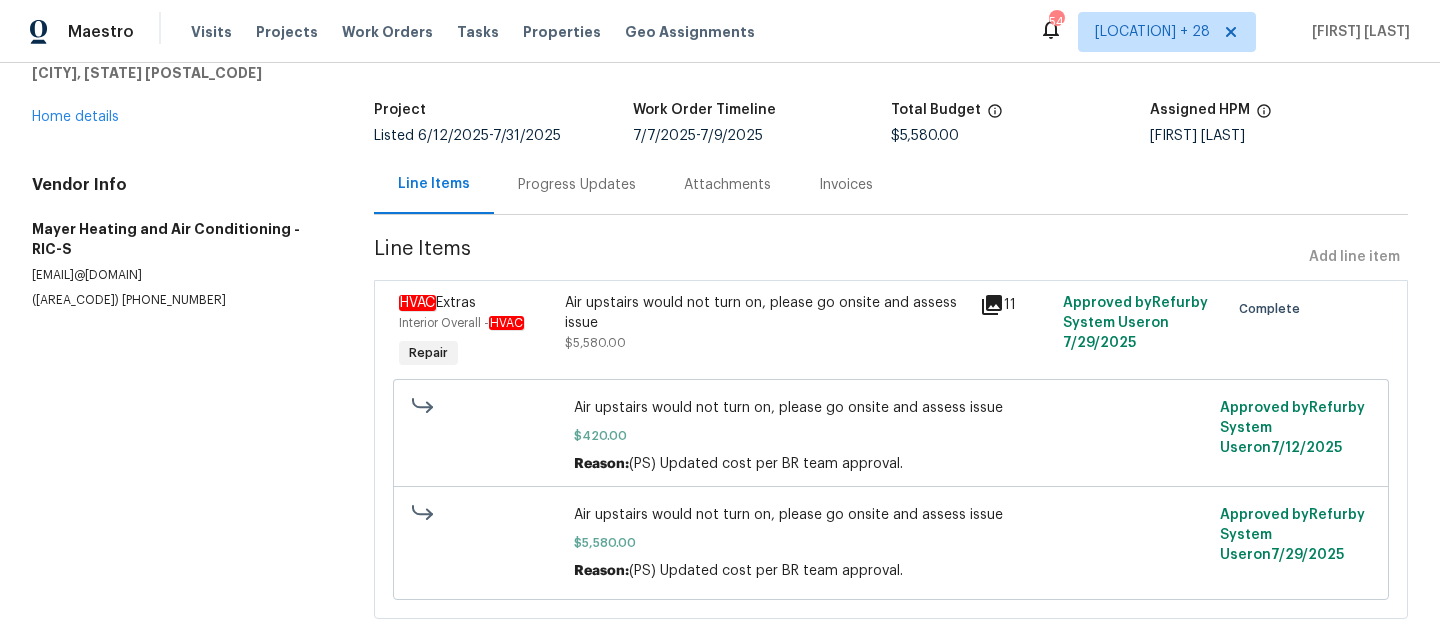 click on "Air upstairs would not turn on, please go onsite and assess issue" at bounding box center [766, 313] 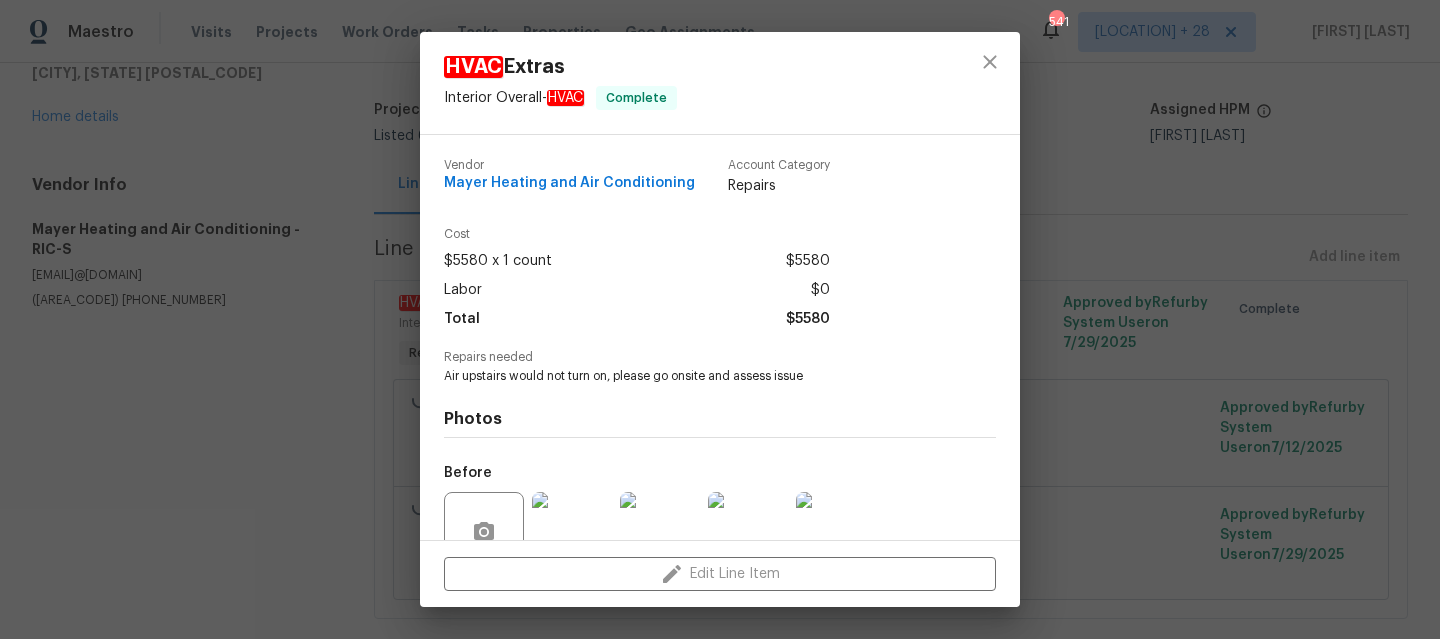 scroll, scrollTop: 181, scrollLeft: 0, axis: vertical 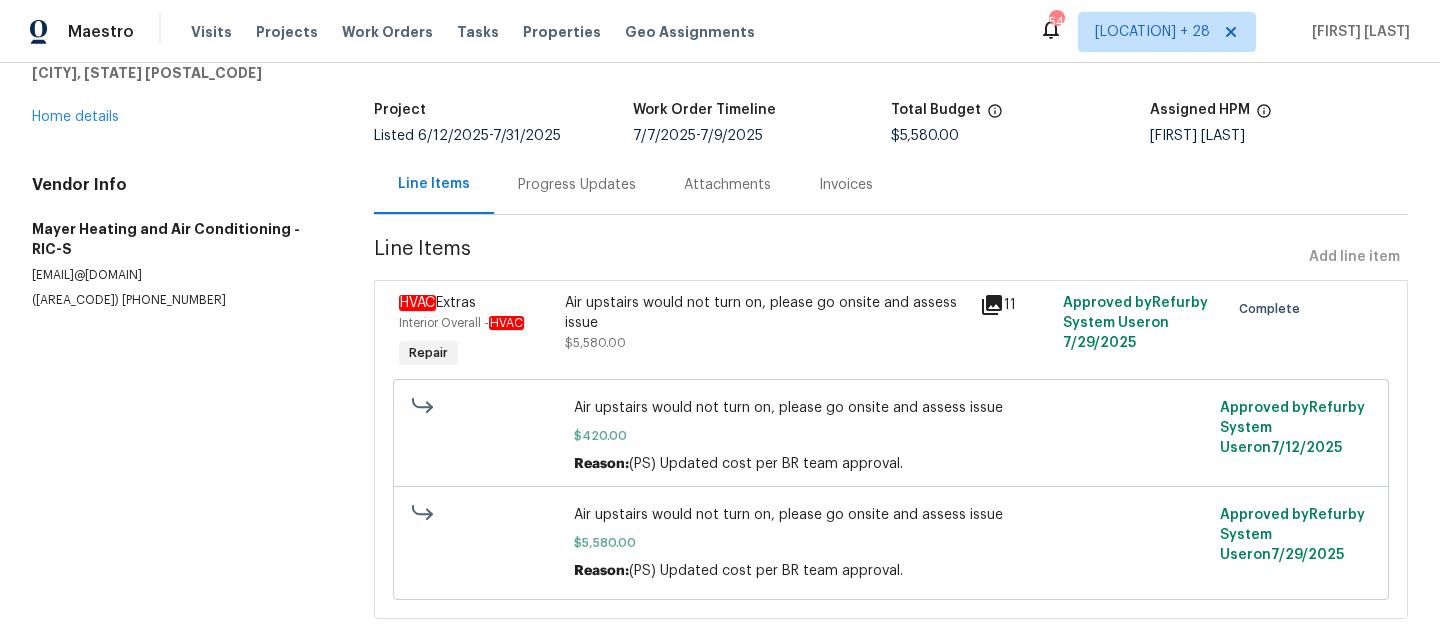 click on "Progress Updates" at bounding box center (577, 185) 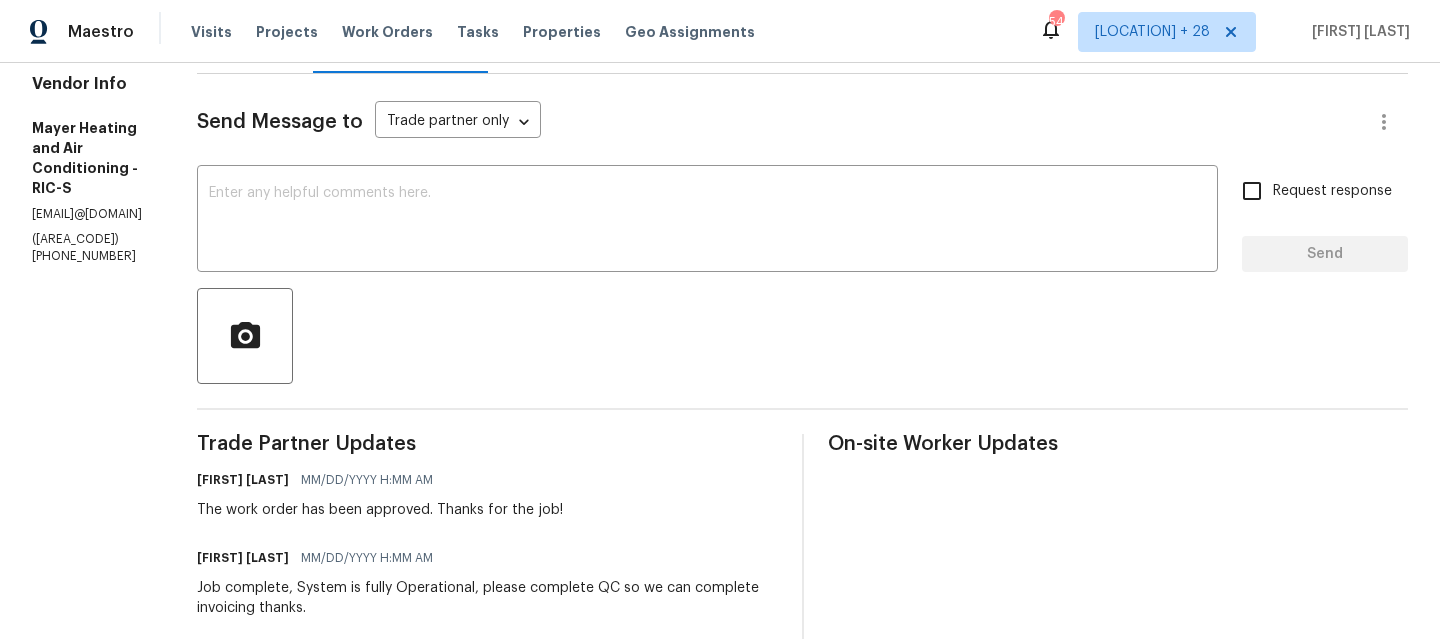 scroll, scrollTop: 60, scrollLeft: 0, axis: vertical 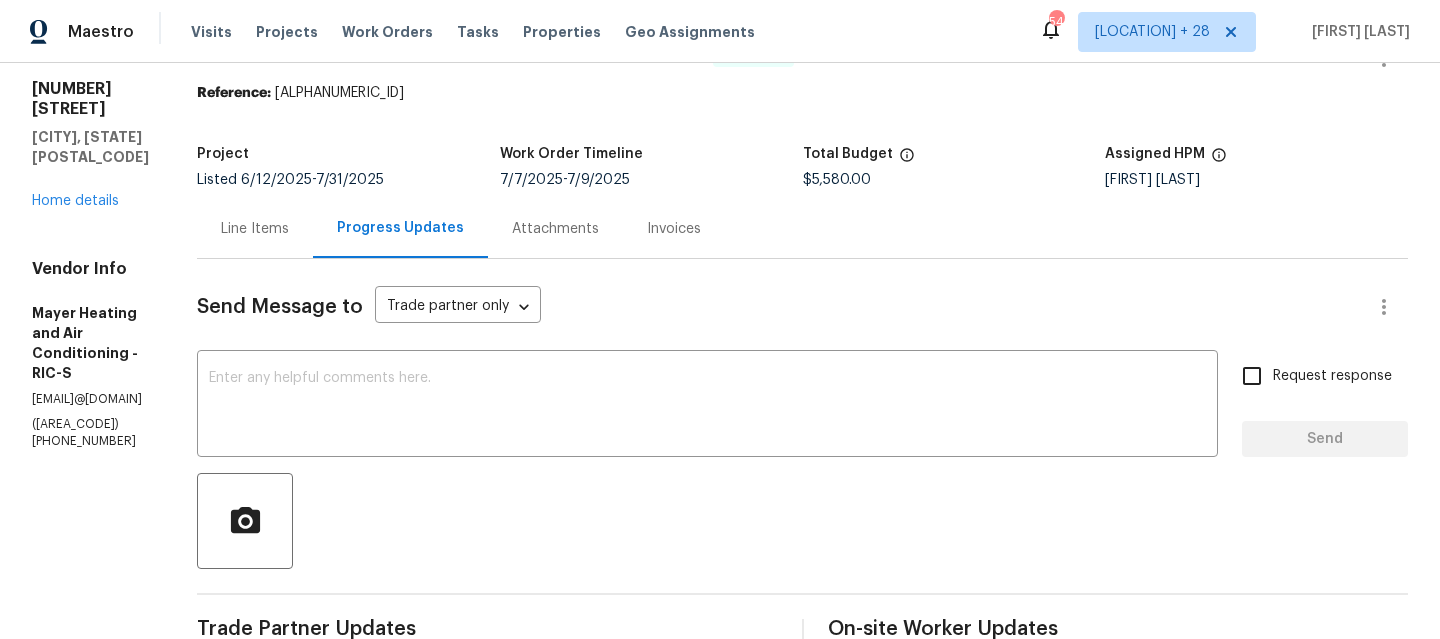 click on "Line Items" at bounding box center [255, 228] 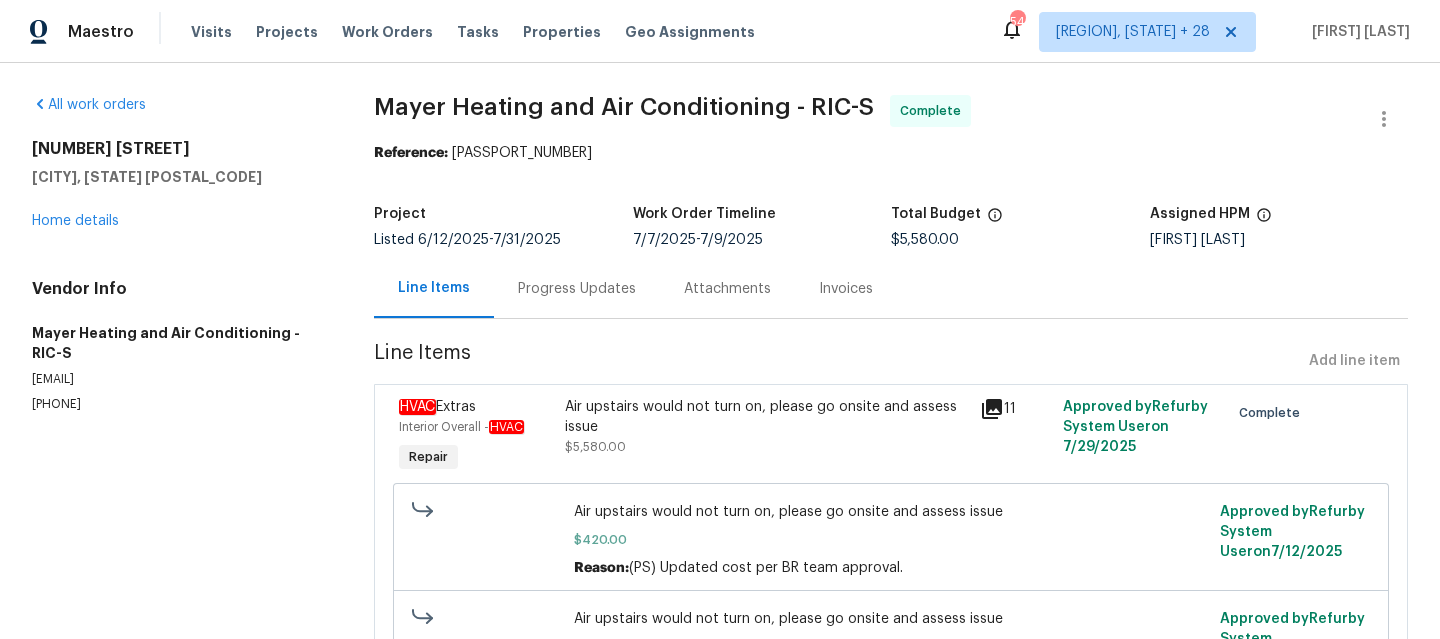 scroll, scrollTop: 0, scrollLeft: 0, axis: both 